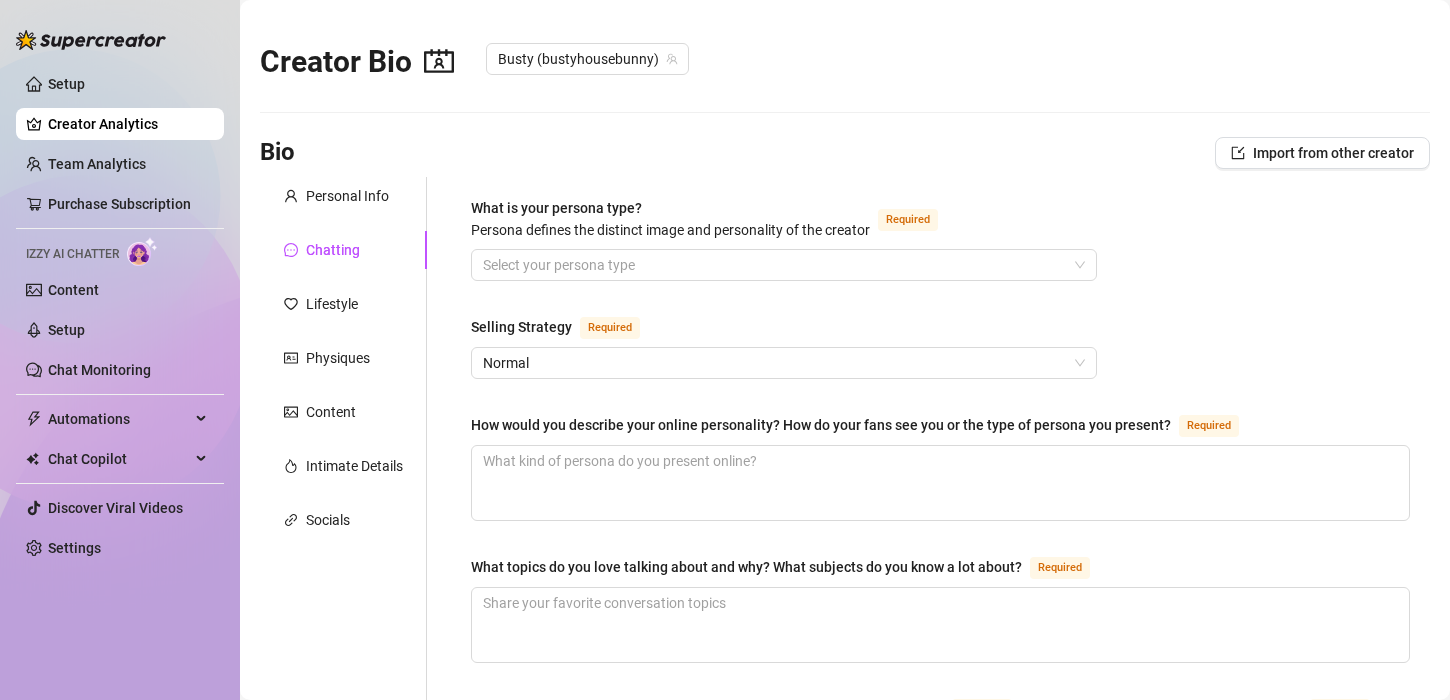 scroll, scrollTop: 0, scrollLeft: 0, axis: both 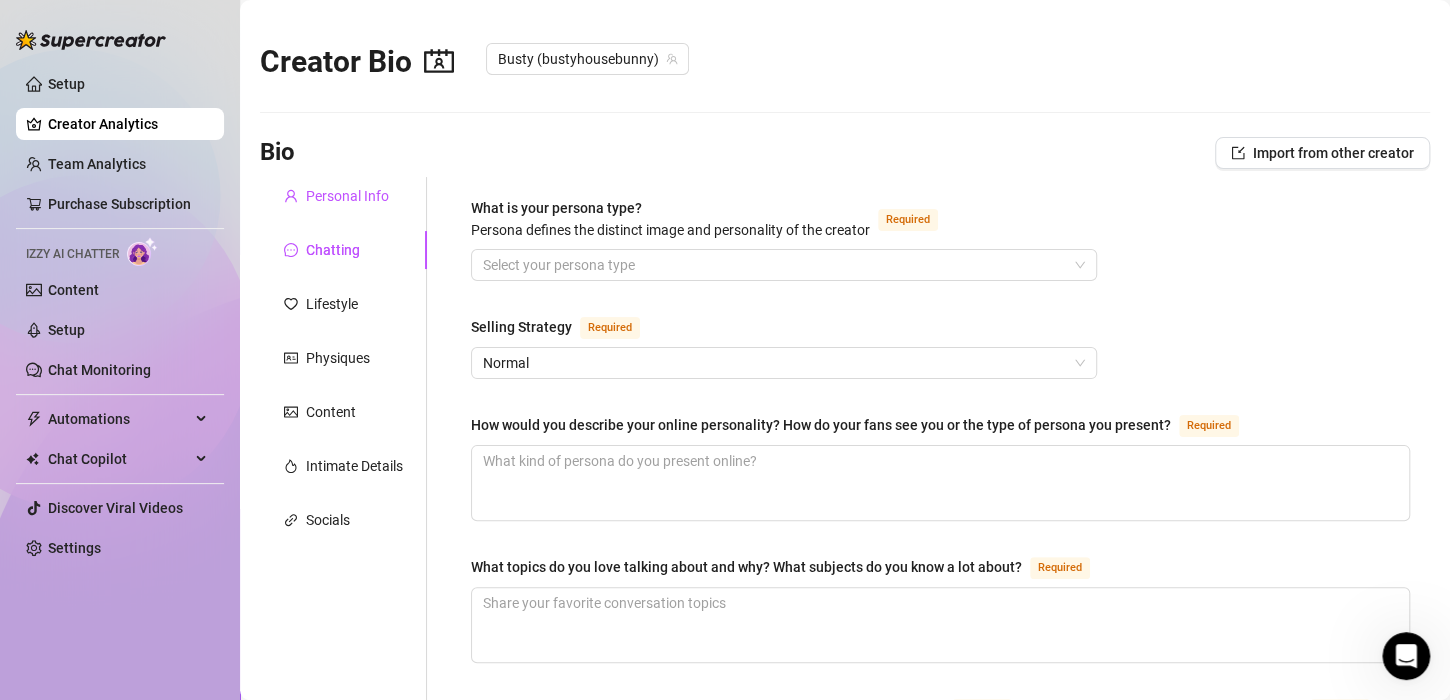 click on "Personal Info" at bounding box center (347, 196) 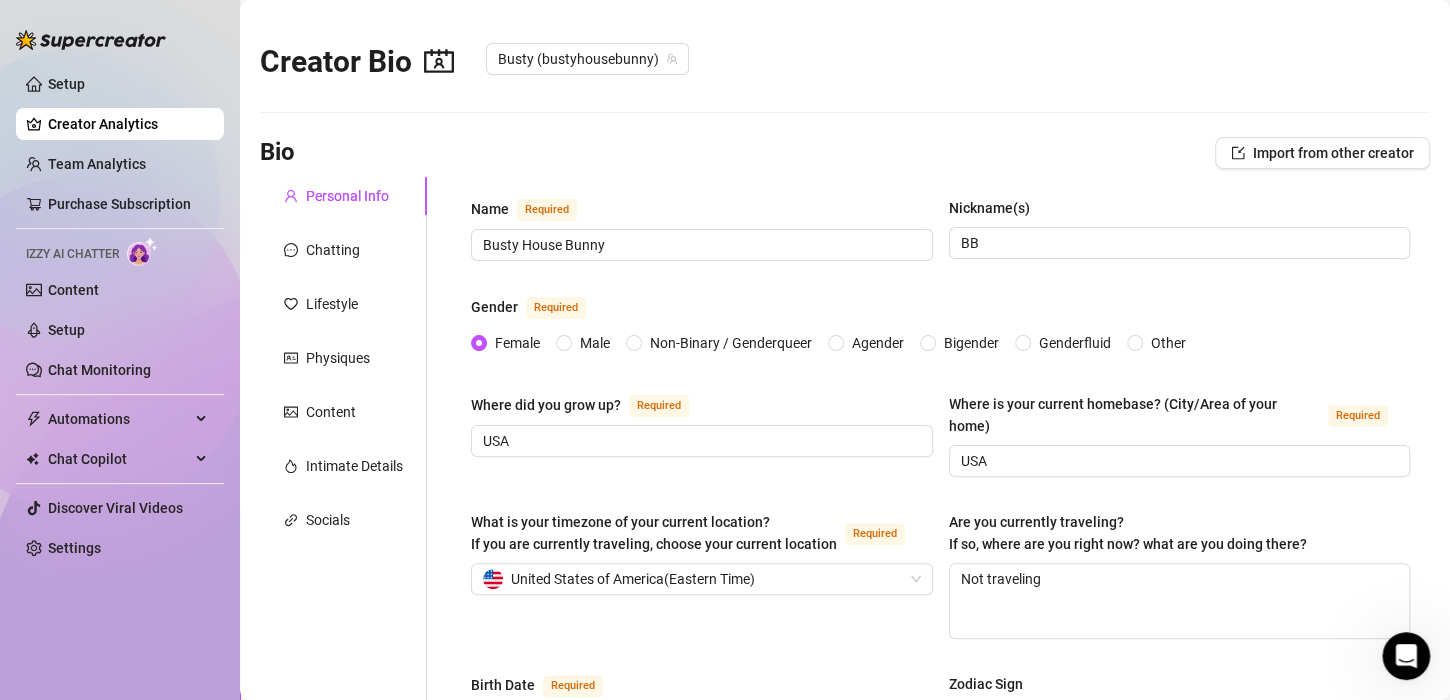 type 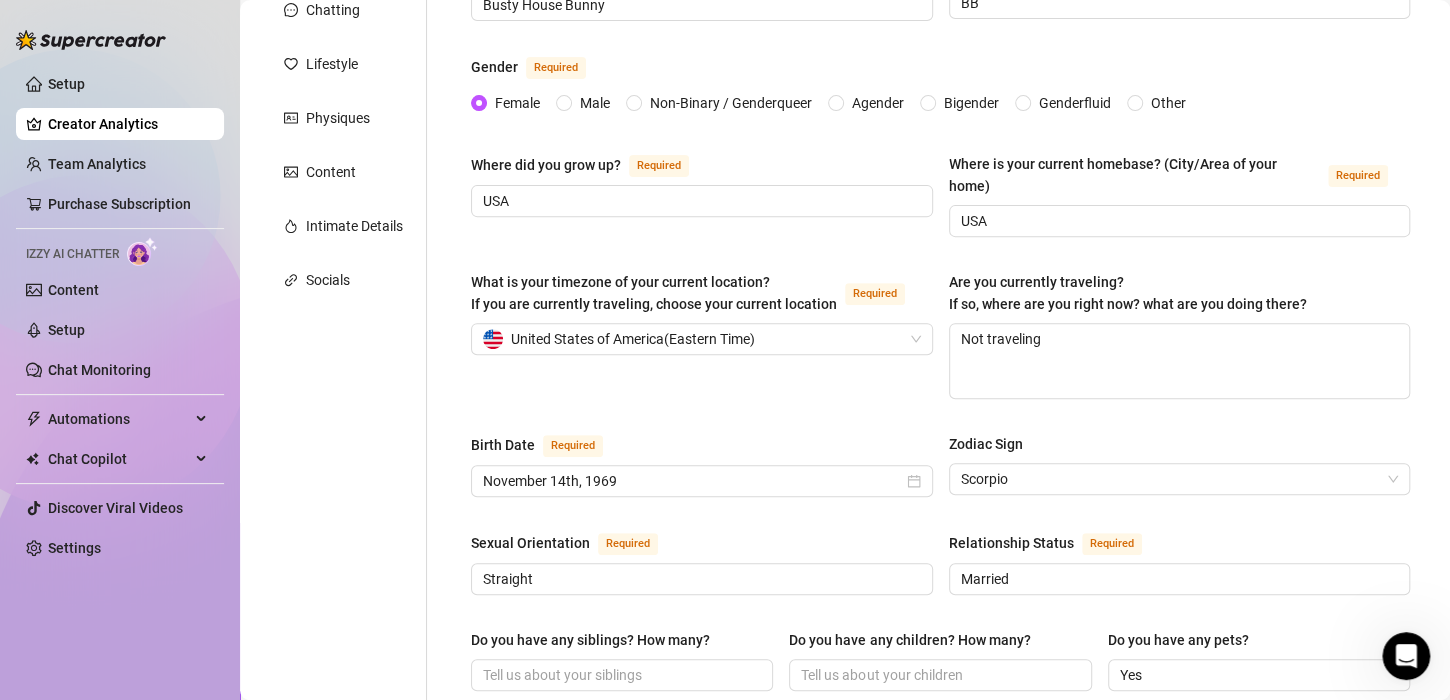 scroll, scrollTop: 284, scrollLeft: 0, axis: vertical 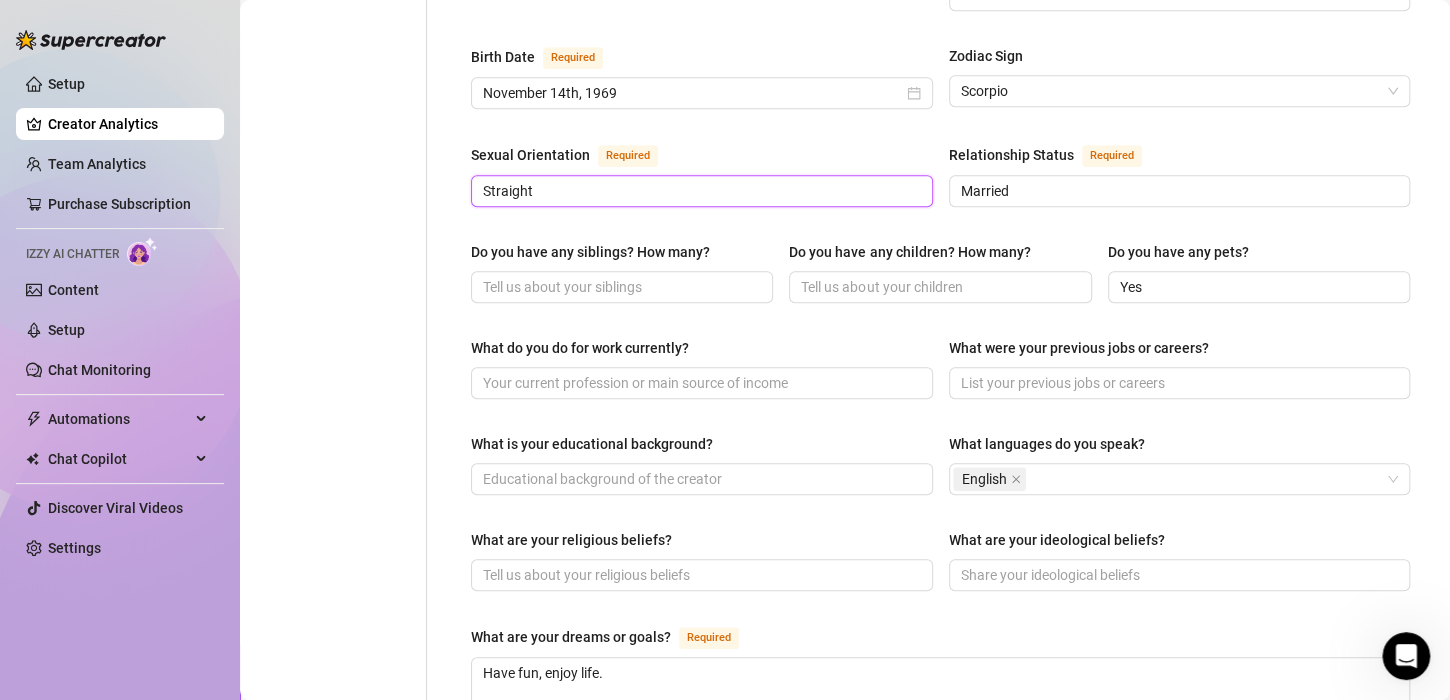 click on "Straight" at bounding box center [700, 191] 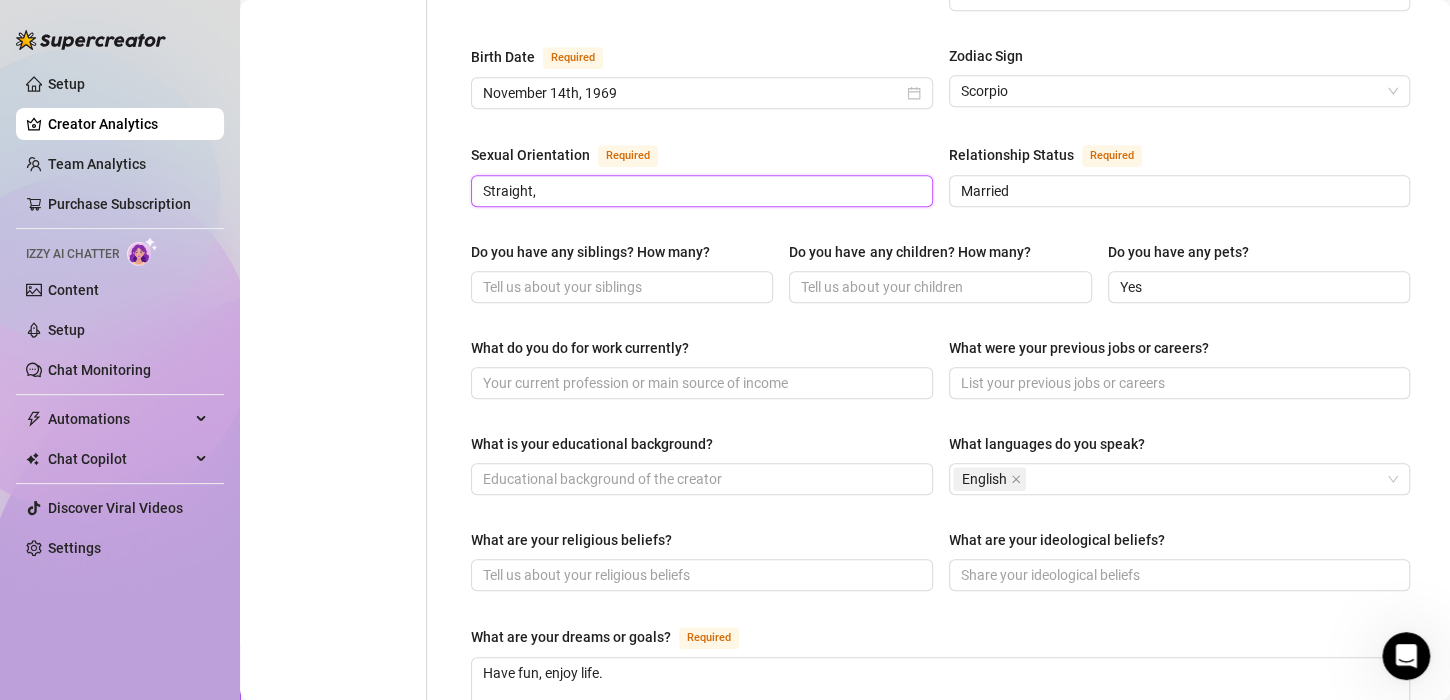 type on "Straight" 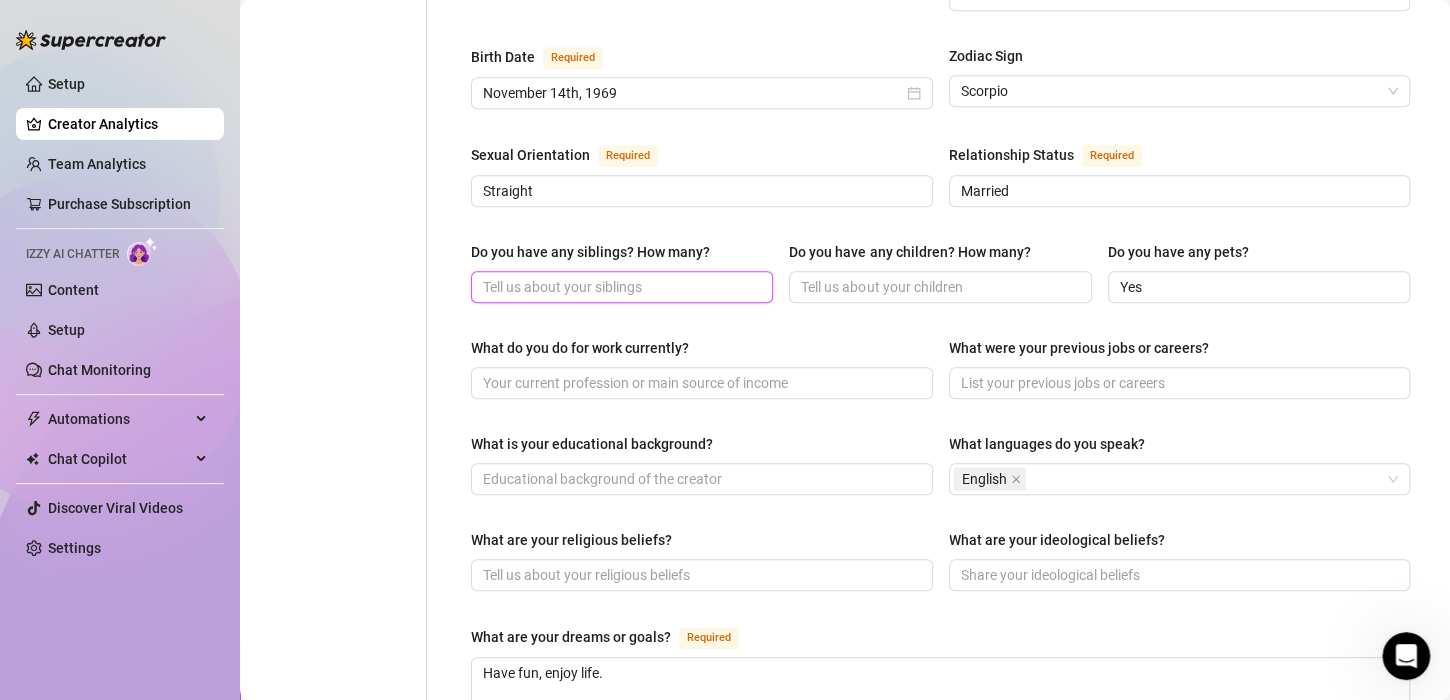 click on "Do you have any siblings? How many?" at bounding box center (620, 287) 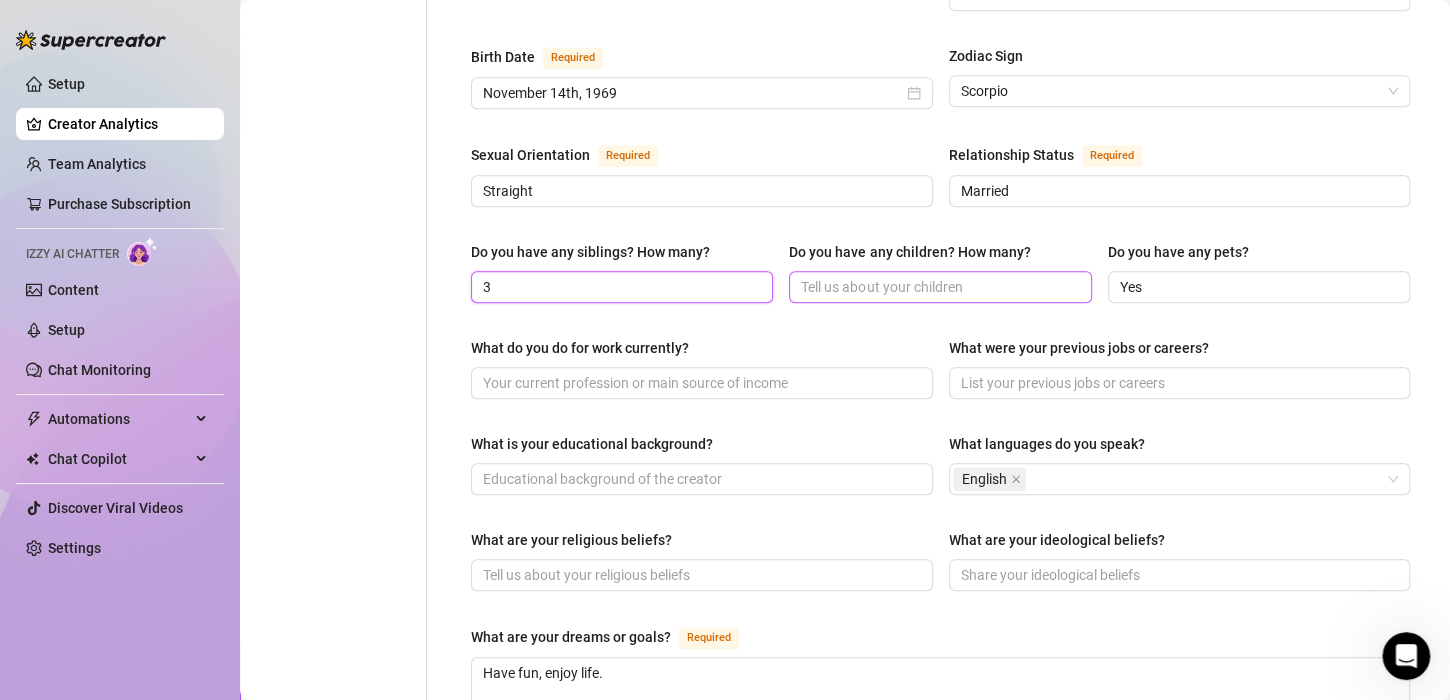 type on "3" 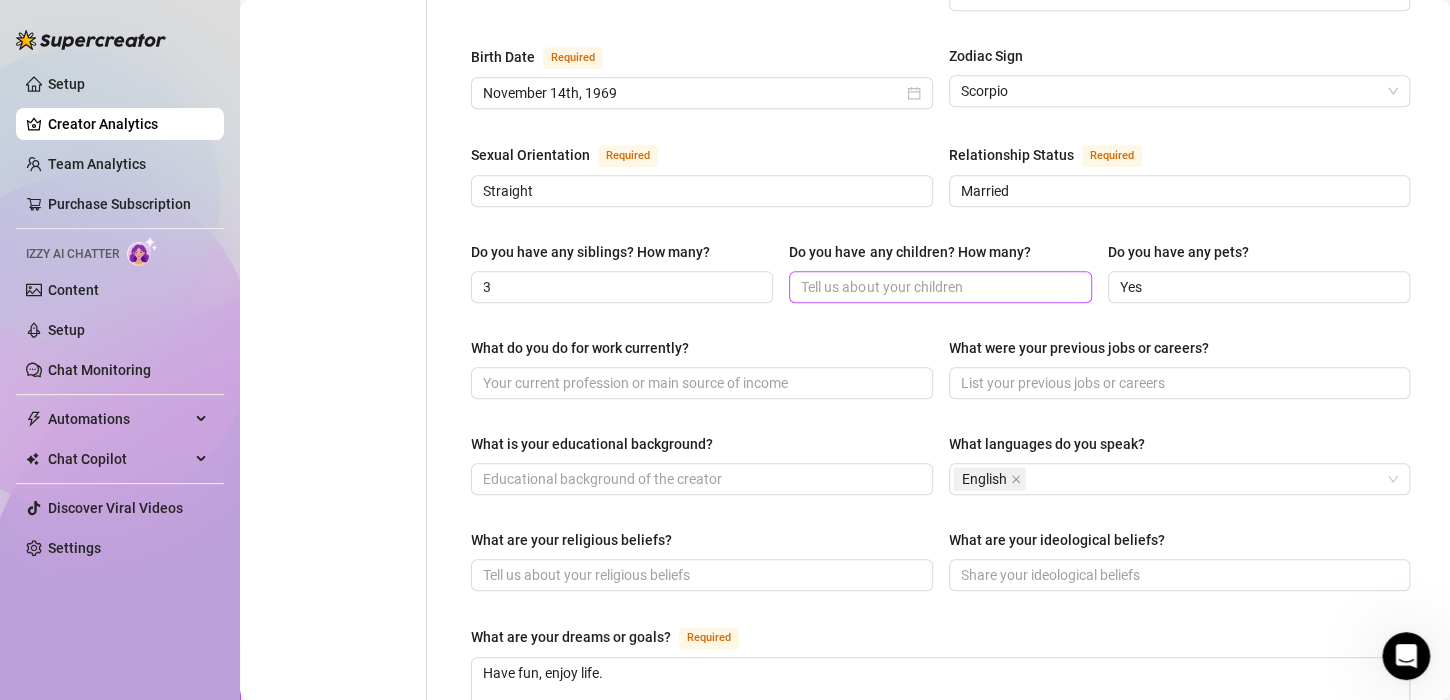 click at bounding box center (940, 287) 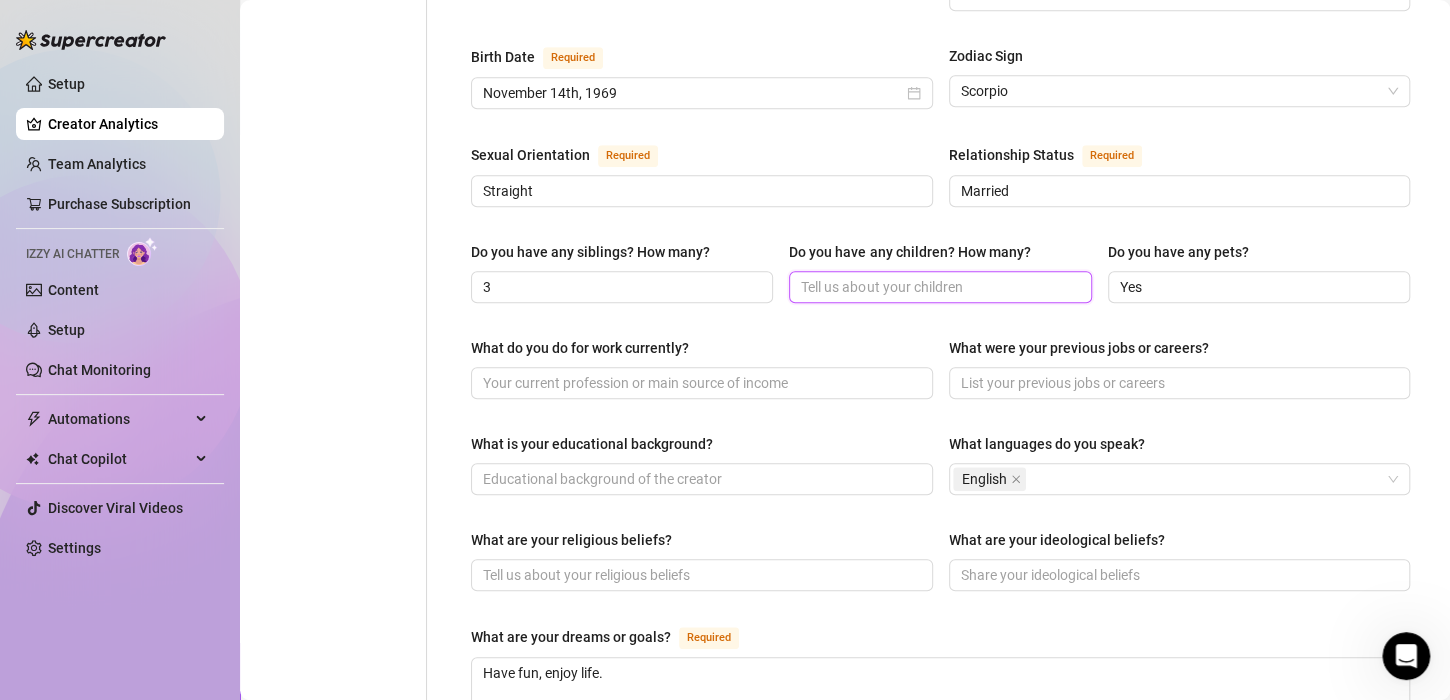click on "Do you have any children? How many?" at bounding box center (938, 287) 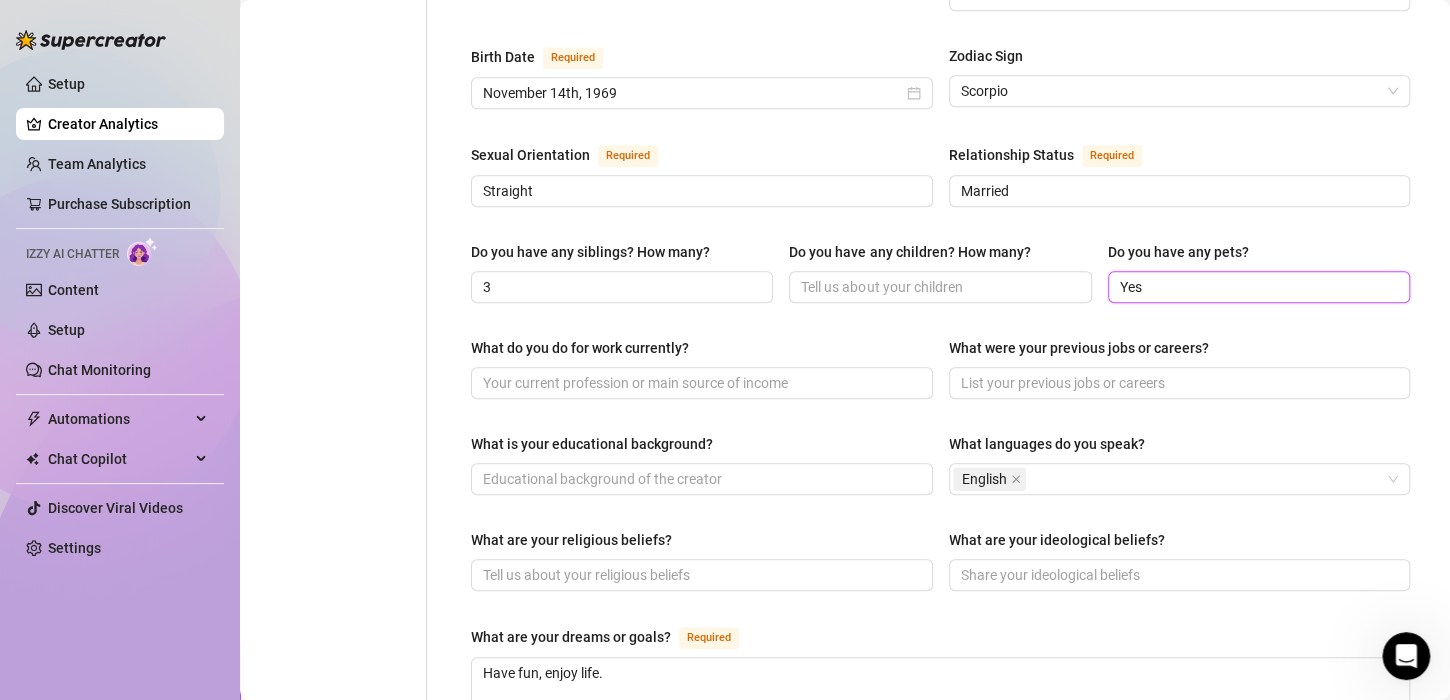 click on "Yes" at bounding box center [1257, 287] 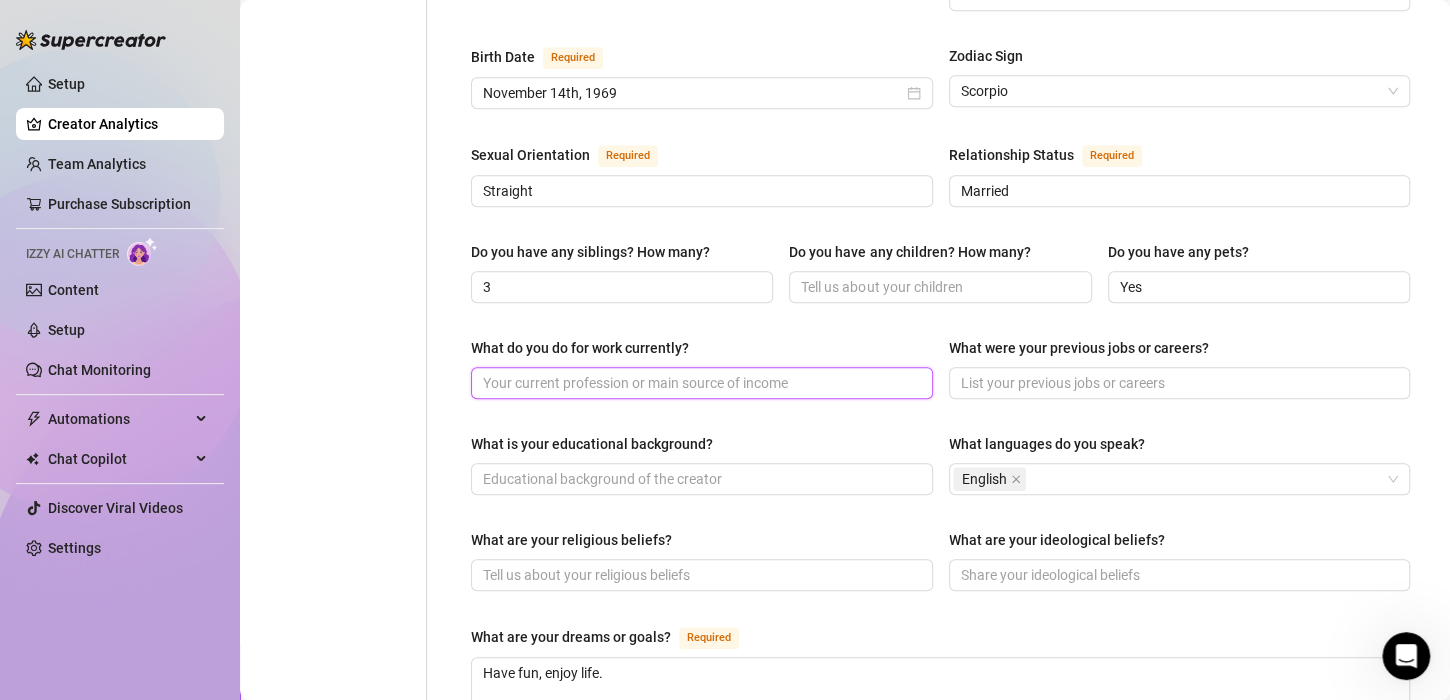 click on "What do you do for work currently?" at bounding box center [700, 383] 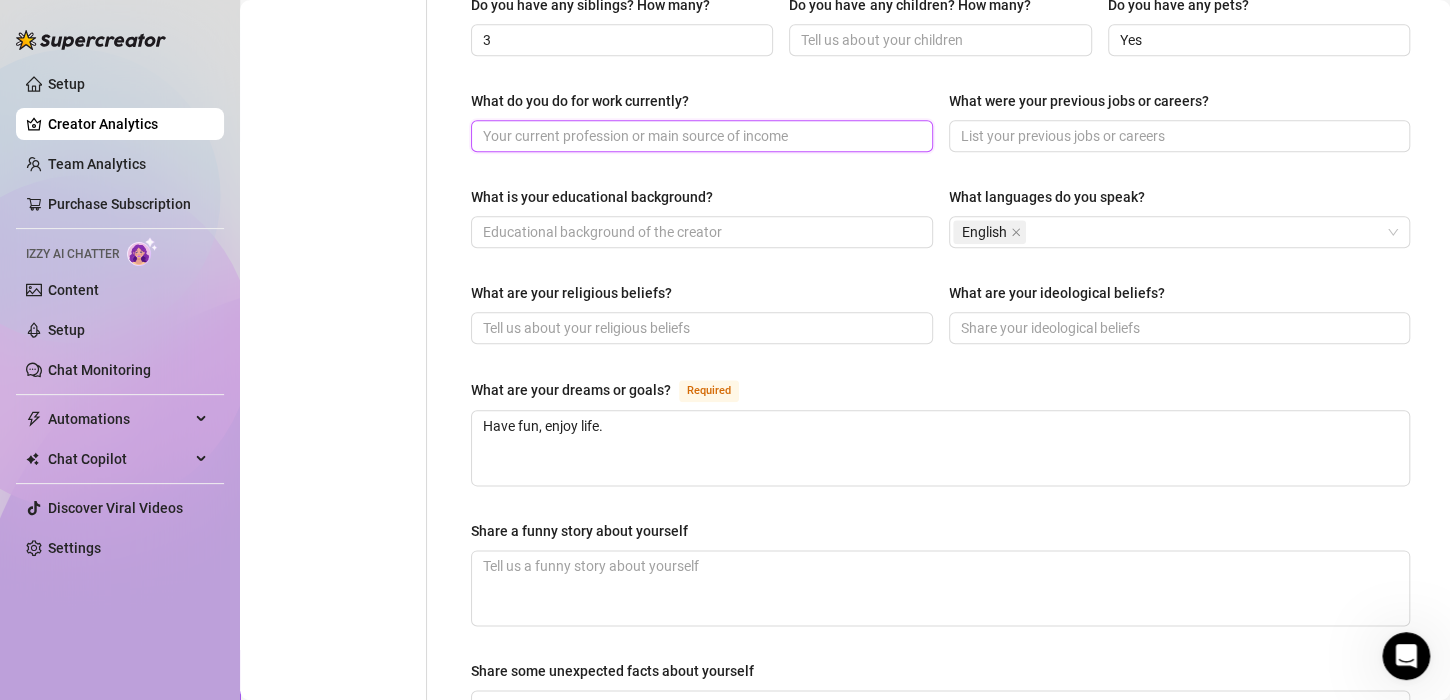 scroll, scrollTop: 877, scrollLeft: 0, axis: vertical 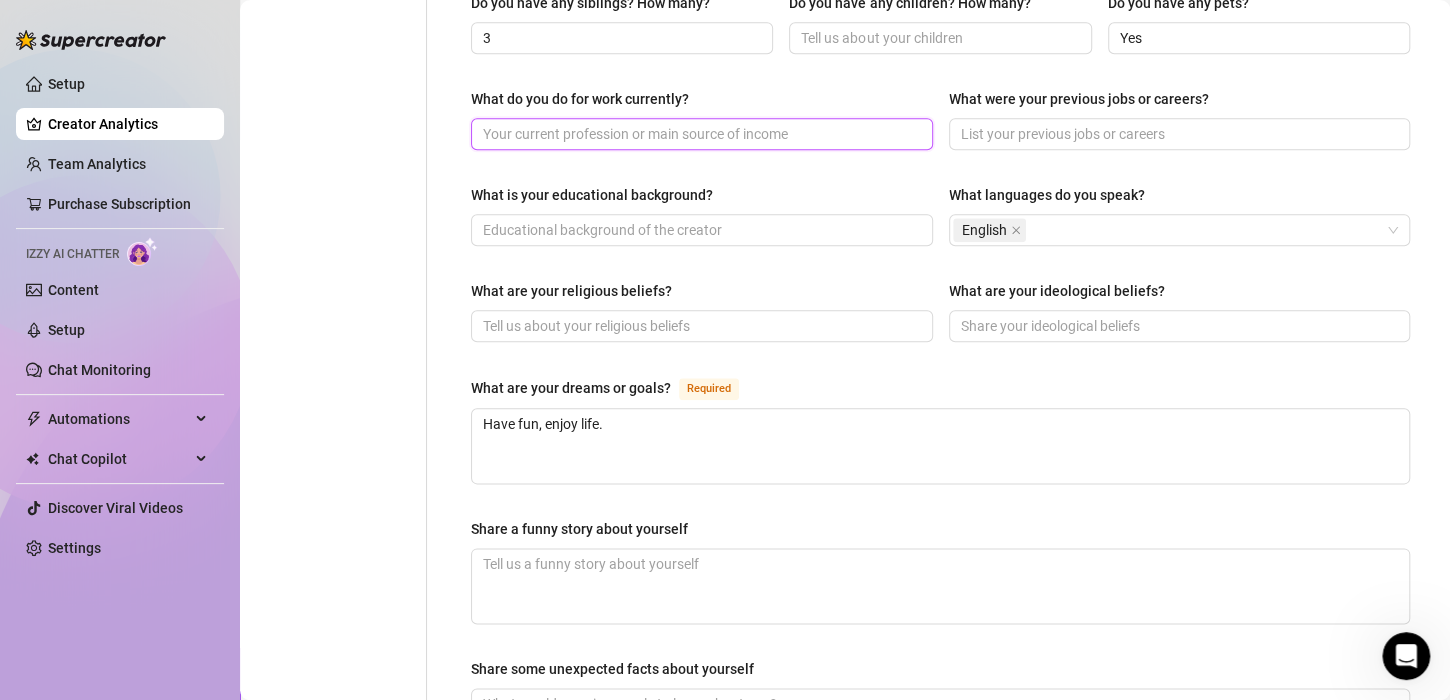 click on "What do you do for work currently?" at bounding box center (700, 134) 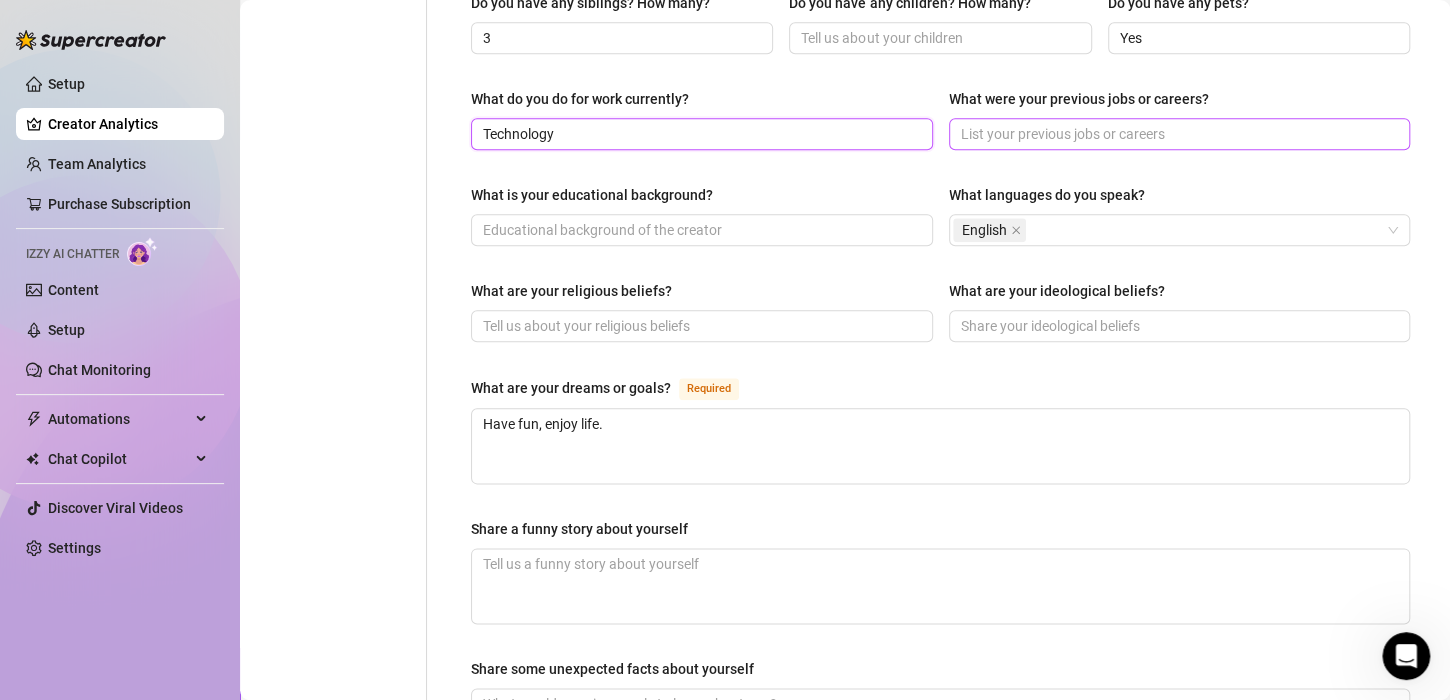 type on "Technology" 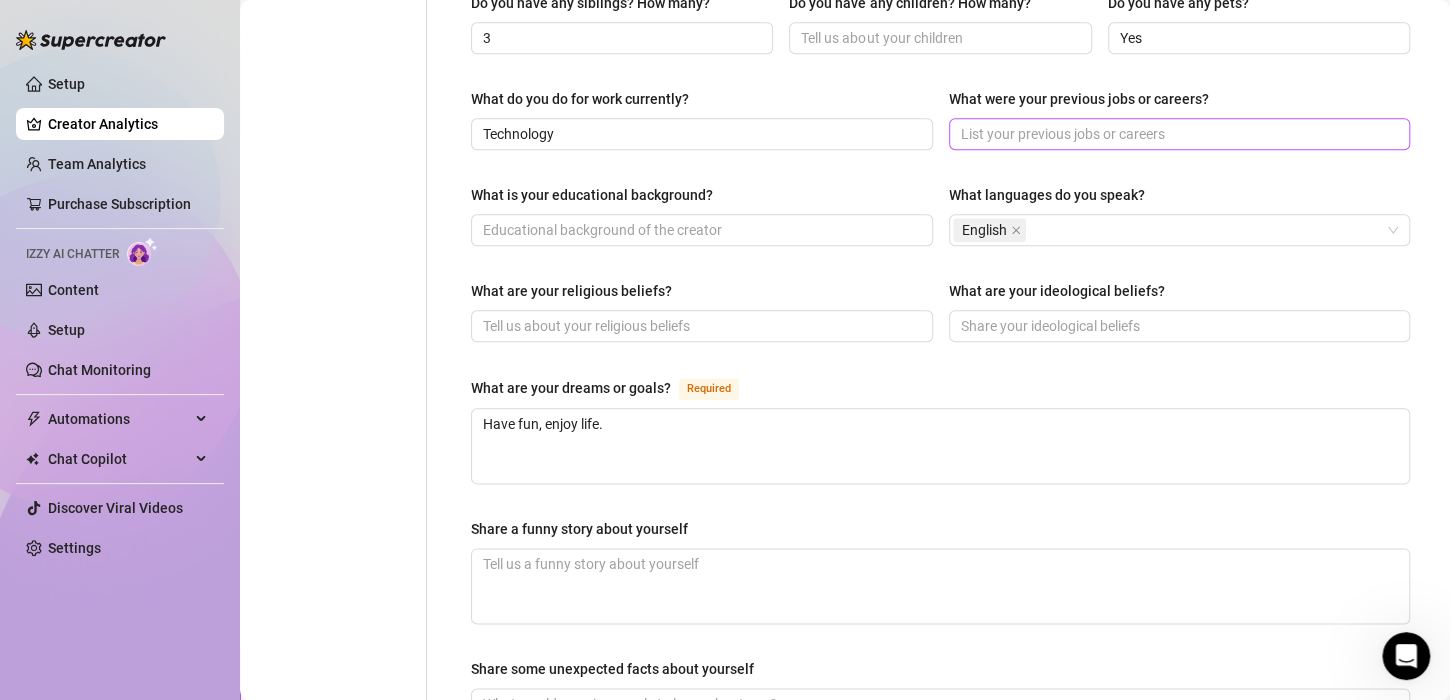 click at bounding box center [1180, 134] 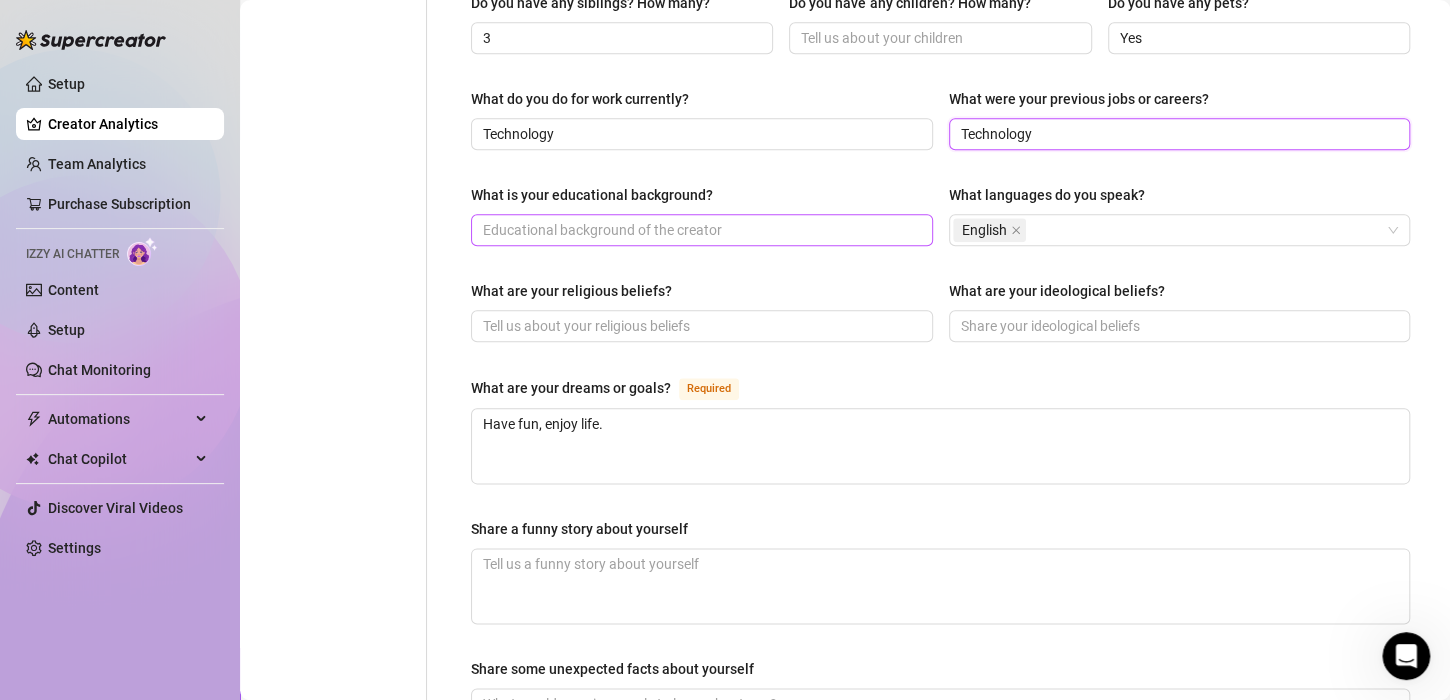 type on "Technology" 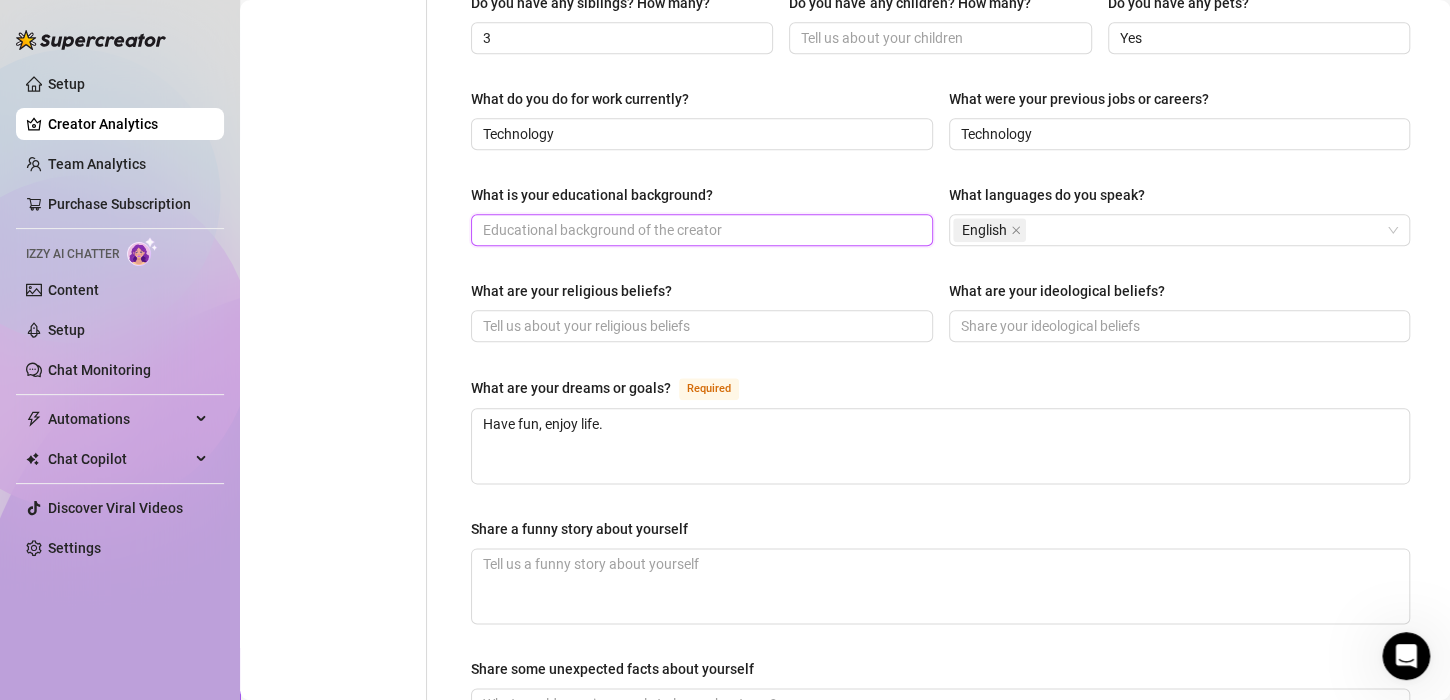 click on "What is your educational background?" at bounding box center (700, 230) 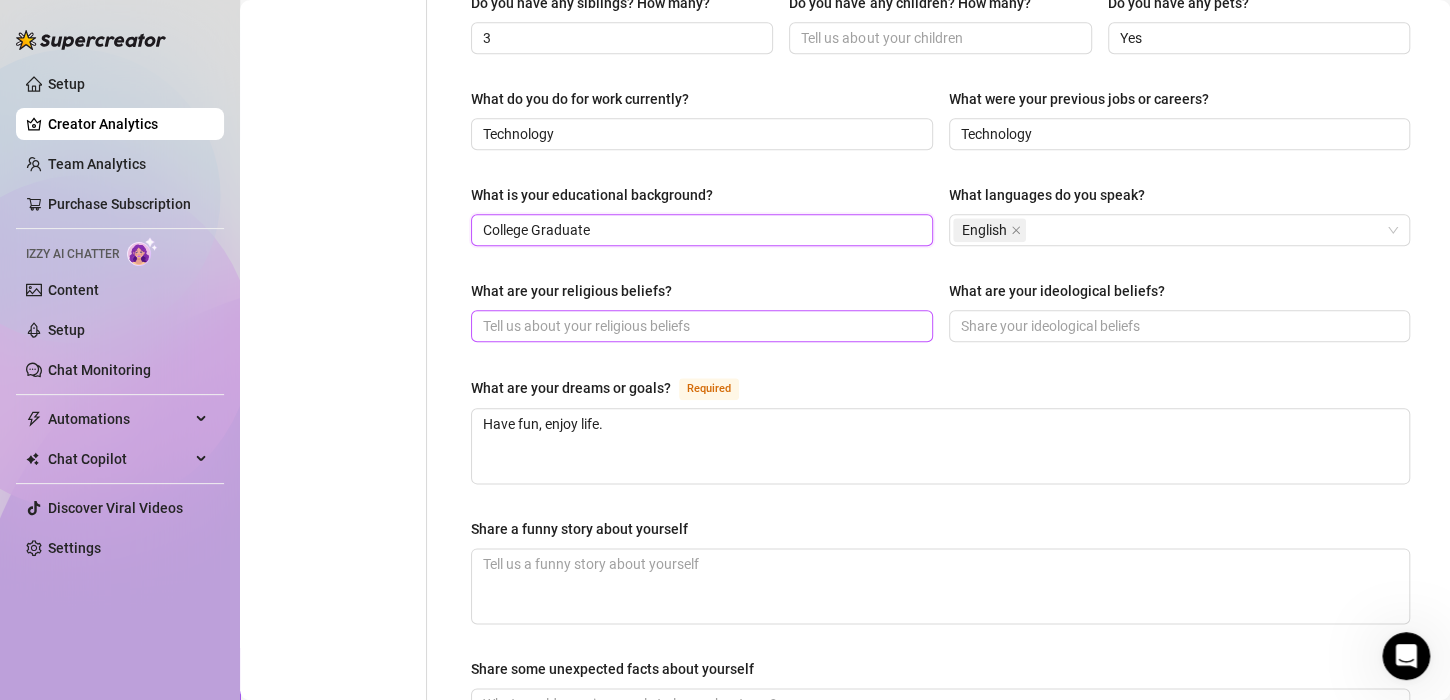 type on "College Graduate" 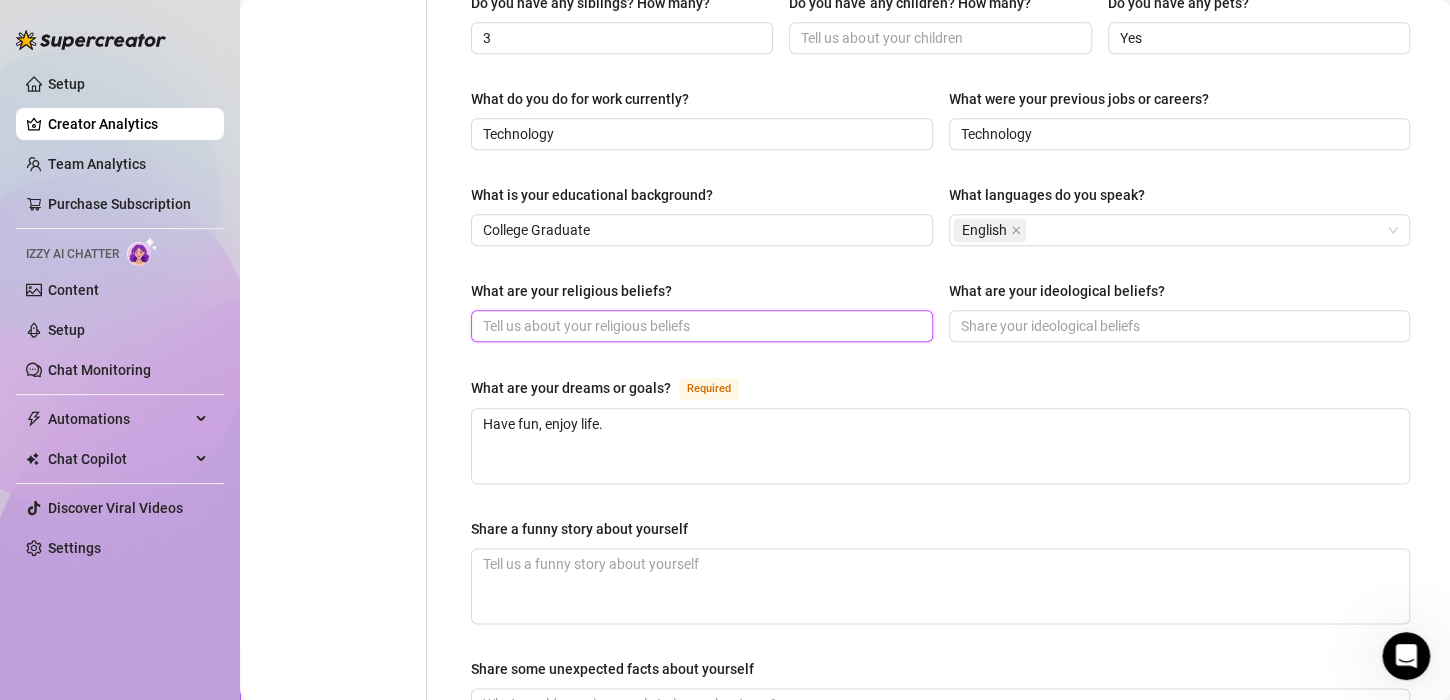 click on "What are your religious beliefs?" at bounding box center (700, 326) 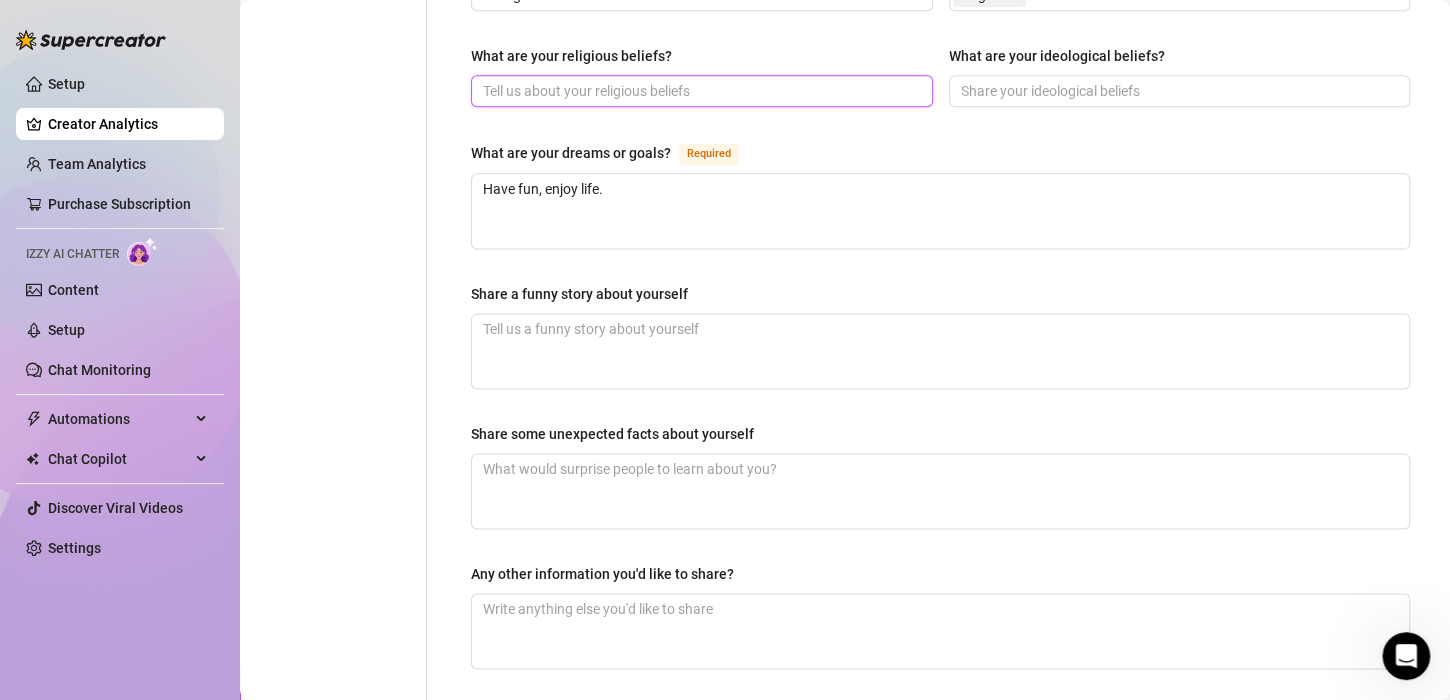 scroll, scrollTop: 1122, scrollLeft: 0, axis: vertical 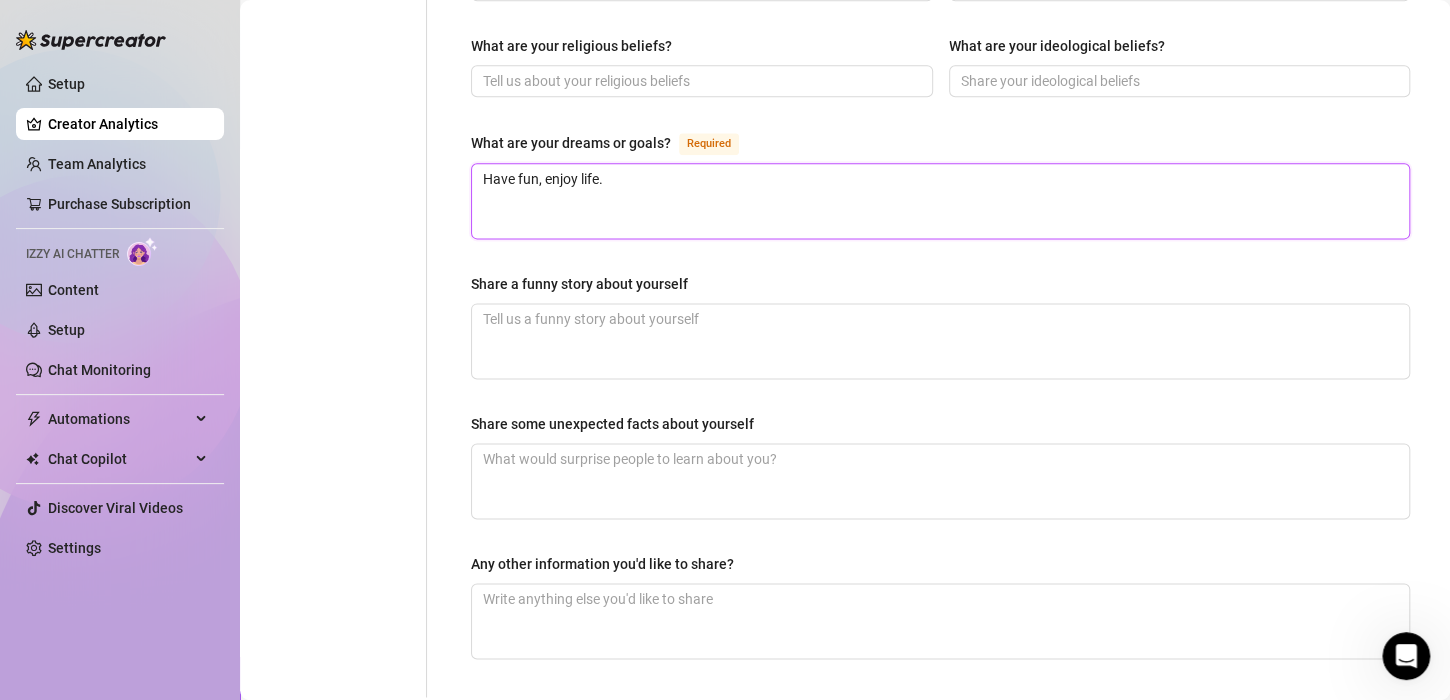 click on "Have fun, enjoy life." at bounding box center (940, 201) 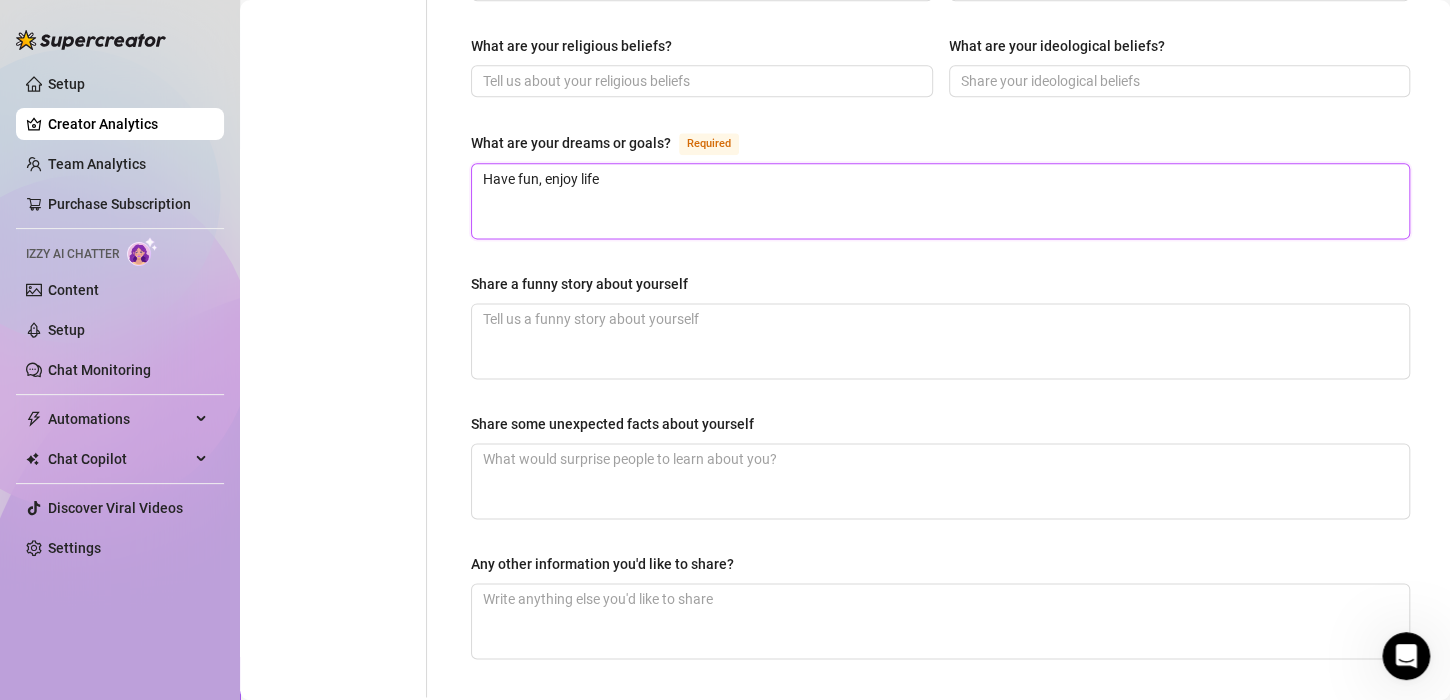 type on "Have fun, enjoy life," 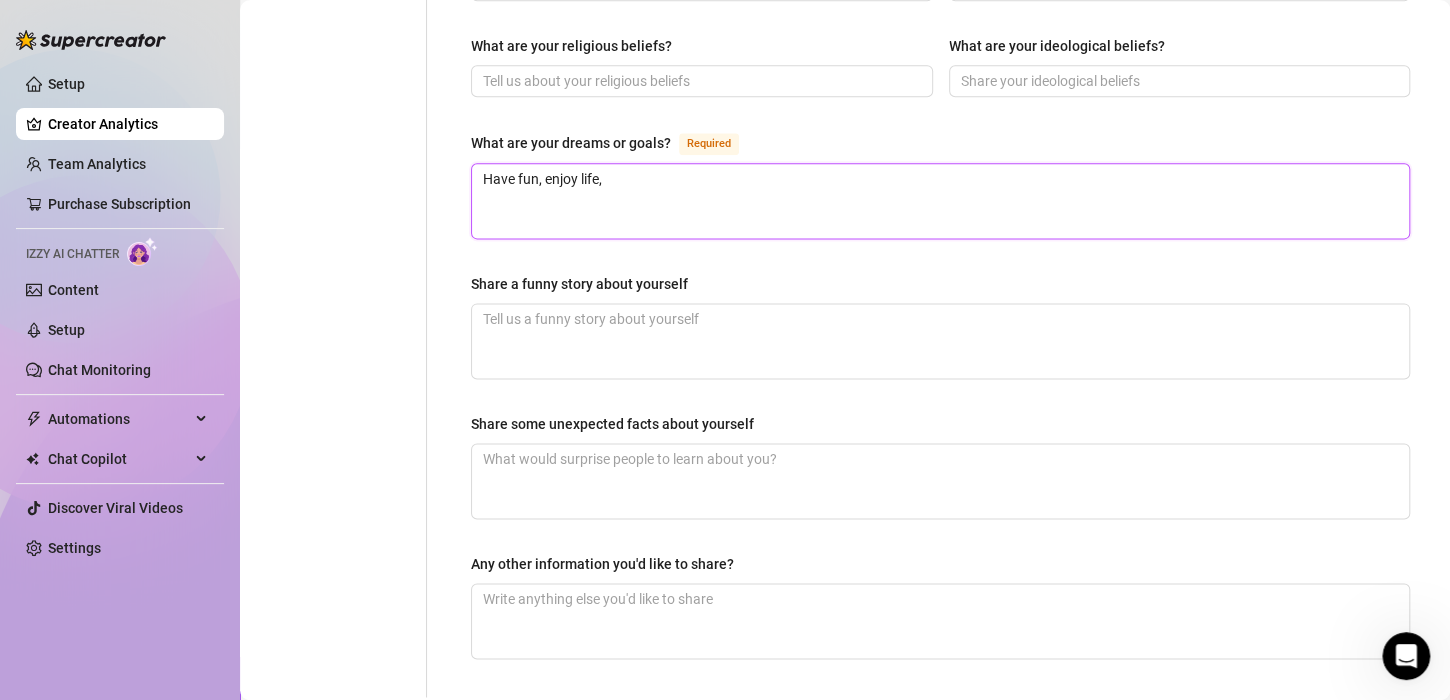 type on "Have fun, enjoy life," 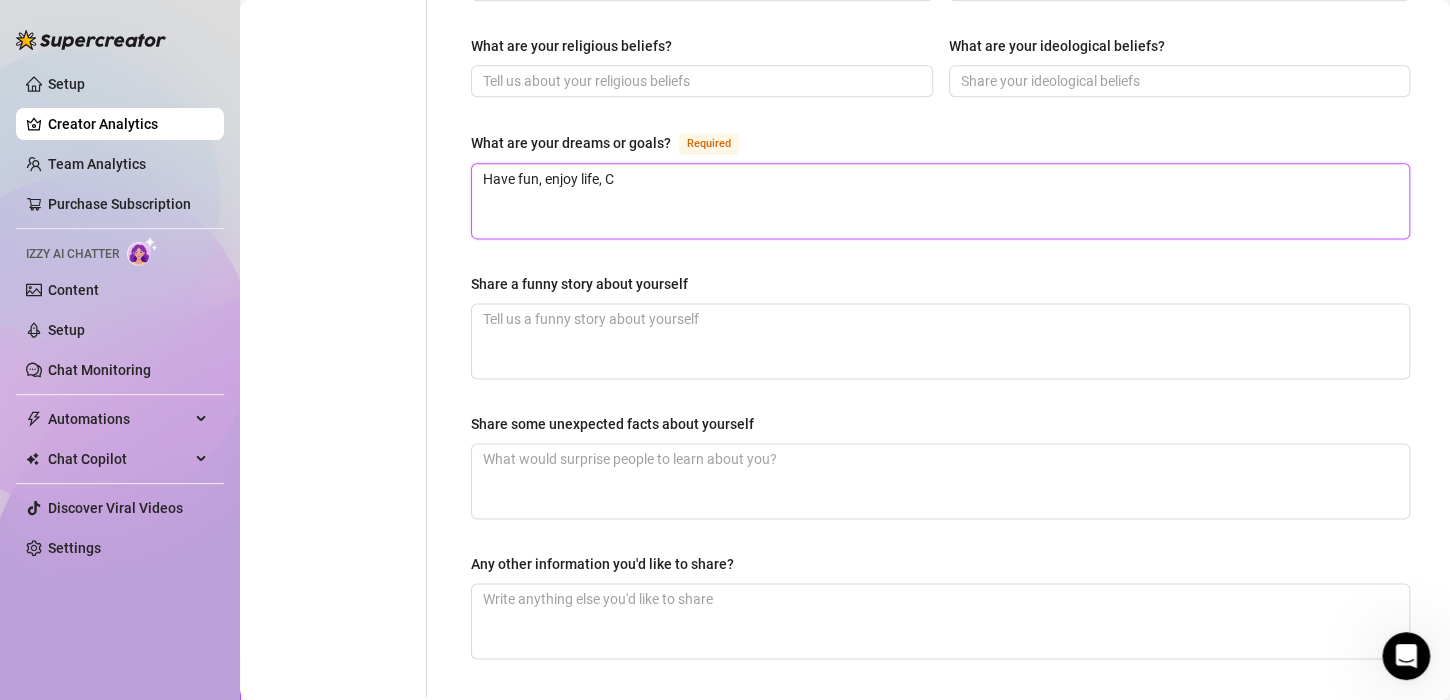 type on "Have fun, enjoy life, Ca" 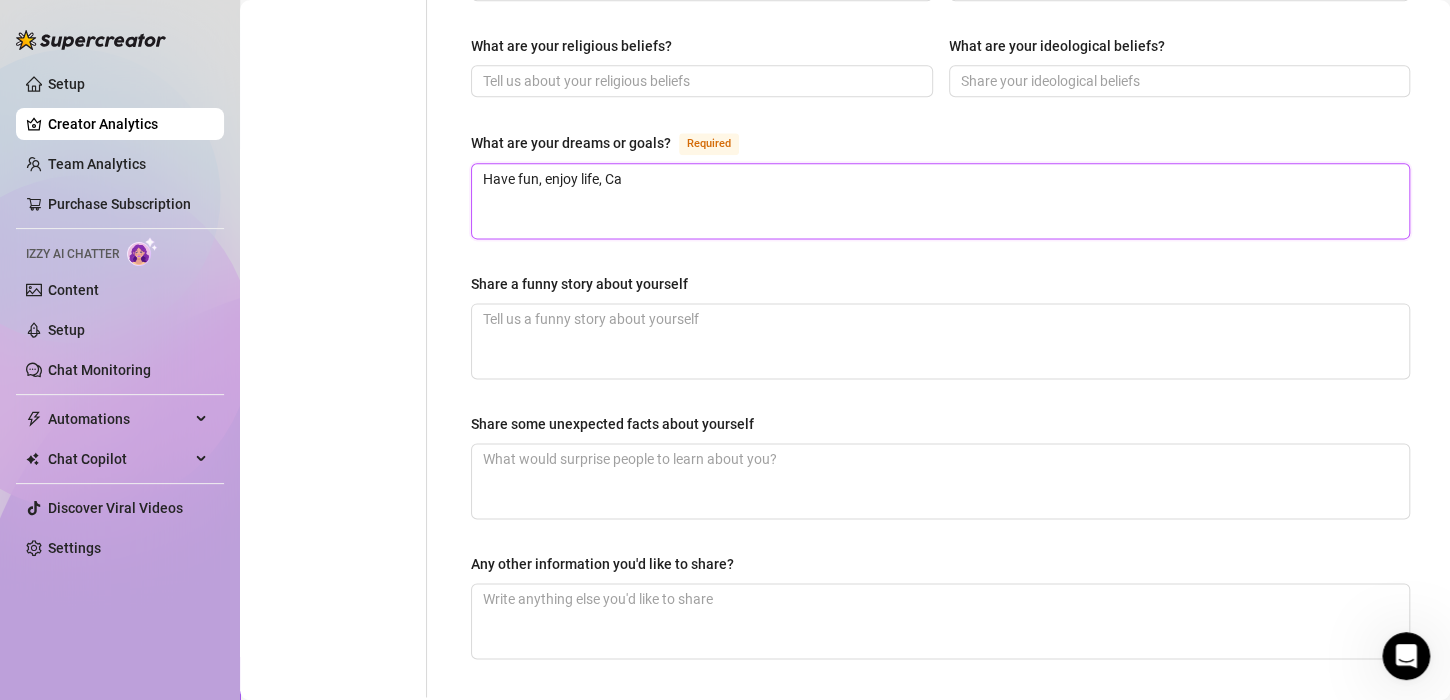 type 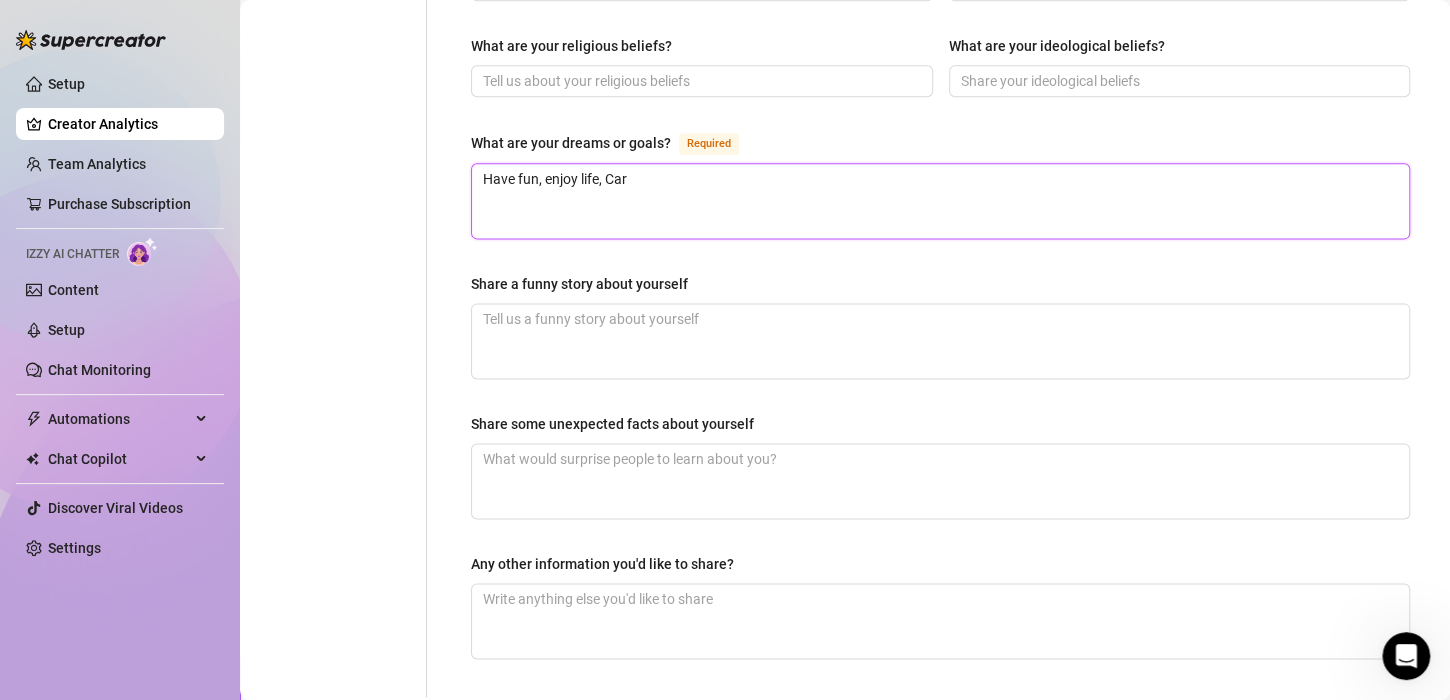 type on "Have fun, enjoy life, Carp" 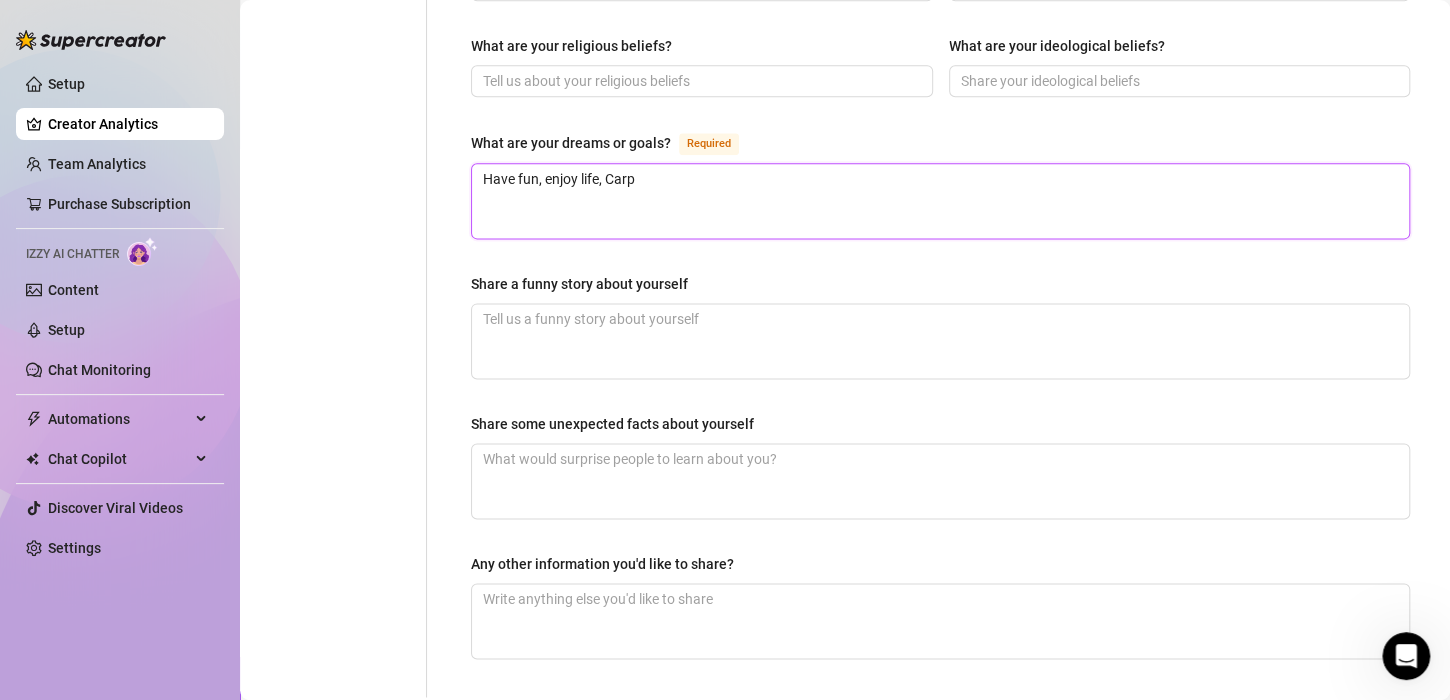 type on "Have fun, enjoy life, Carpe" 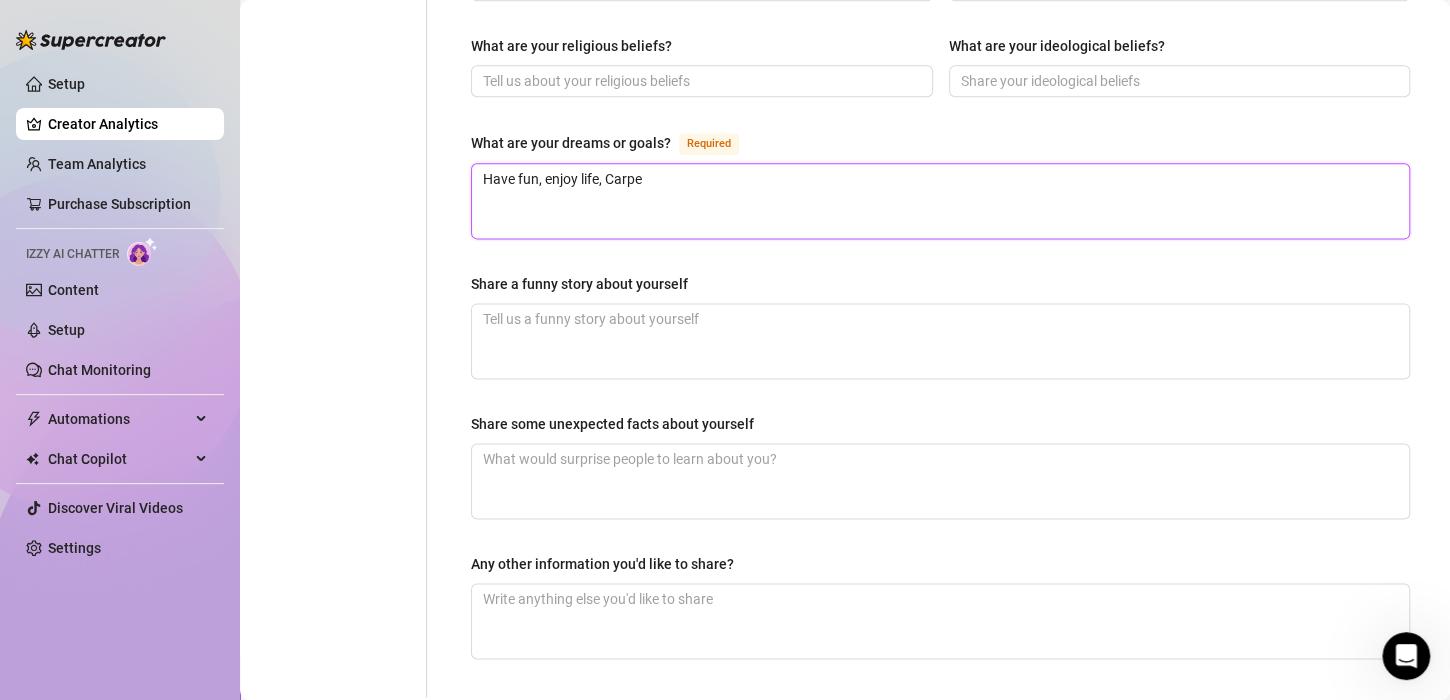 type on "Have fun, enjoy life, Carpe" 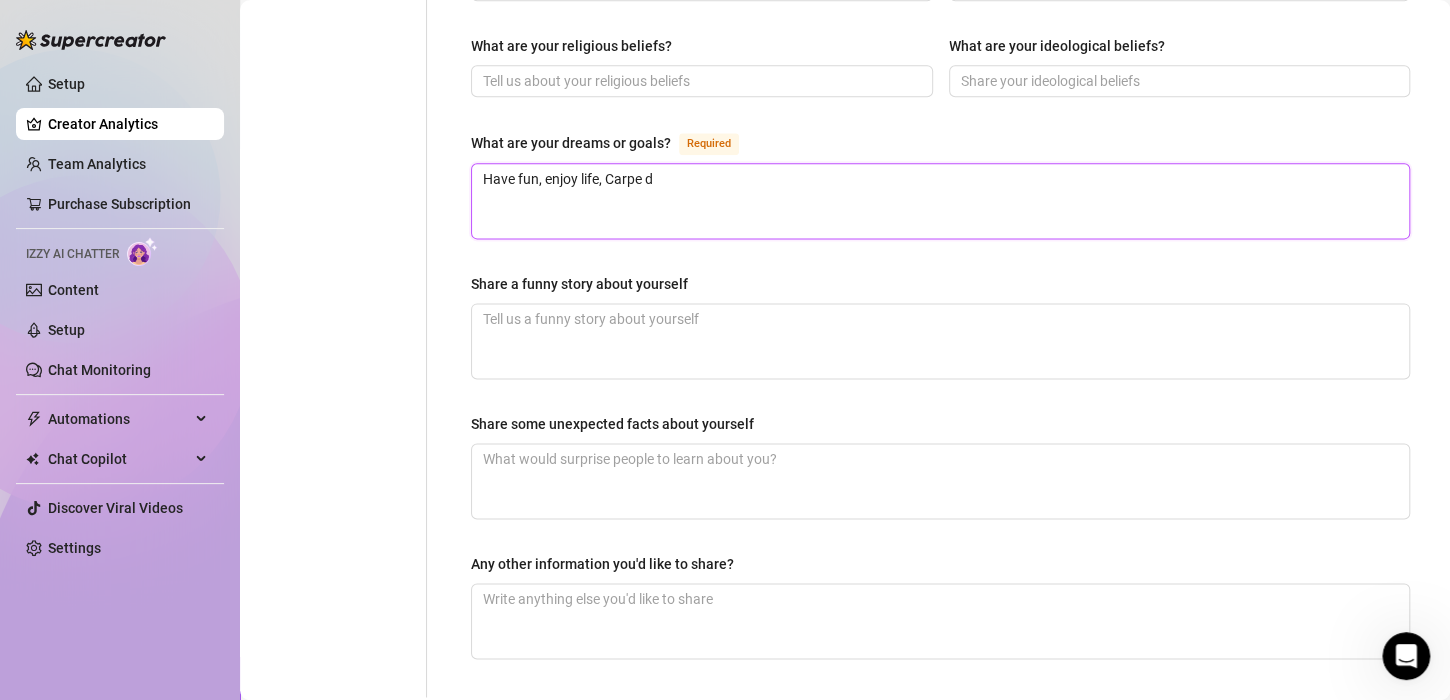 type 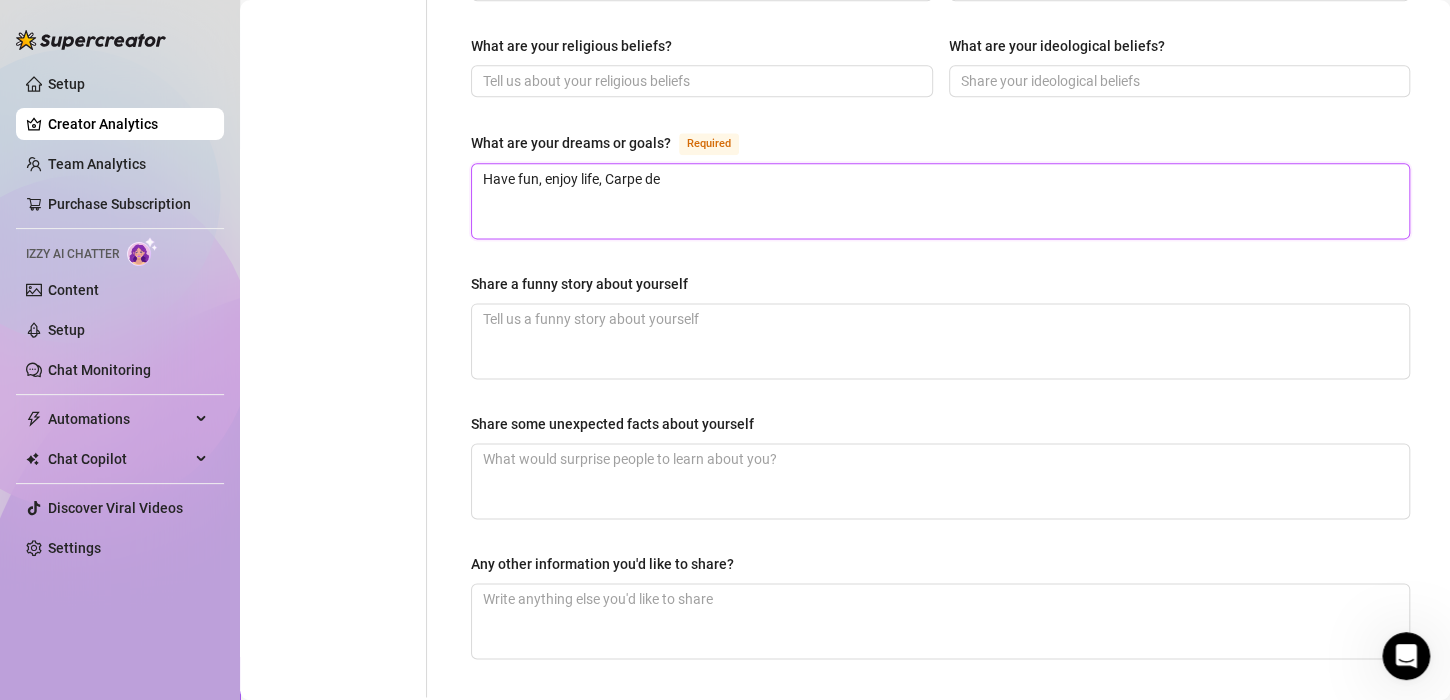 type on "Have fun, enjoy life, Carpe dei" 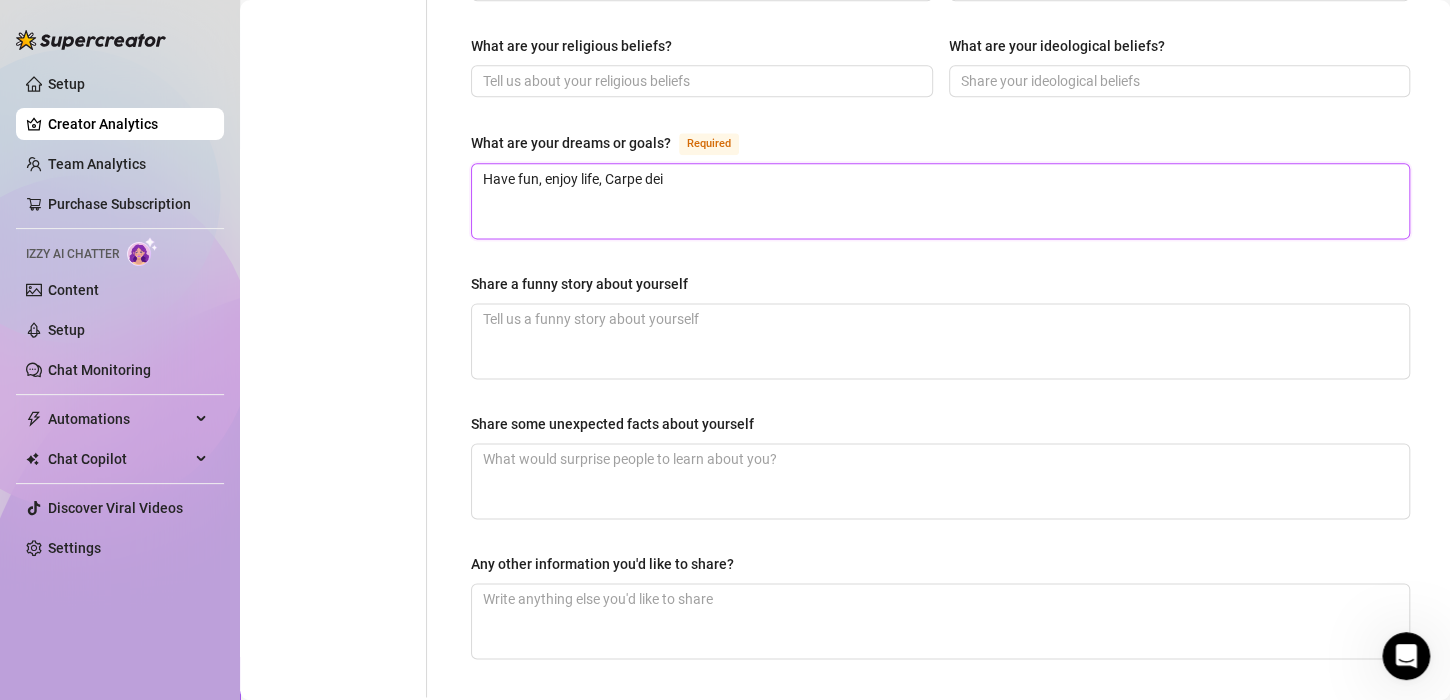 type on "Have fun, enjoy life, Carpe deim" 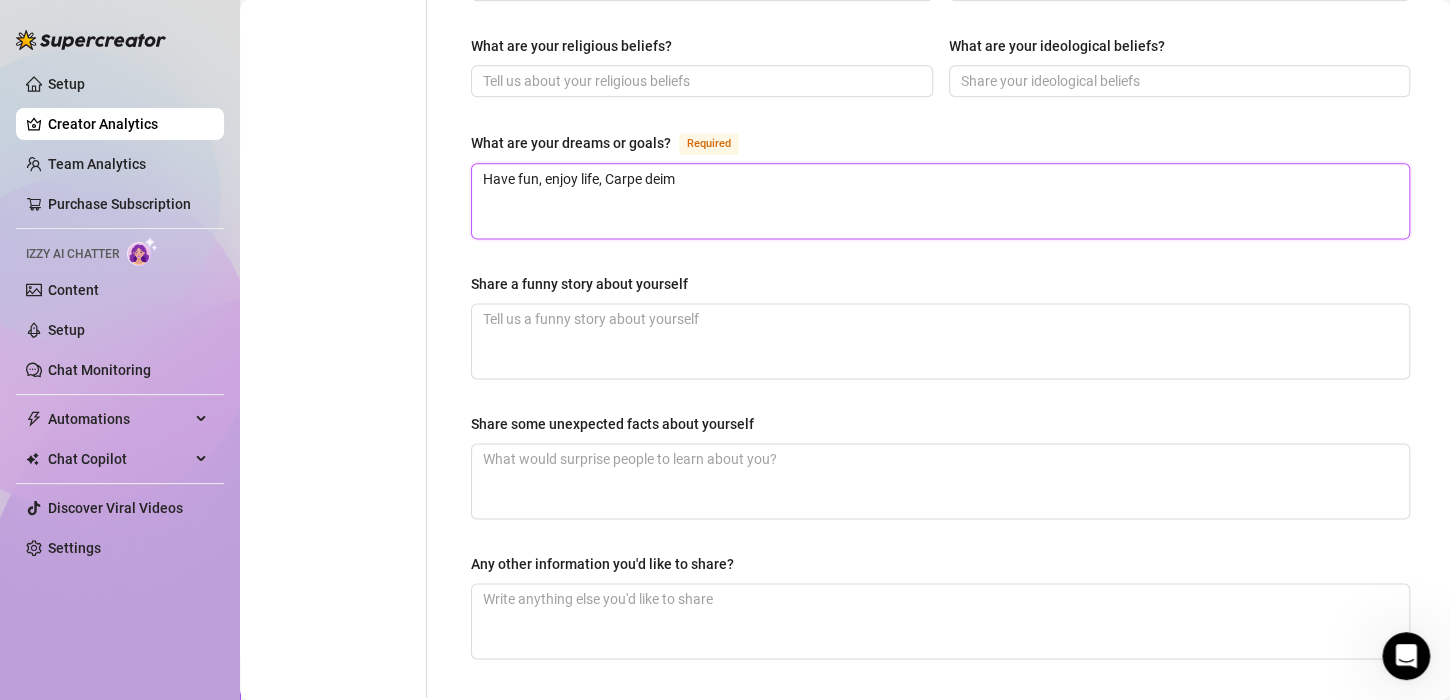type on "Have fun, enjoy life, Carpe deim" 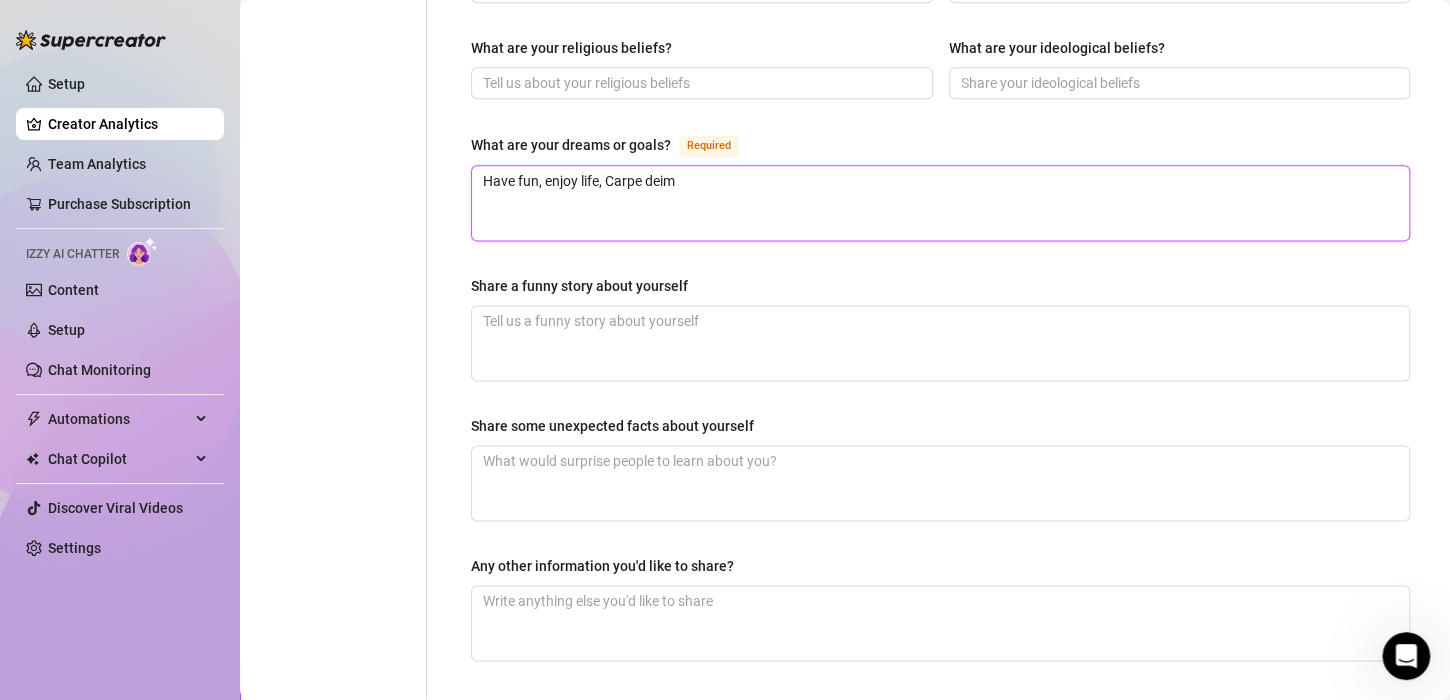 click on "Have fun, enjoy life, Carpe deim" at bounding box center [940, 203] 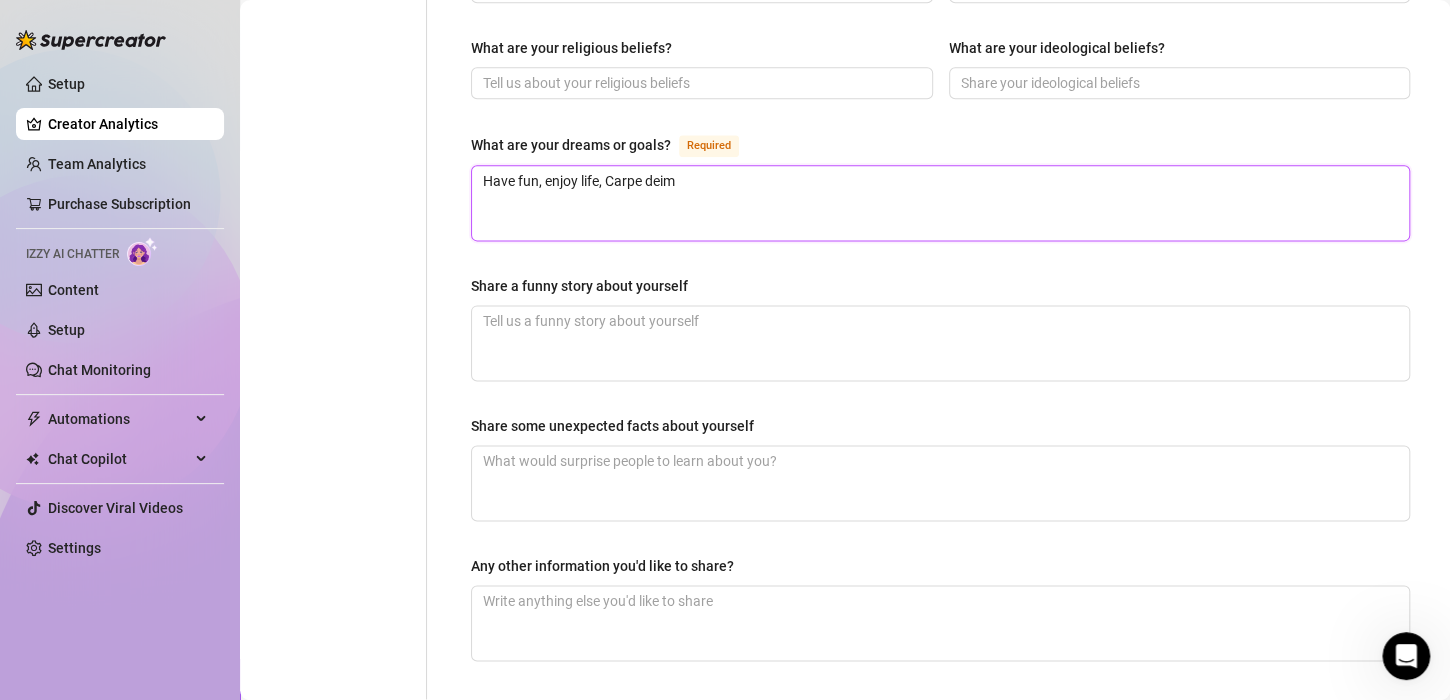 type on "Have fun, enjoy life, l" 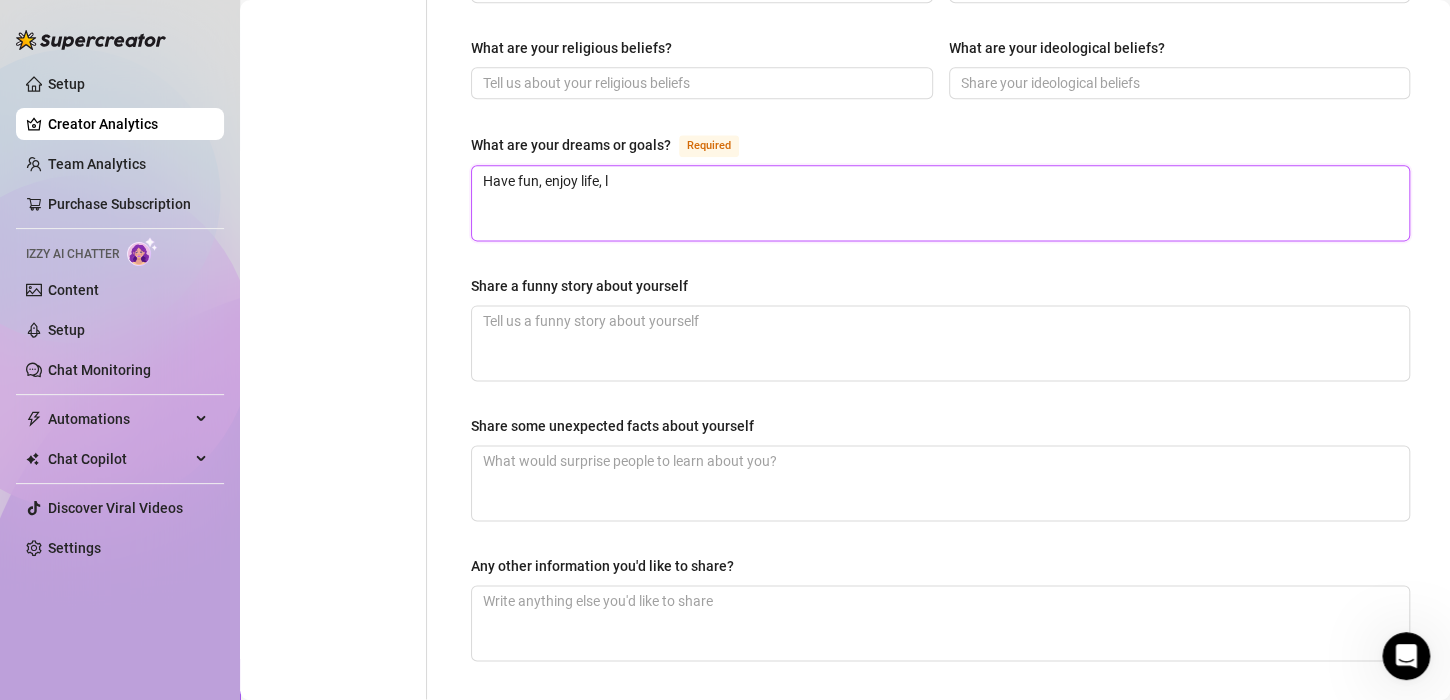 type on "Have fun, enjoy life, li" 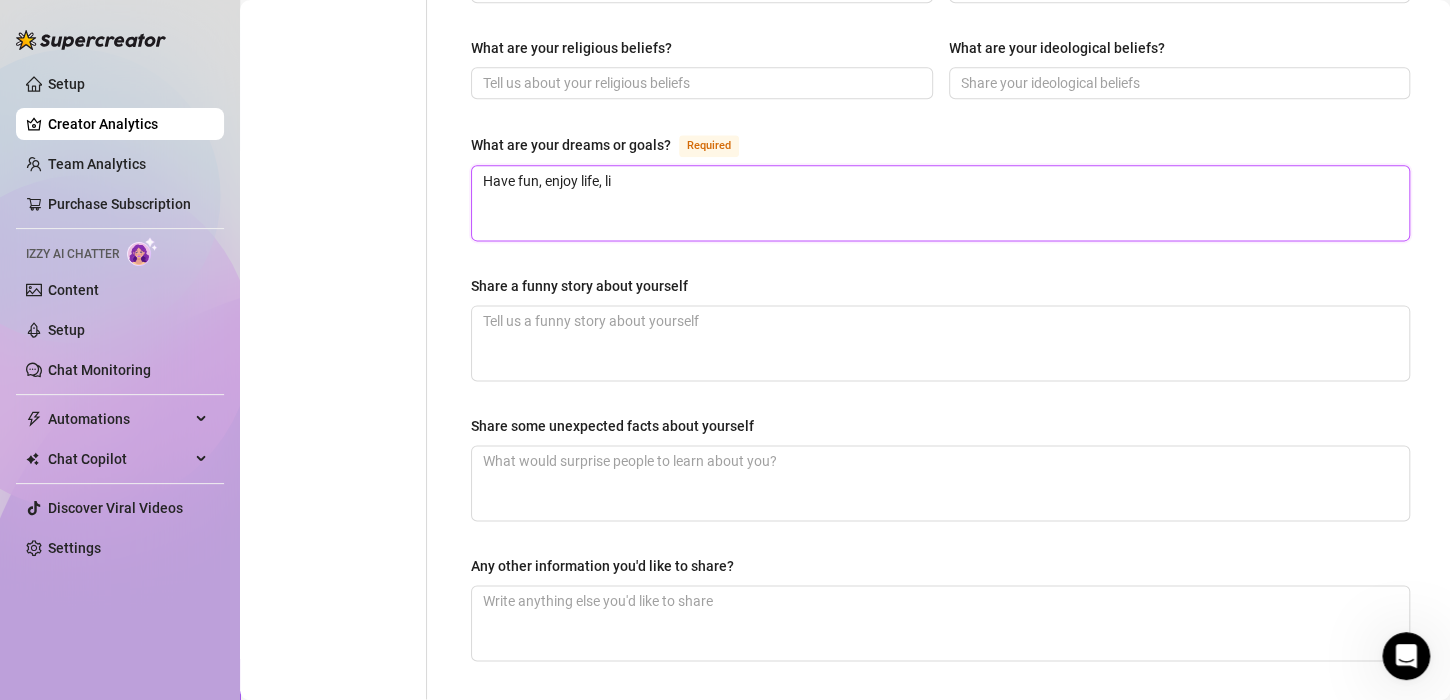 type on "Have fun, enjoy life, liv" 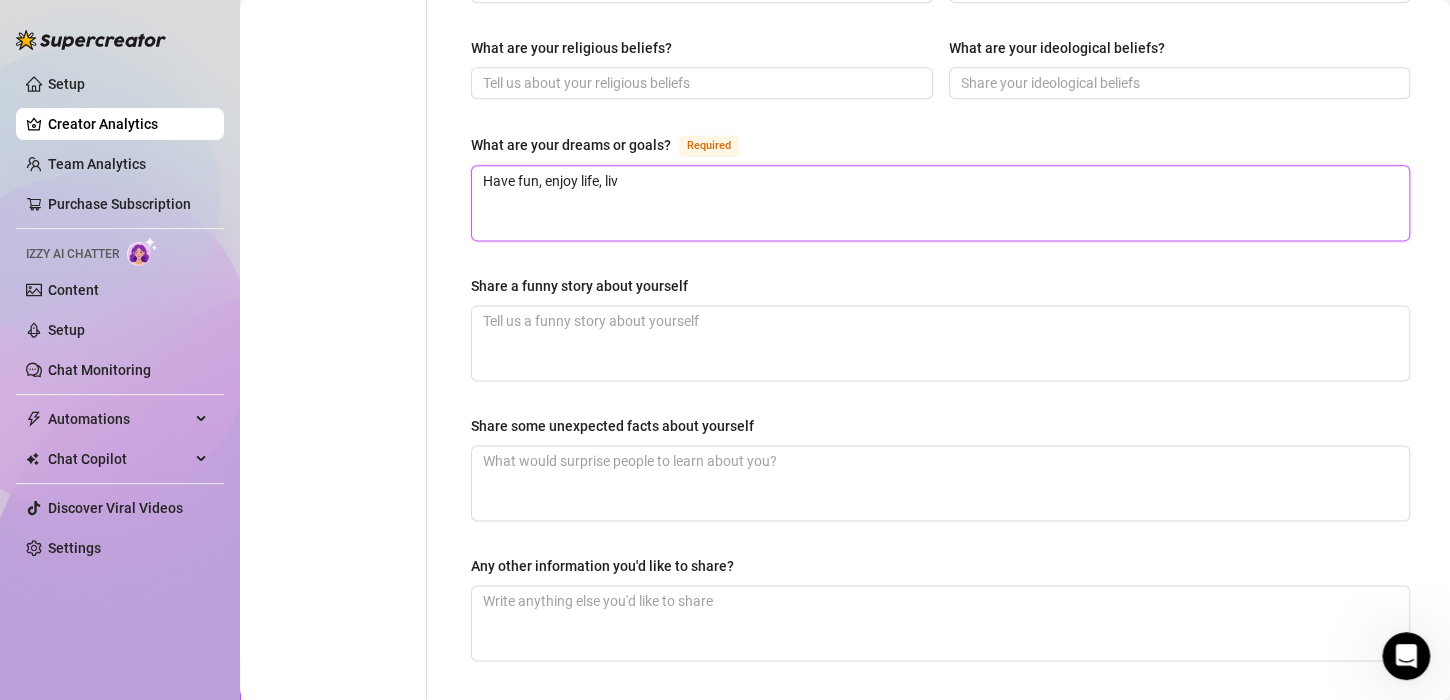 type on "Have fun, enjoy life, live" 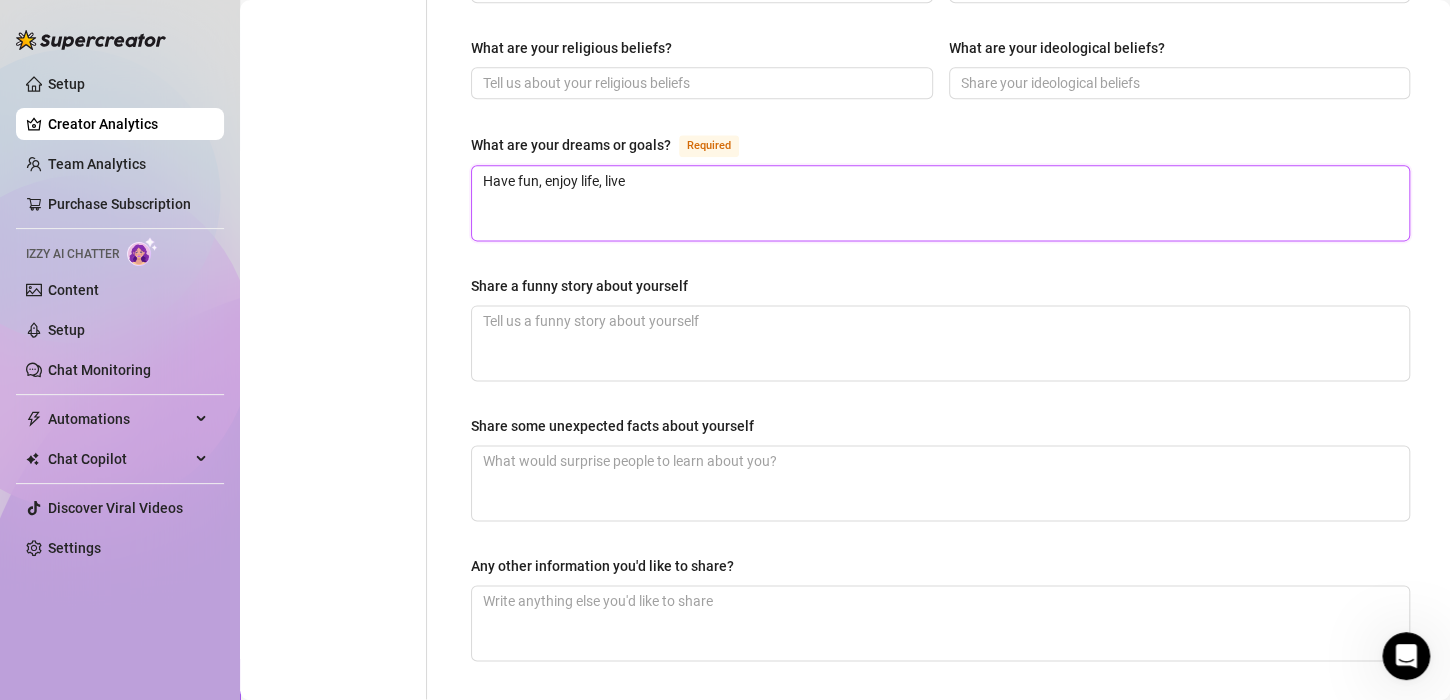 type on "Have fun, enjoy life, live" 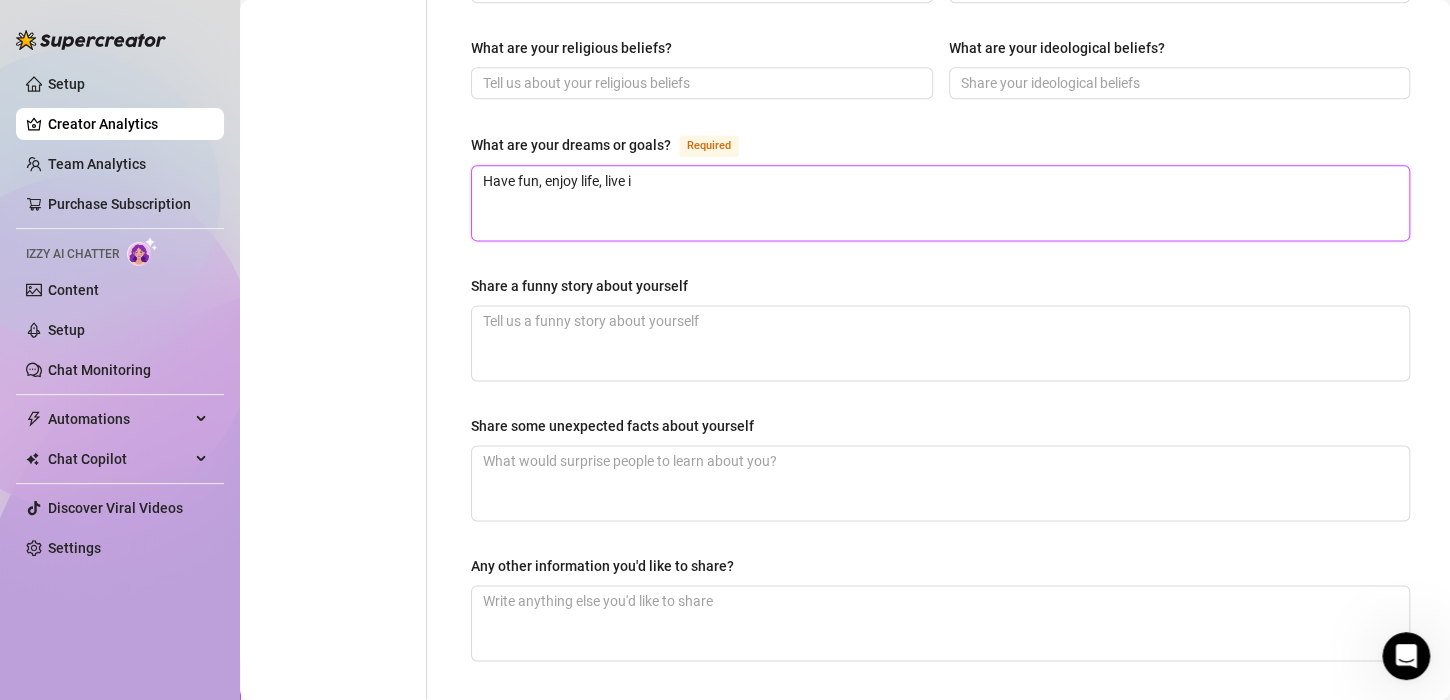 type on "Have fun, enjoy life, live in" 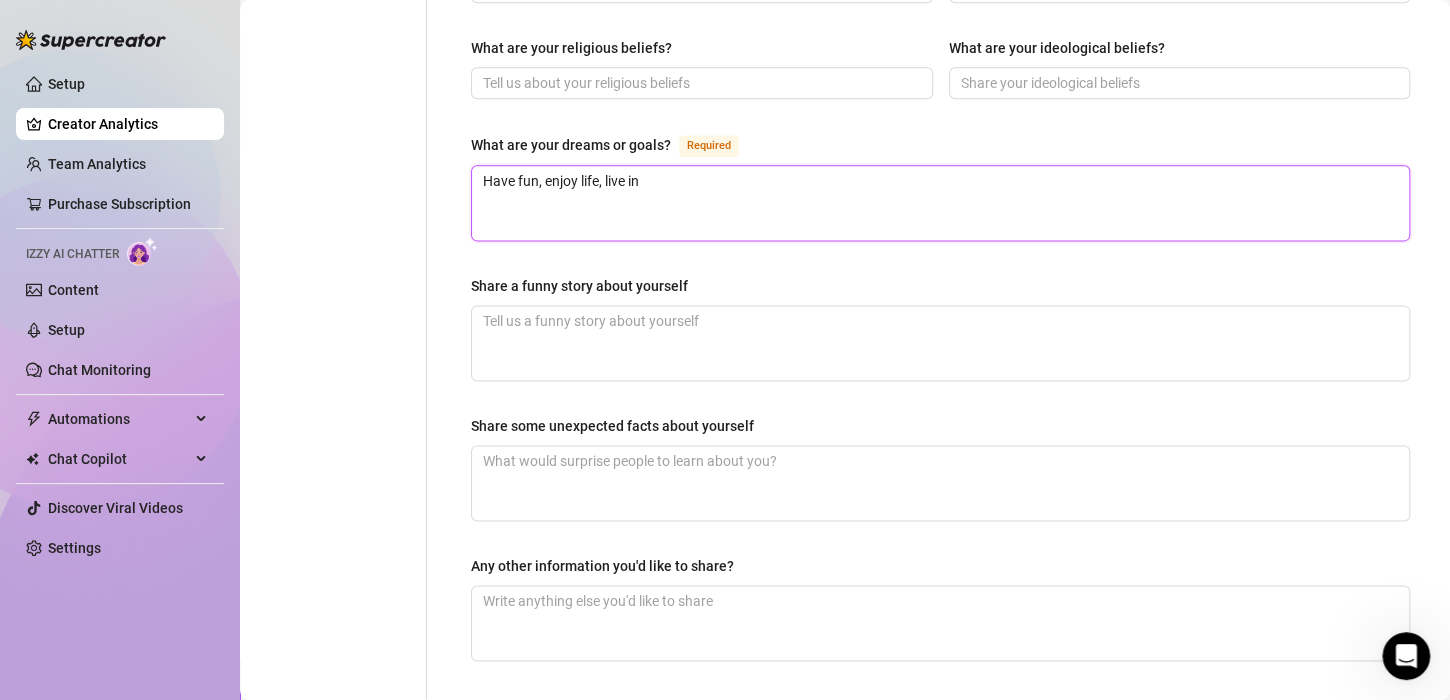 type on "Have fun, enjoy life, live in" 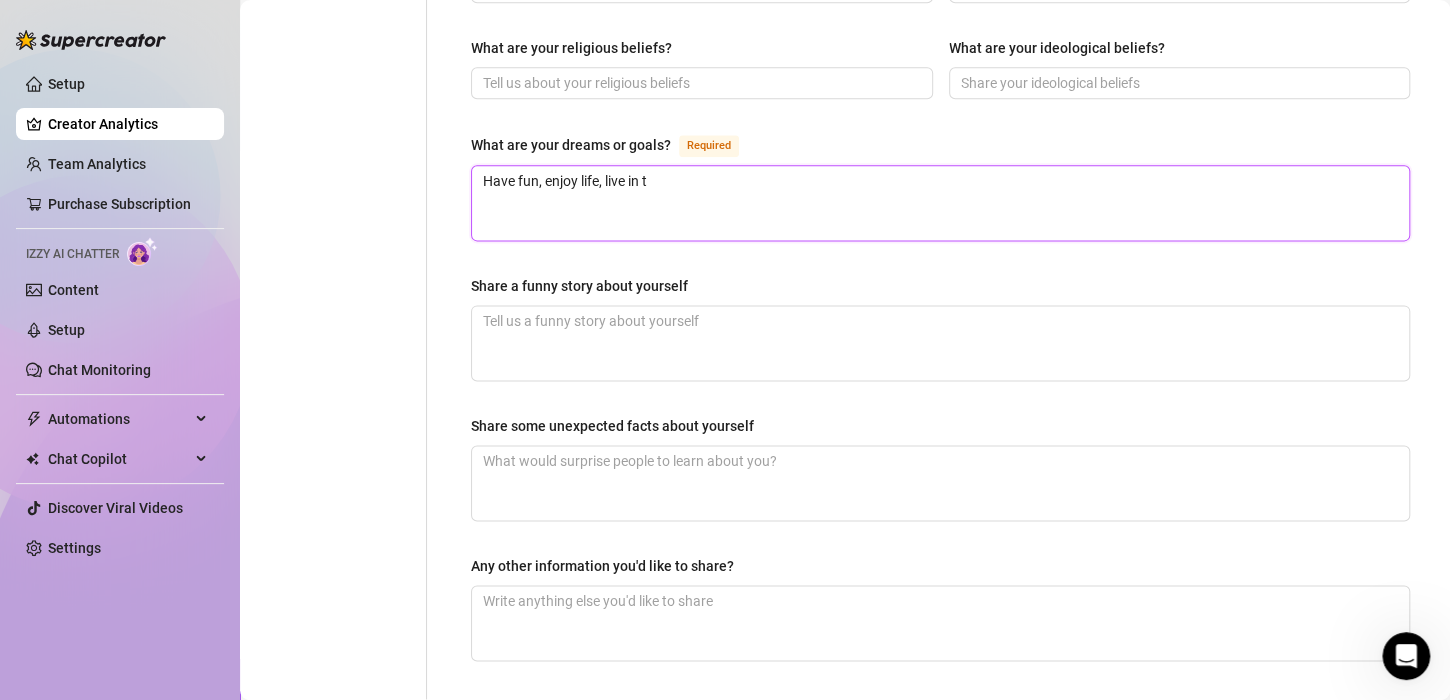 type on "Have fun, enjoy life, live in th" 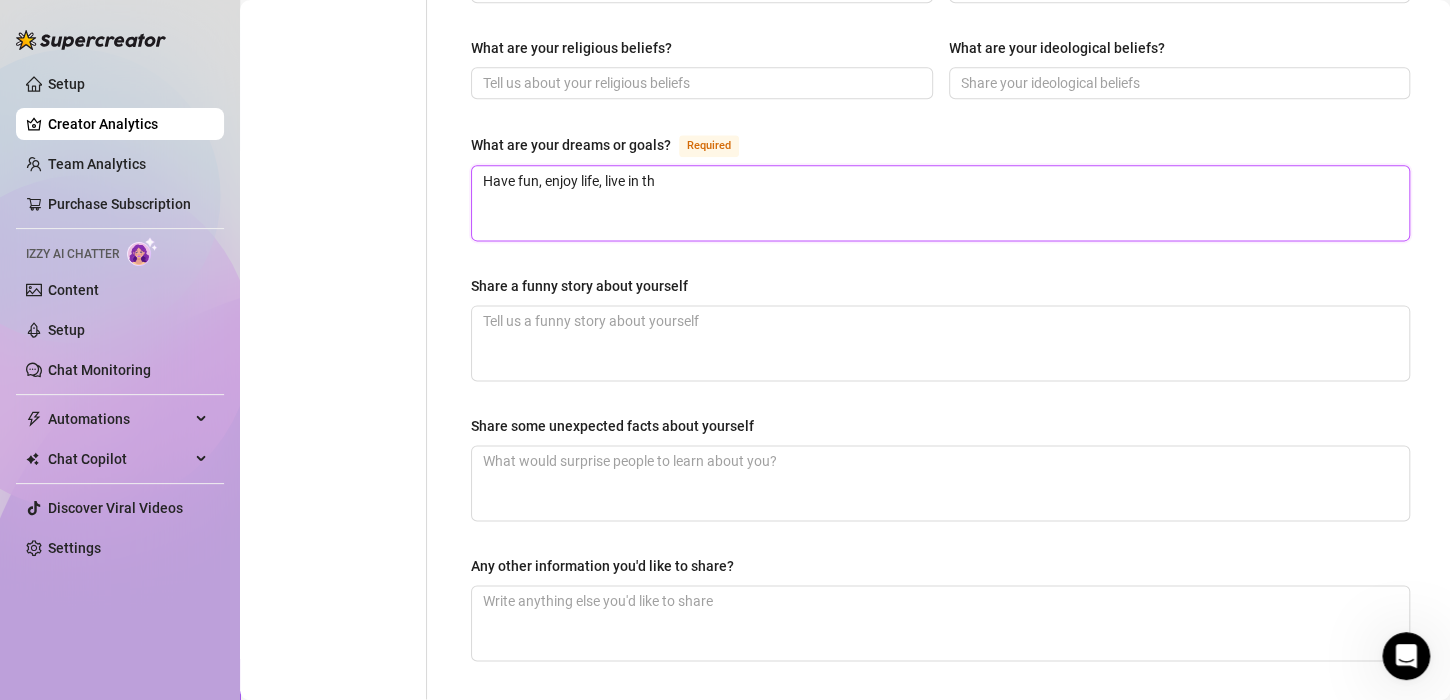 type on "Have fun, enjoy life, live in the" 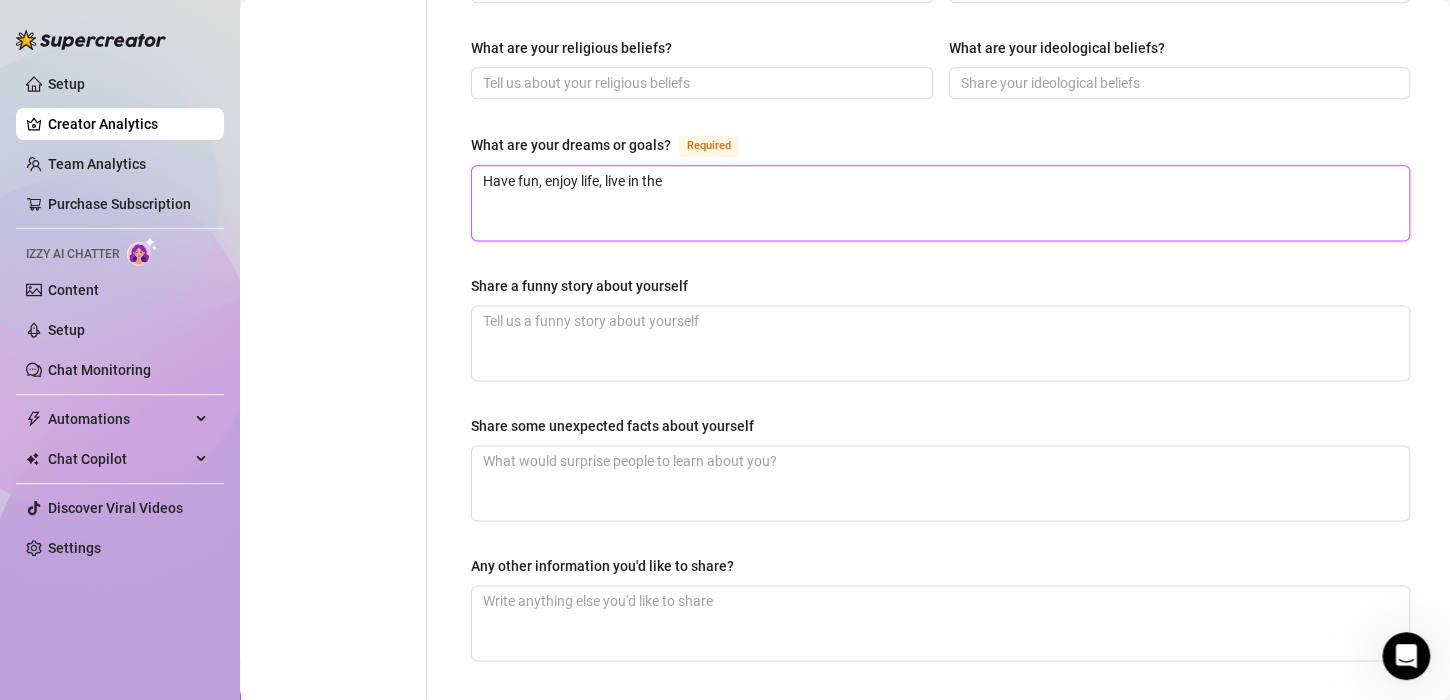 type on "Have fun, enjoy life, live in the" 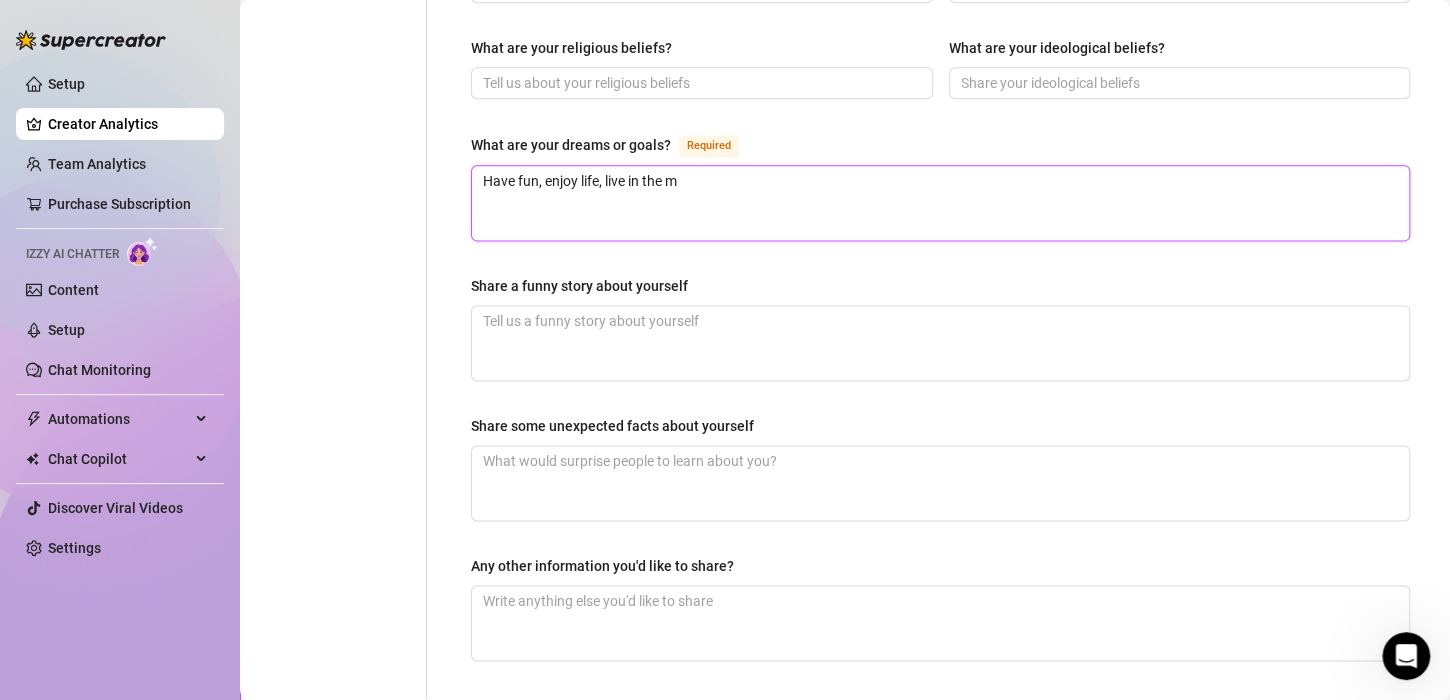 type on "Have fun, enjoy life, live in the mo" 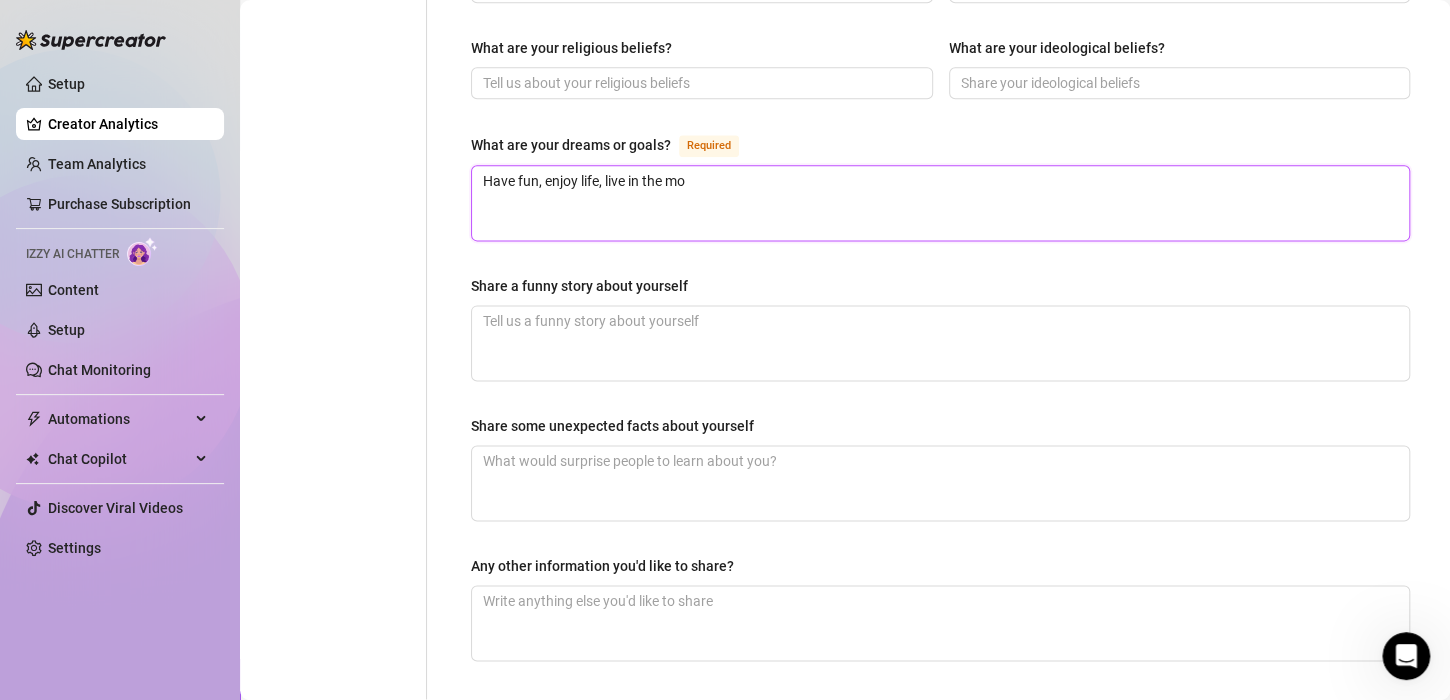 type 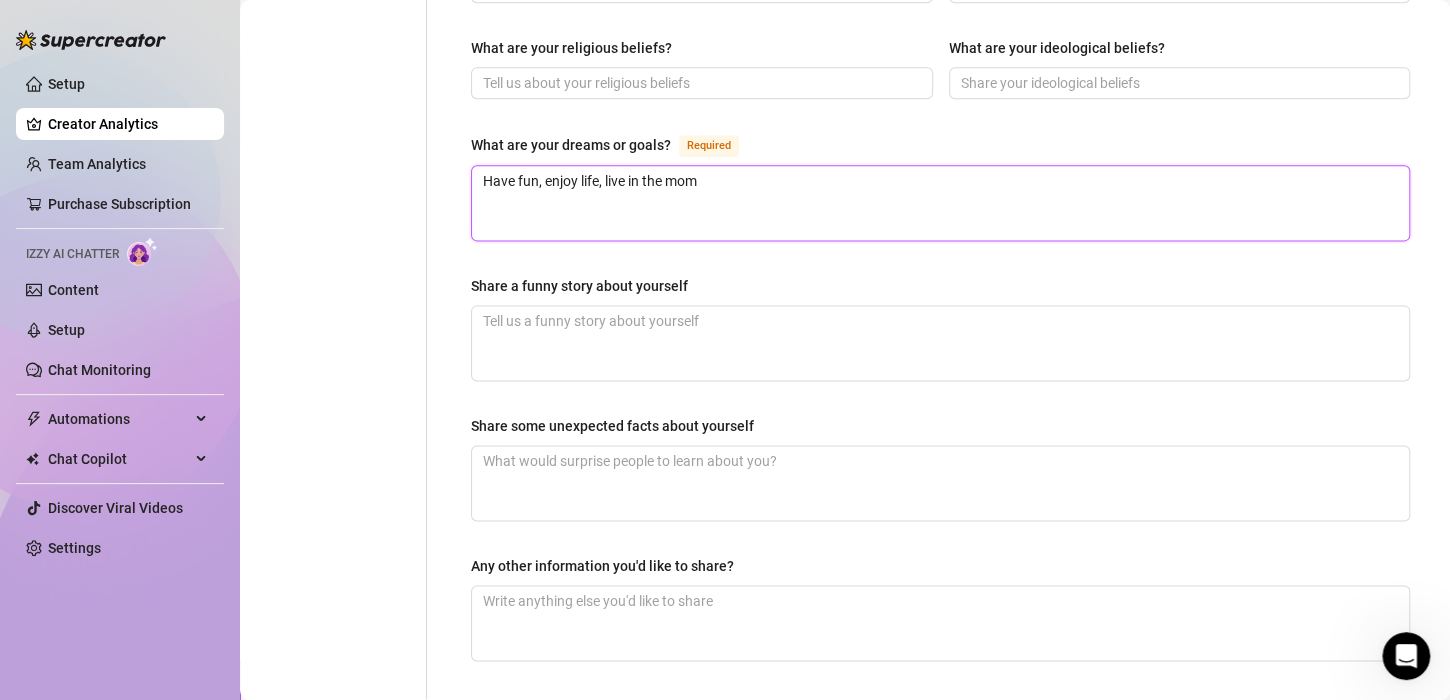 type on "Have fun, enjoy life, live in the mome" 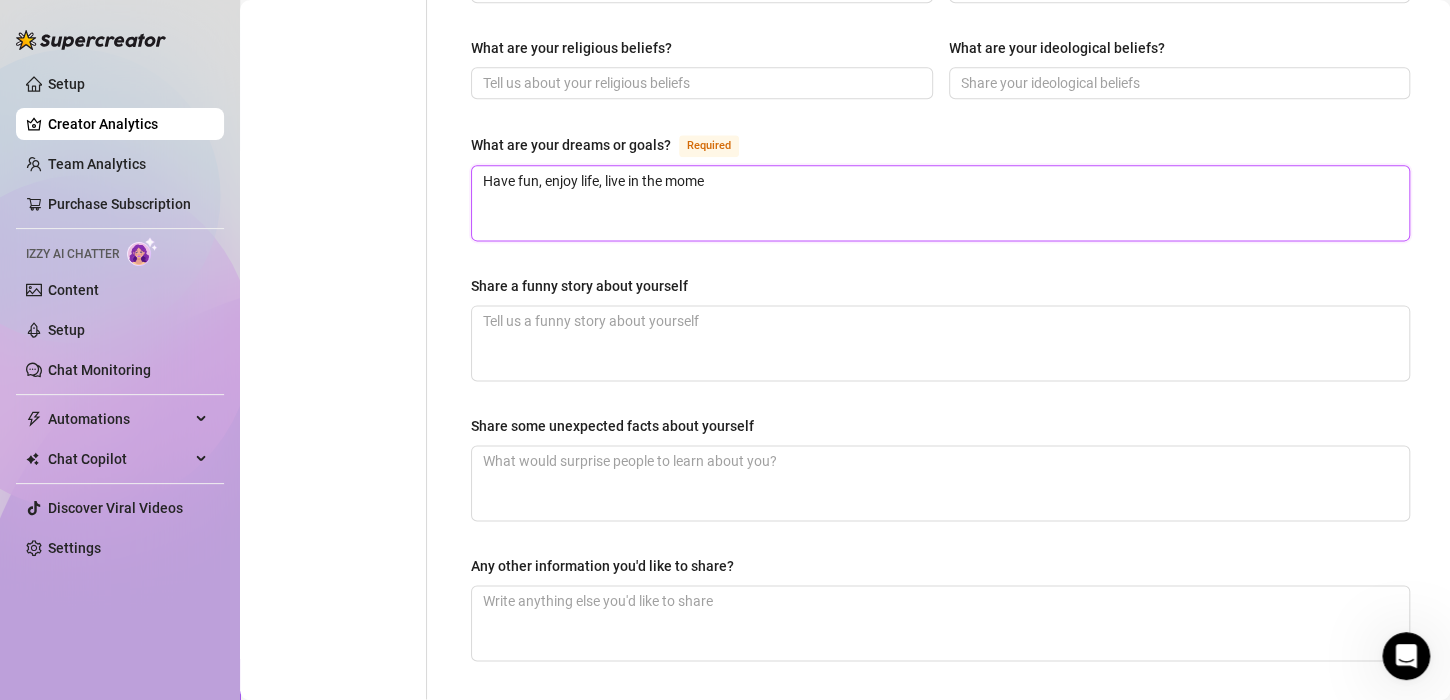 type on "Have fun, enjoy life, live in the momen" 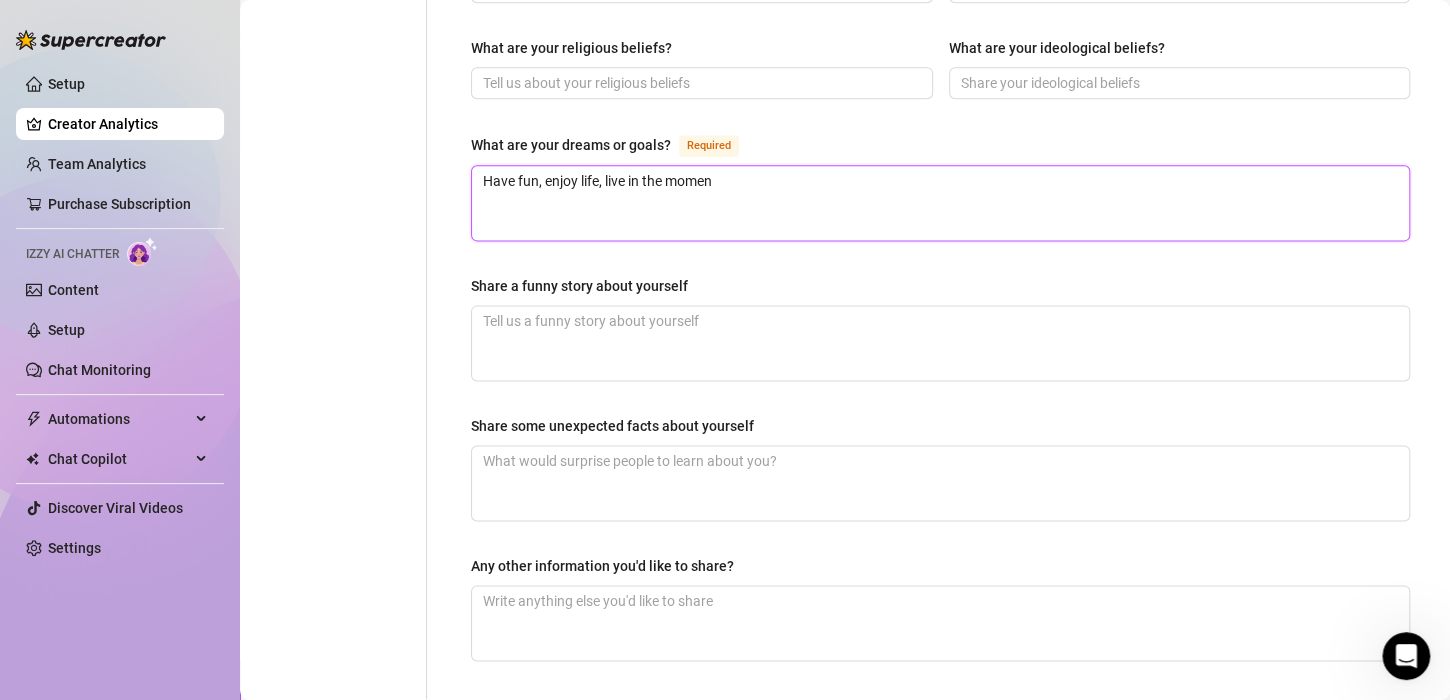 type on "Have fun, enjoy life, live in the moment" 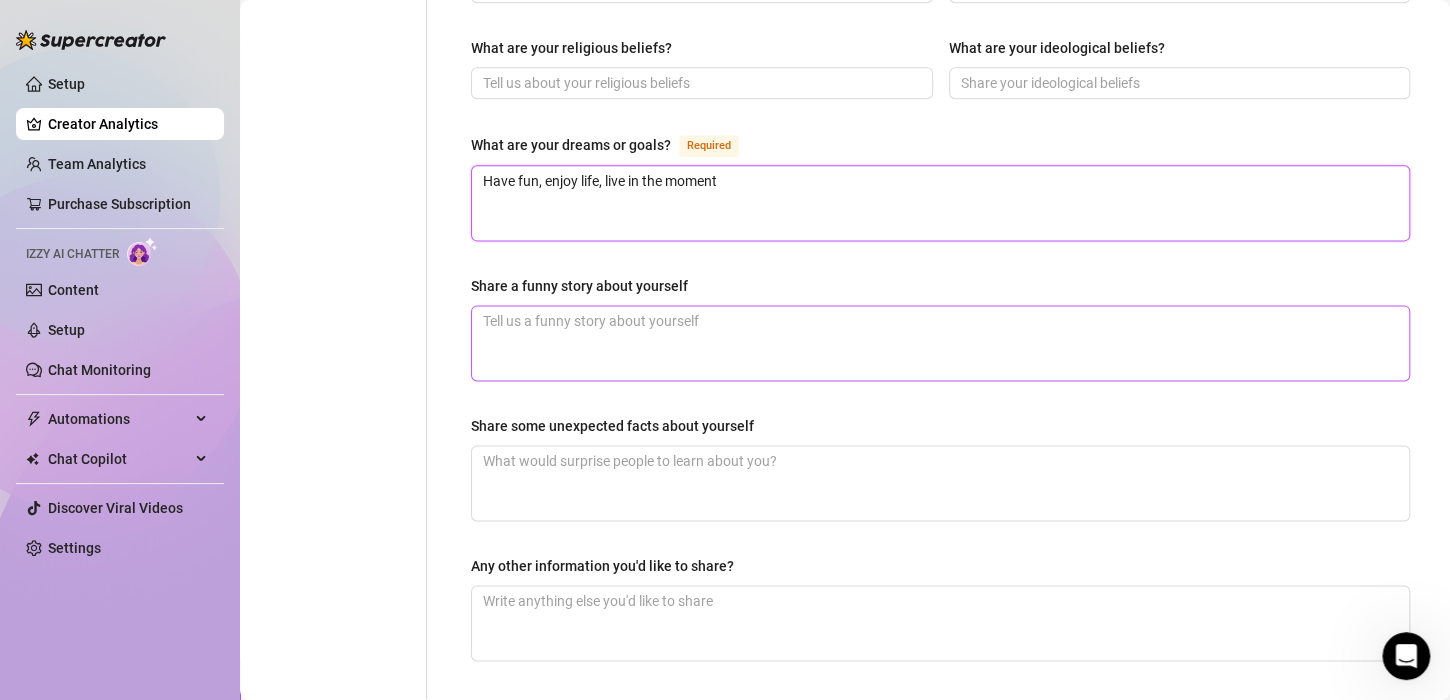 type on "Have fun, enjoy life, live in the moment" 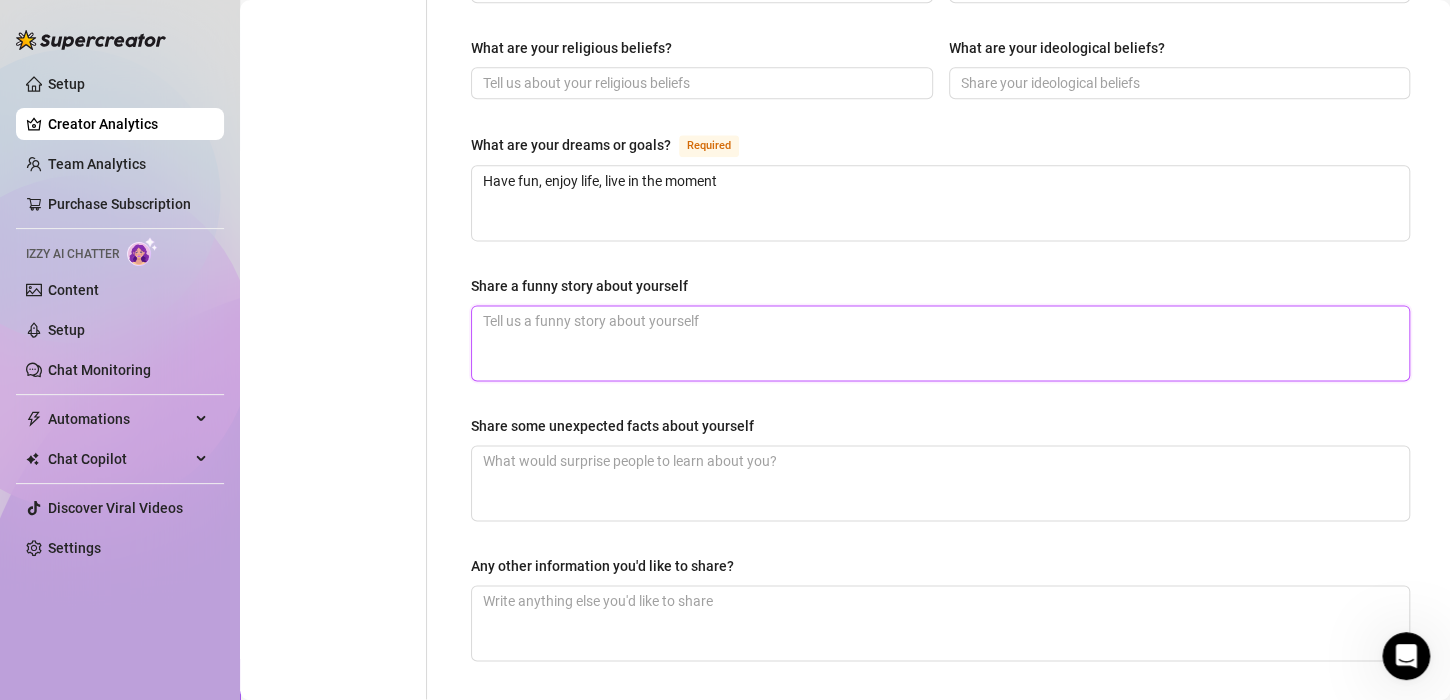 click on "Share a funny story about yourself" at bounding box center [940, 343] 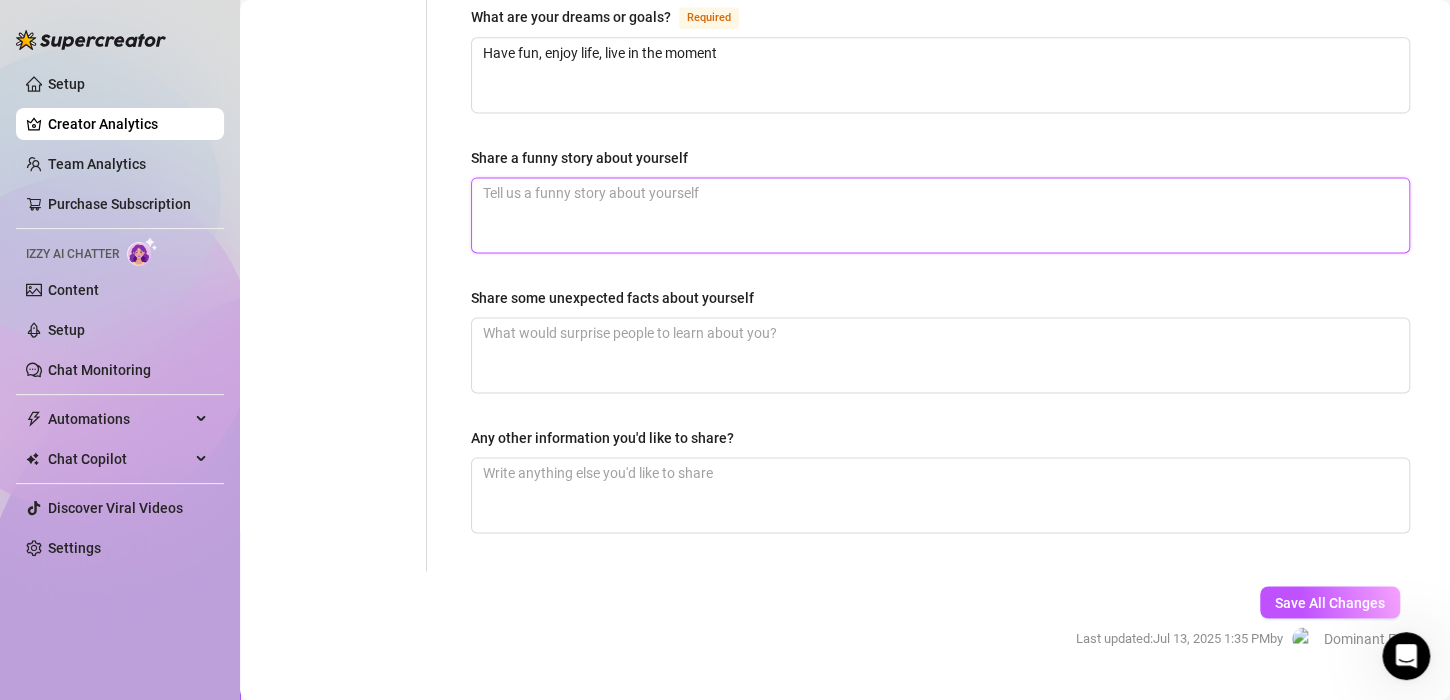 scroll, scrollTop: 1288, scrollLeft: 0, axis: vertical 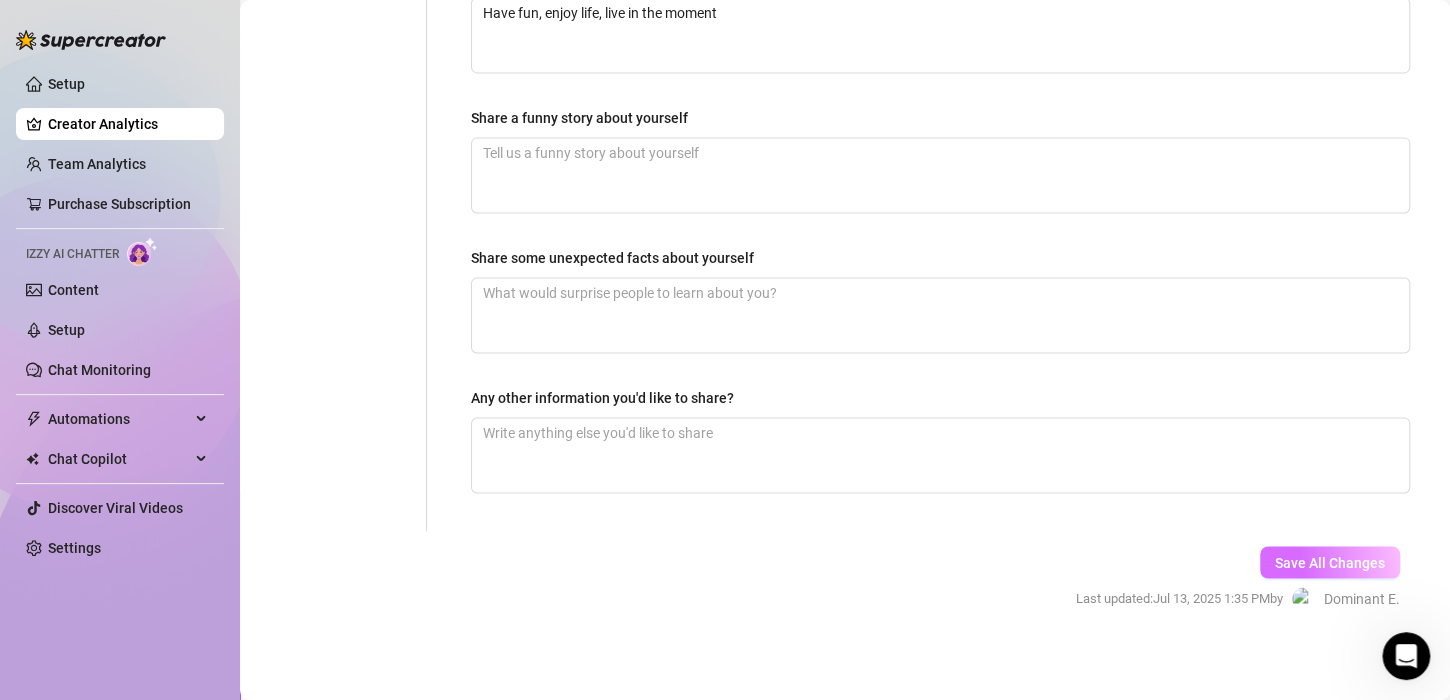 click on "Save All Changes" at bounding box center (1330, 562) 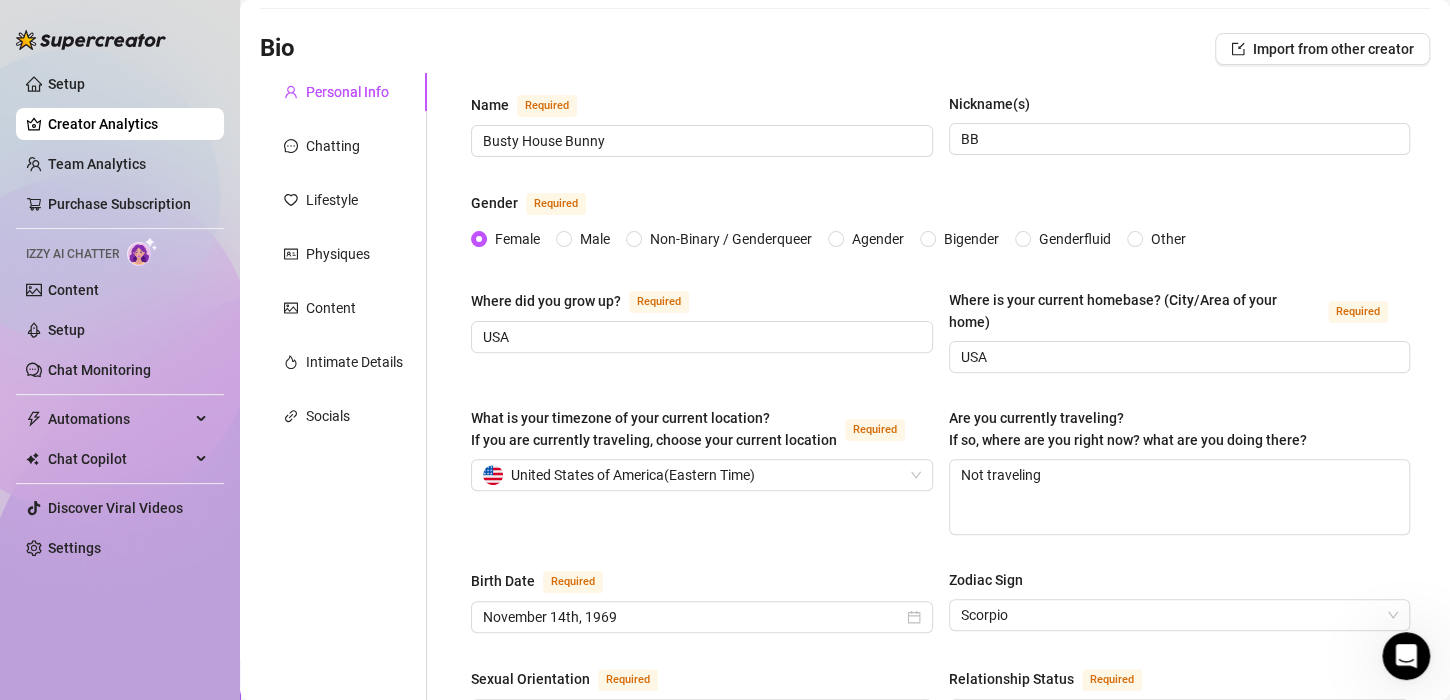 scroll, scrollTop: 101, scrollLeft: 0, axis: vertical 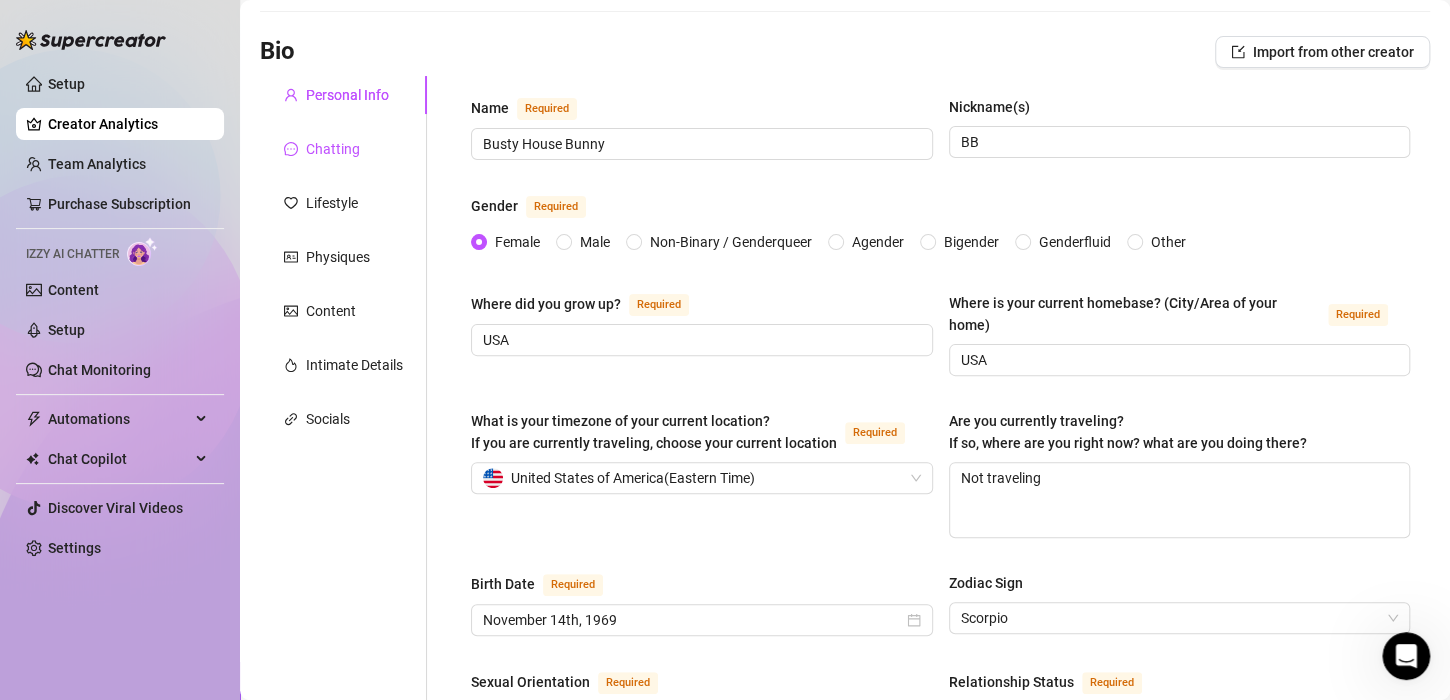 click on "Chatting" at bounding box center [333, 149] 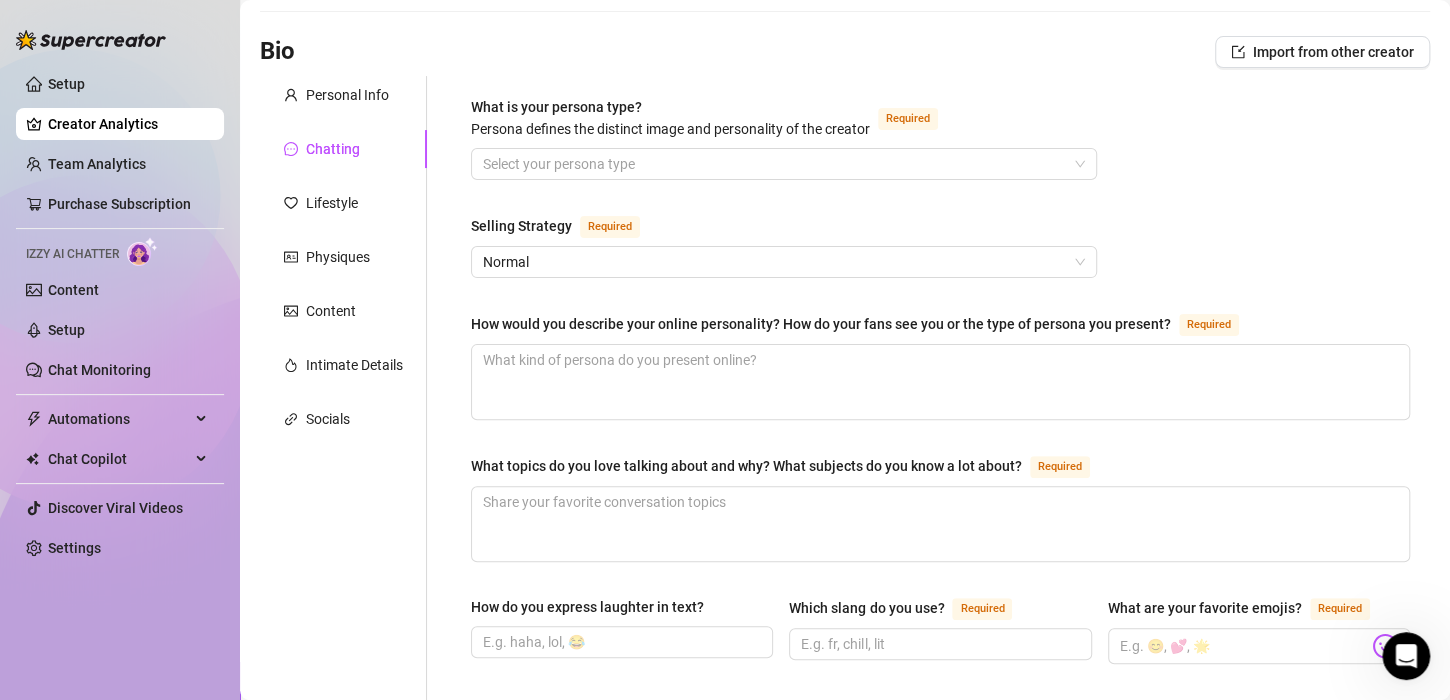 type 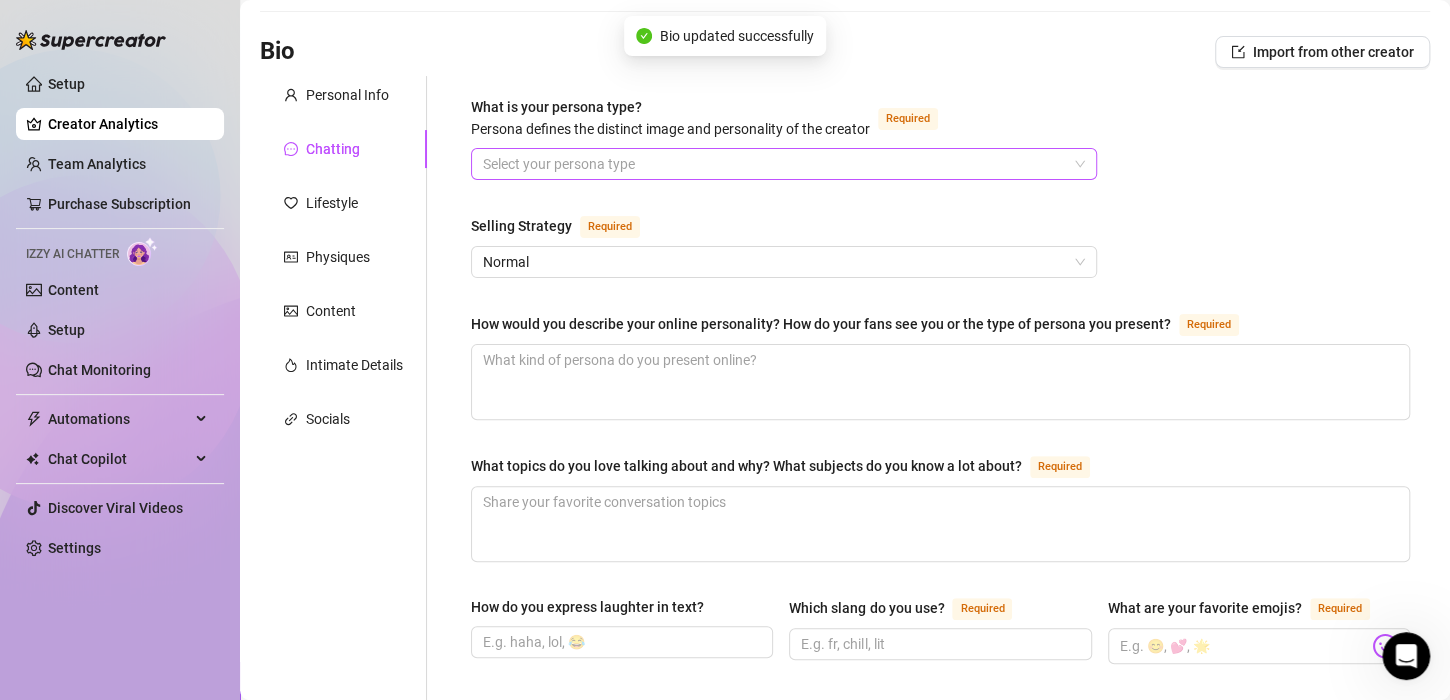 click on "What is your persona type? Persona defines the distinct image and personality of the creator Required" at bounding box center (775, 164) 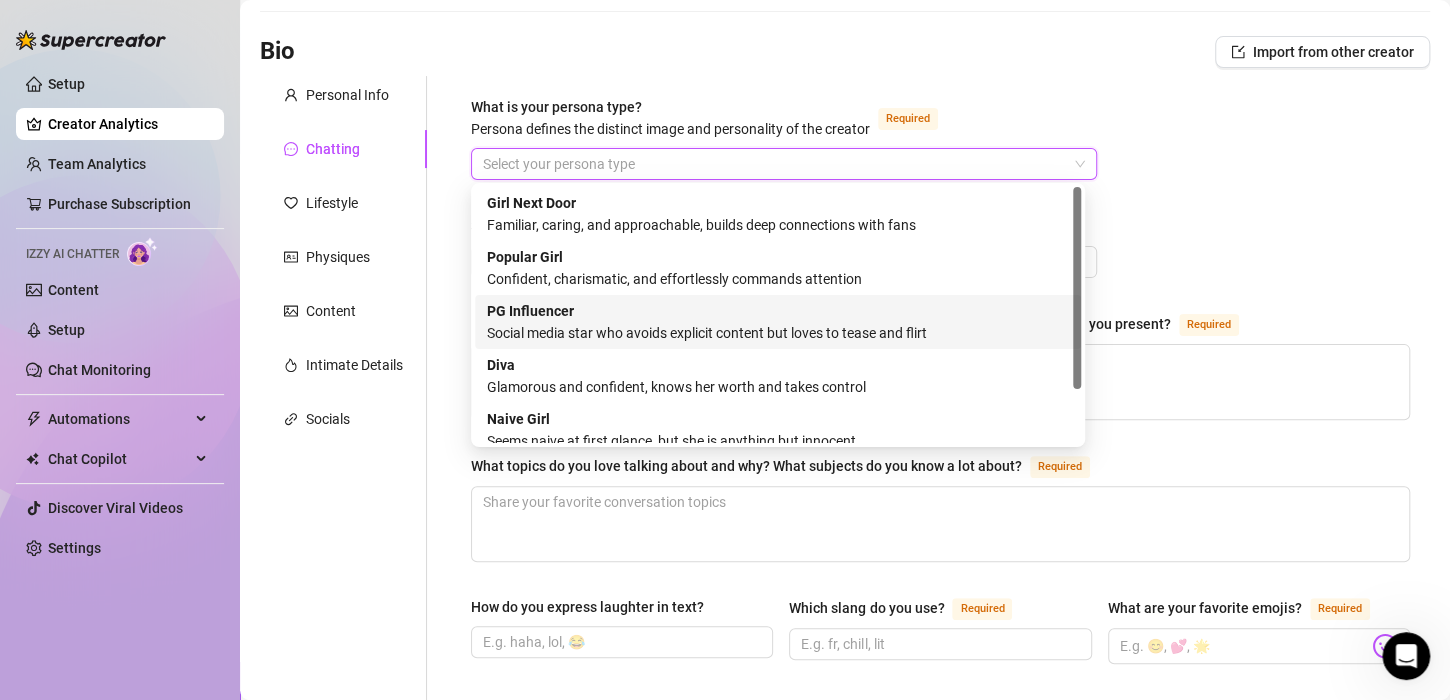 scroll, scrollTop: 68, scrollLeft: 0, axis: vertical 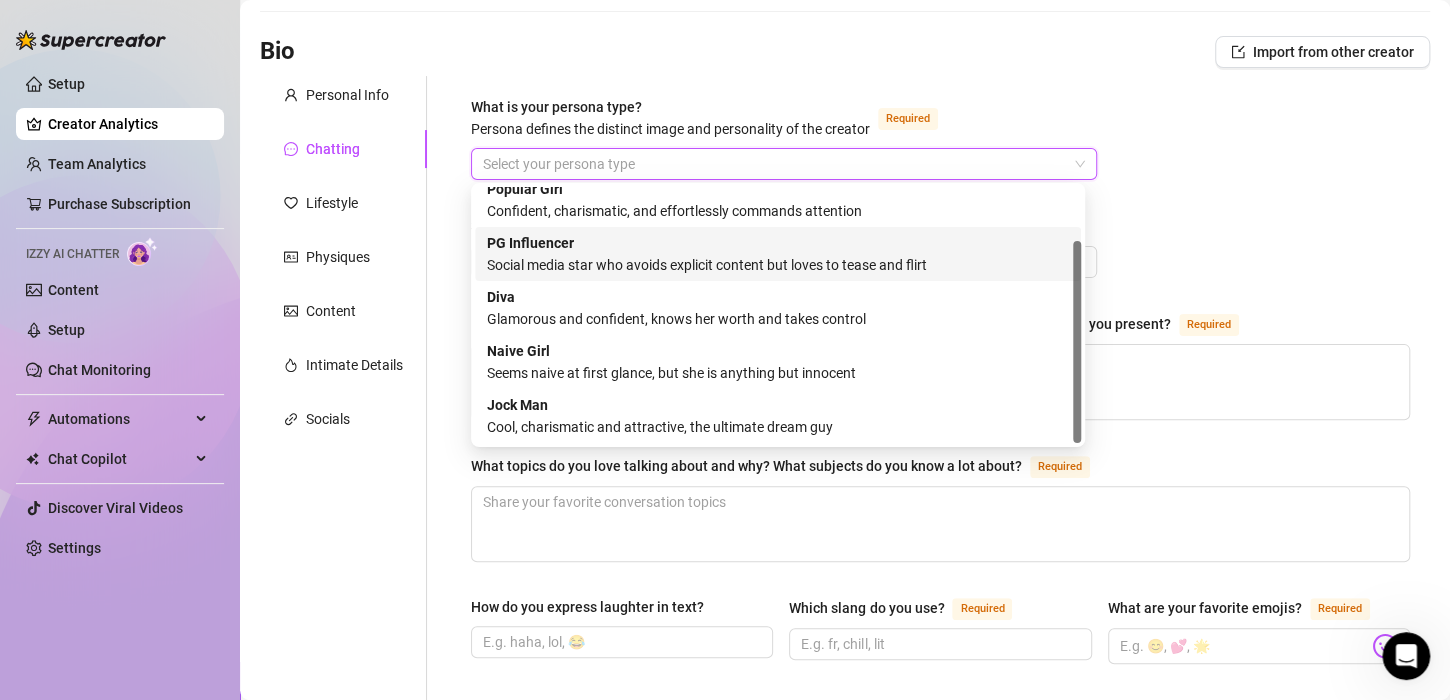 drag, startPoint x: 1075, startPoint y: 330, endPoint x: 1081, endPoint y: 454, distance: 124.14507 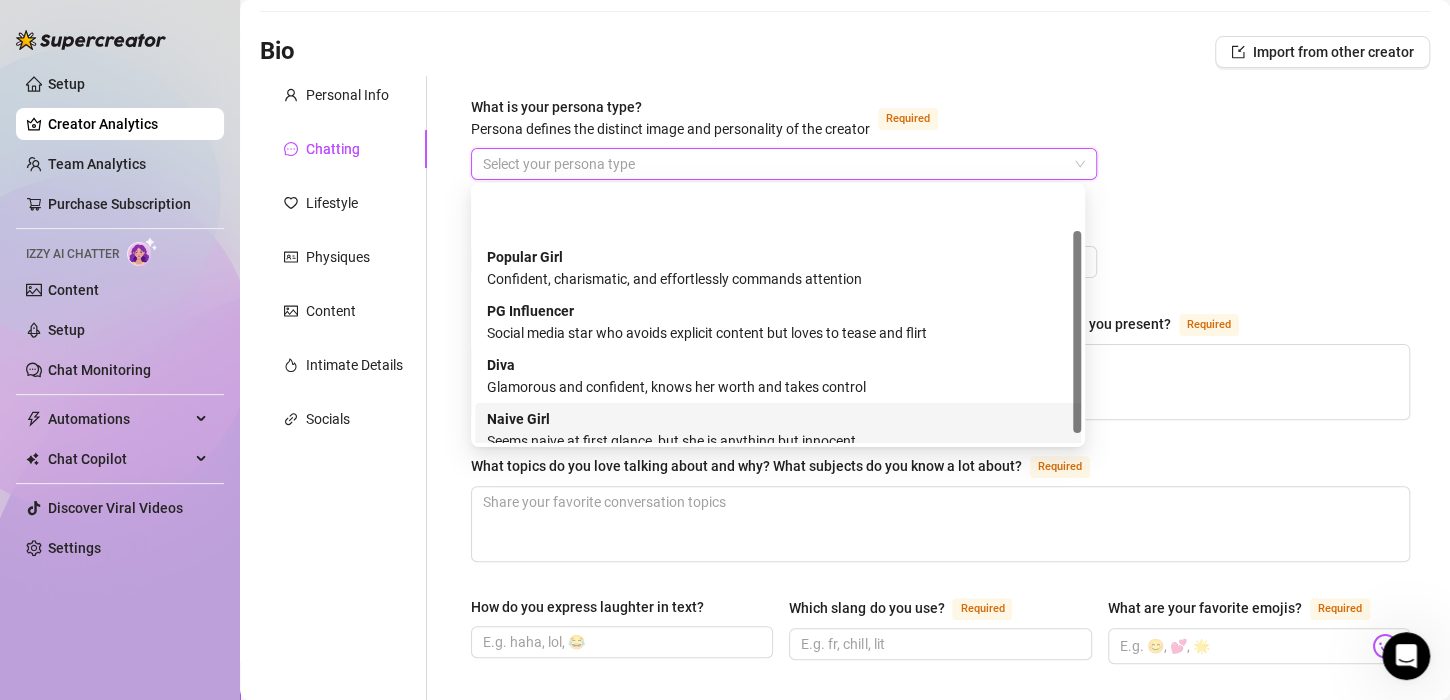 scroll, scrollTop: 0, scrollLeft: 0, axis: both 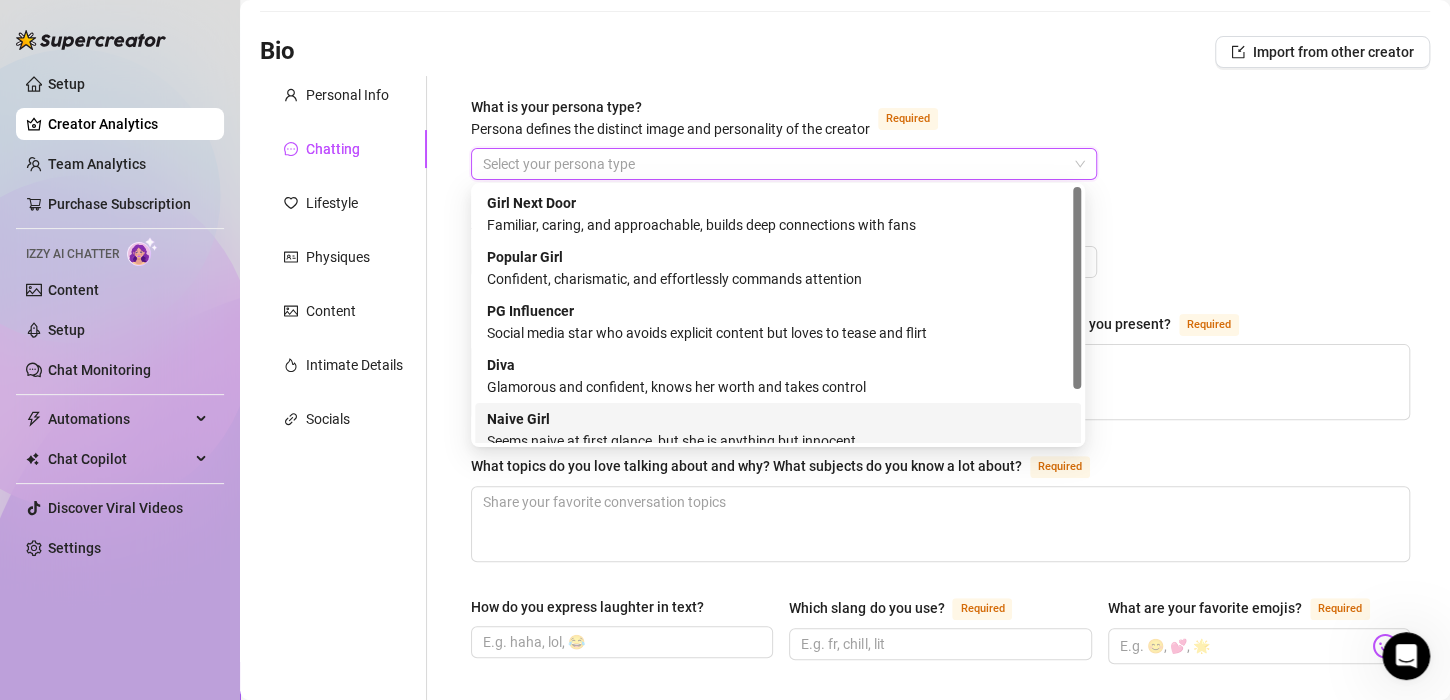 drag, startPoint x: 1075, startPoint y: 293, endPoint x: 1079, endPoint y: 219, distance: 74.10803 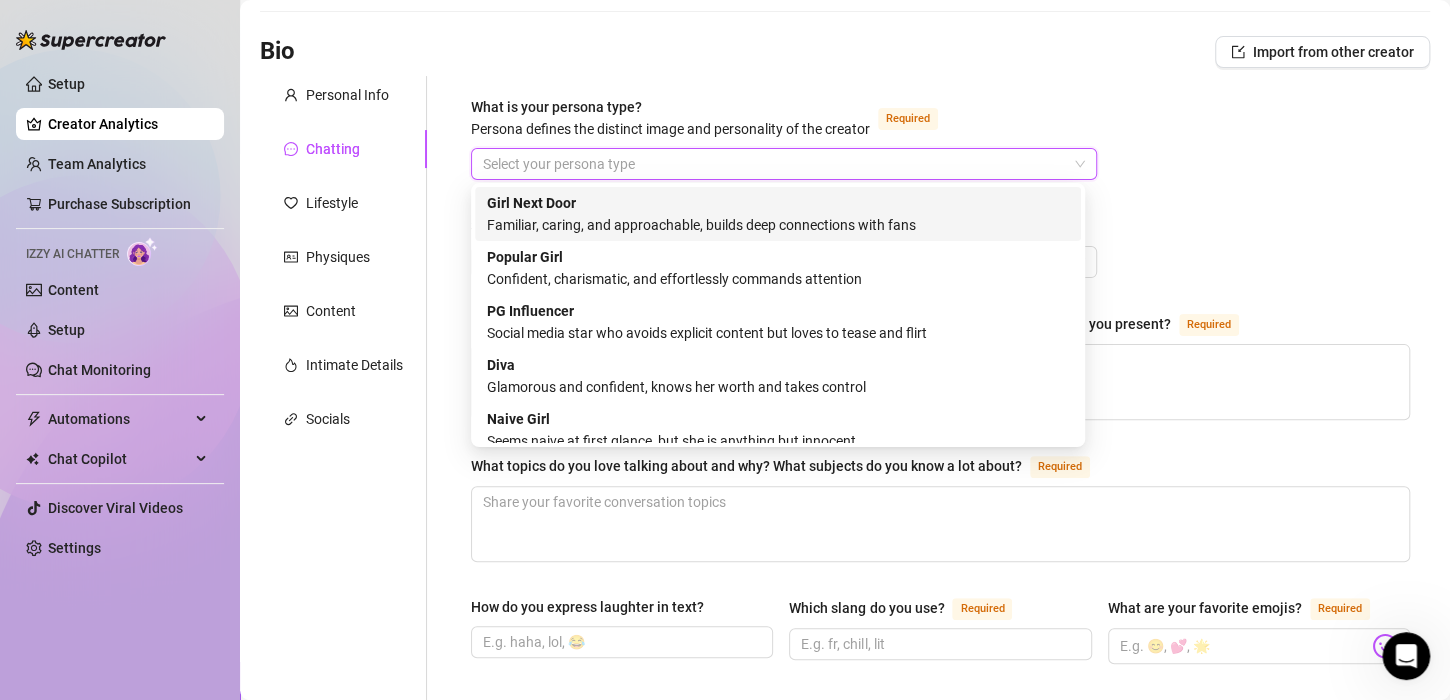 click on "Girl Next Door Familiar, caring, and approachable, builds deep connections with fans" at bounding box center [778, 214] 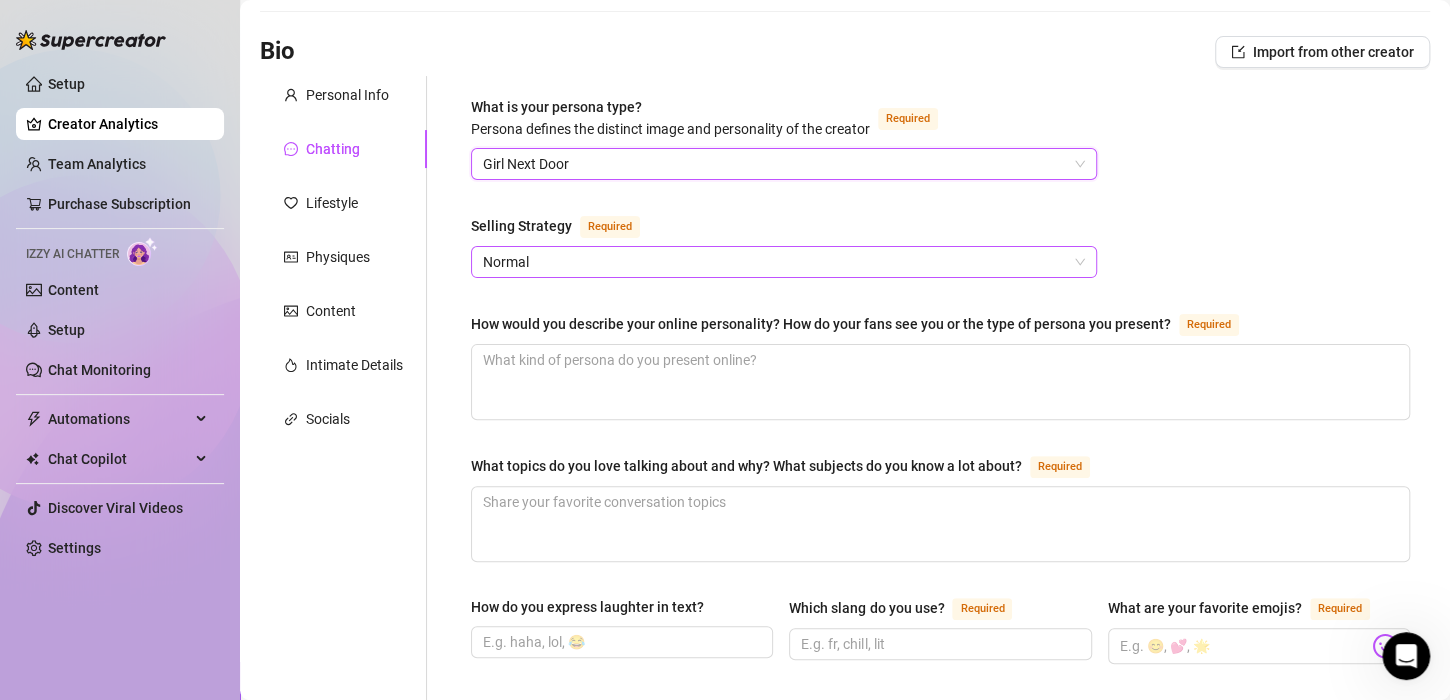 click on "Normal" at bounding box center [784, 262] 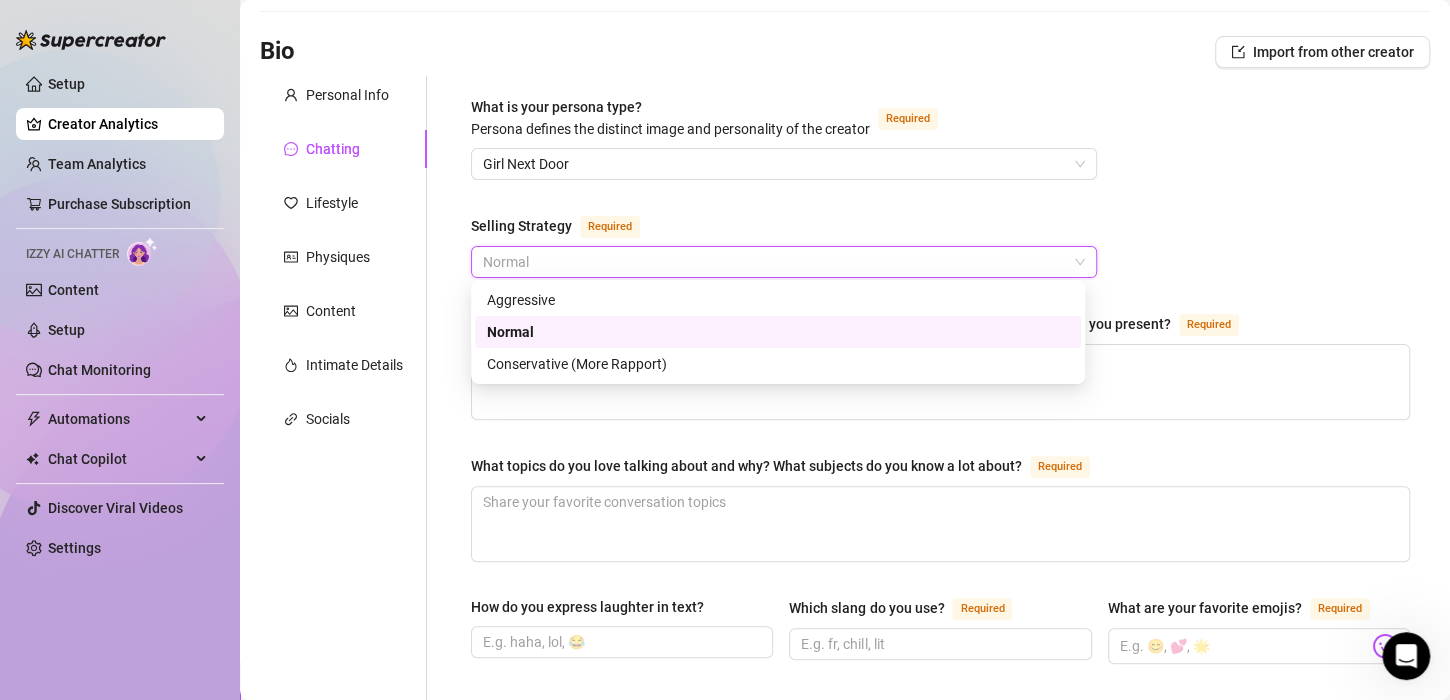 click on "Normal" at bounding box center [784, 262] 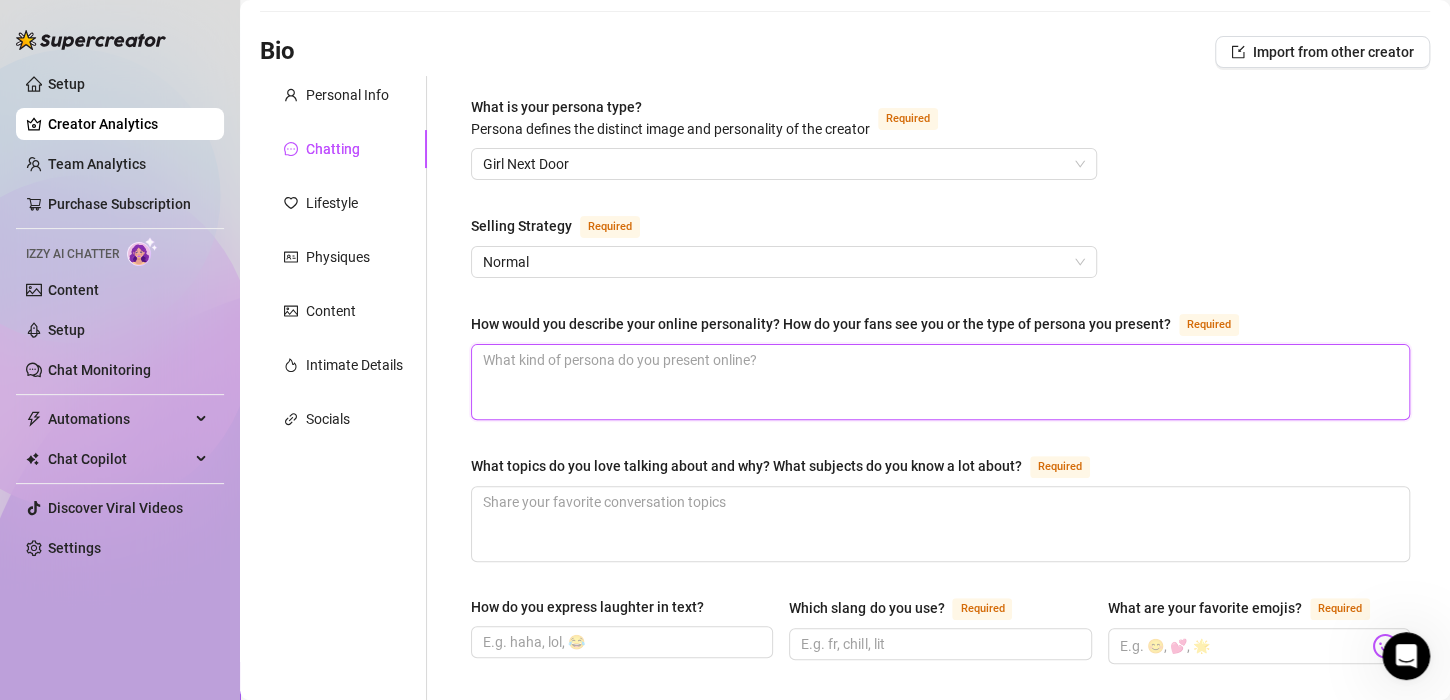 click on "How would you describe your online personality? How do your fans see you or the type of persona you present? Required" at bounding box center [940, 382] 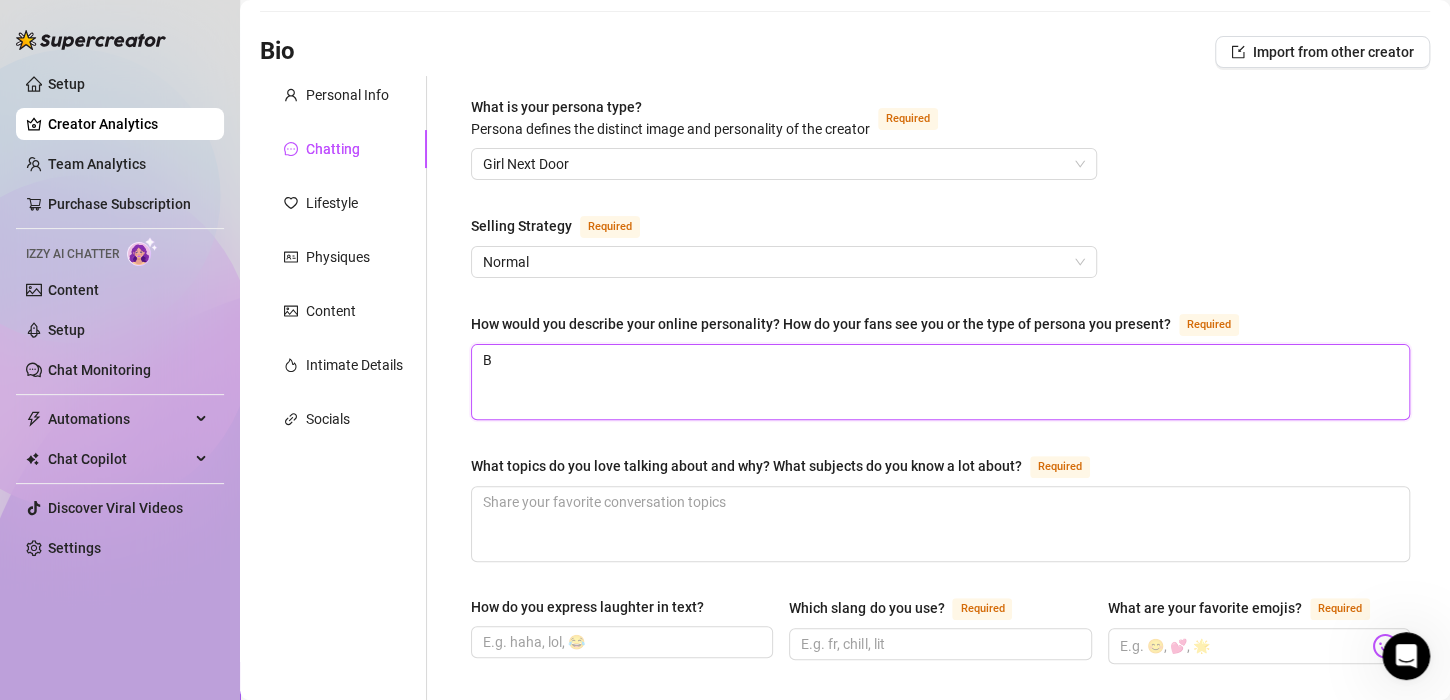 type 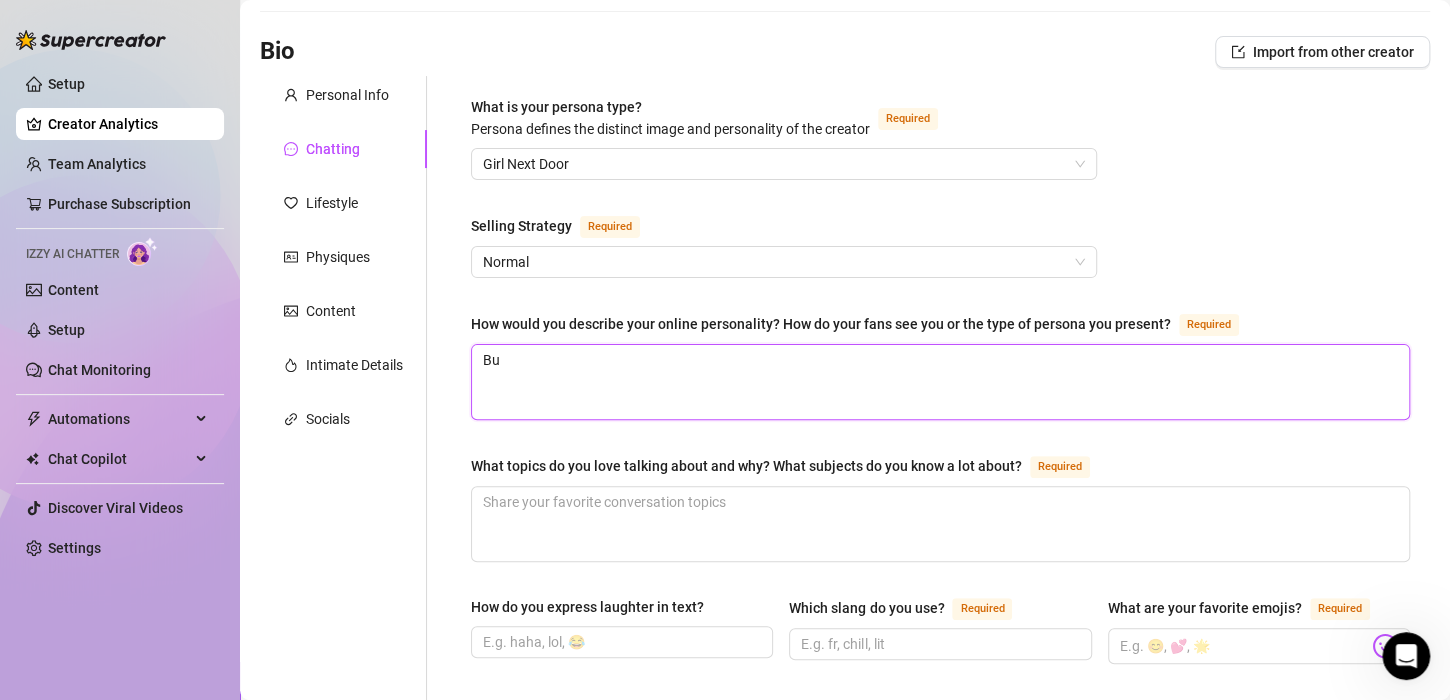type on "Bub" 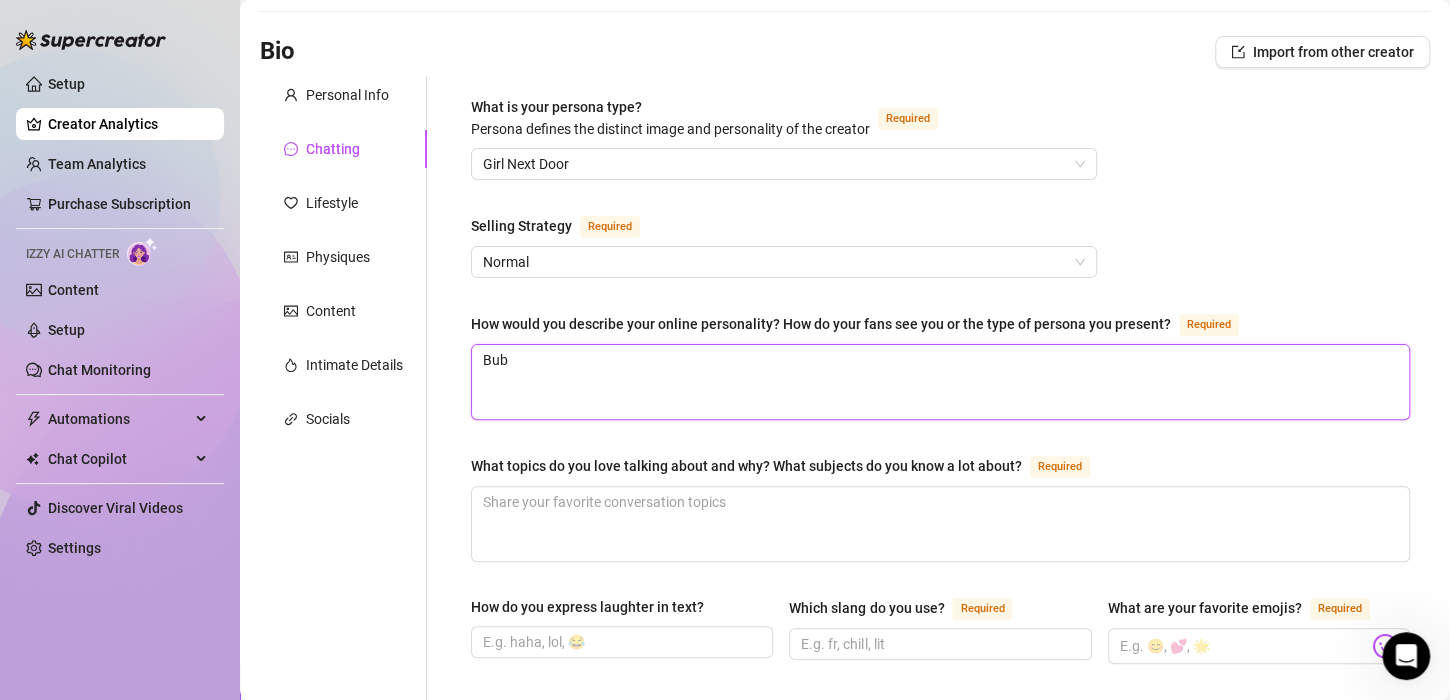 type on "Bubl" 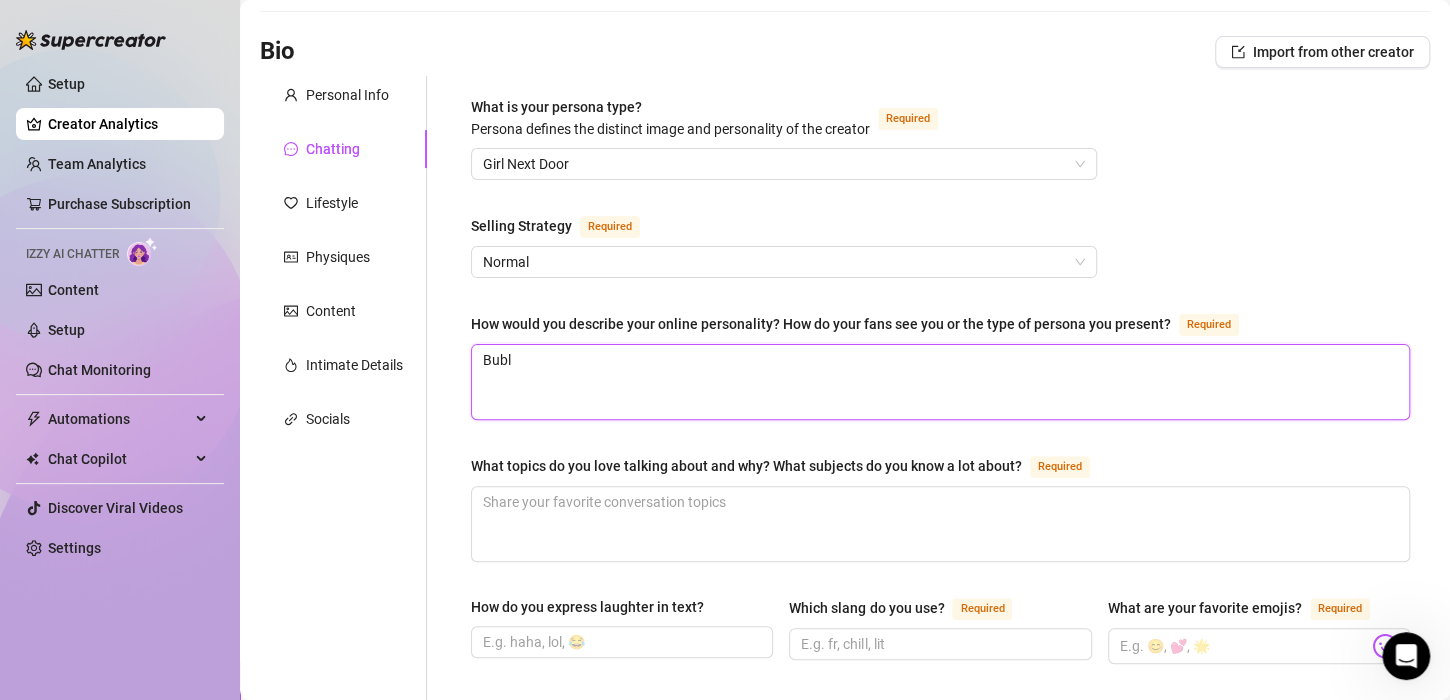 type on "Bubll" 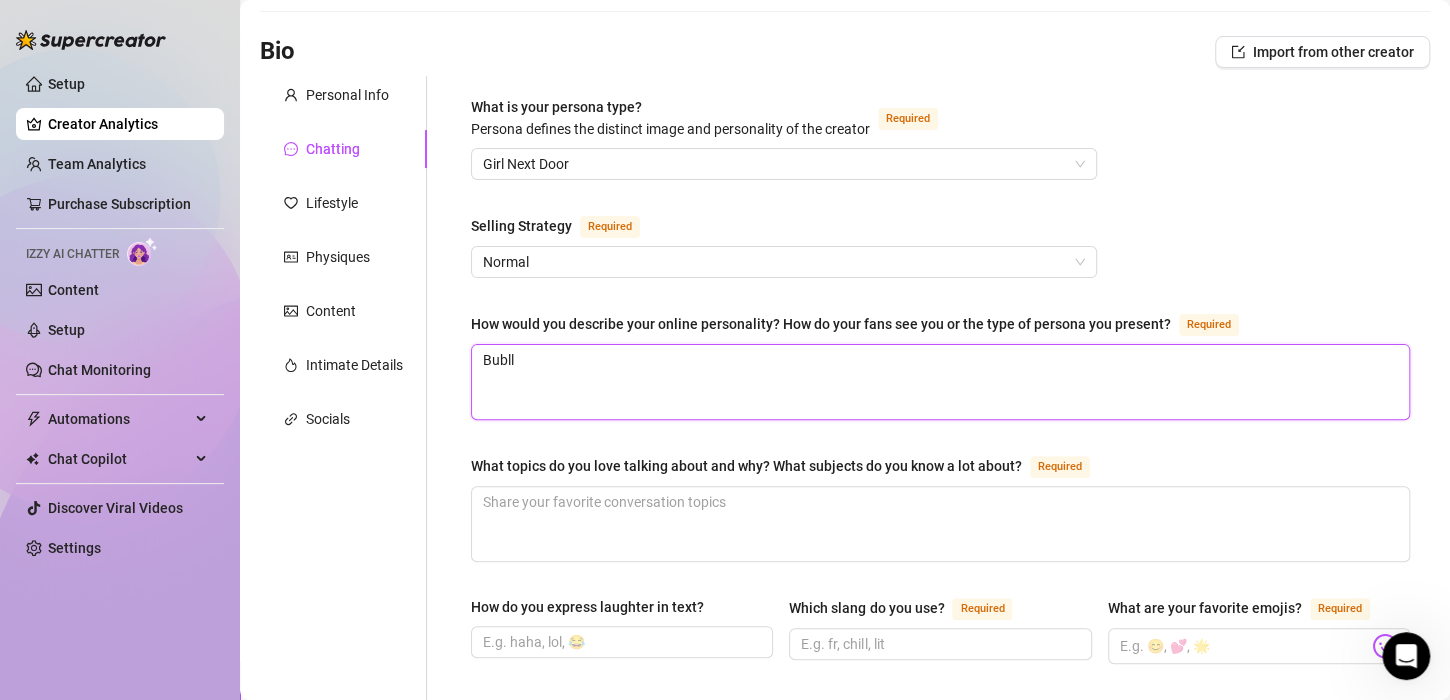 type on "Bublly" 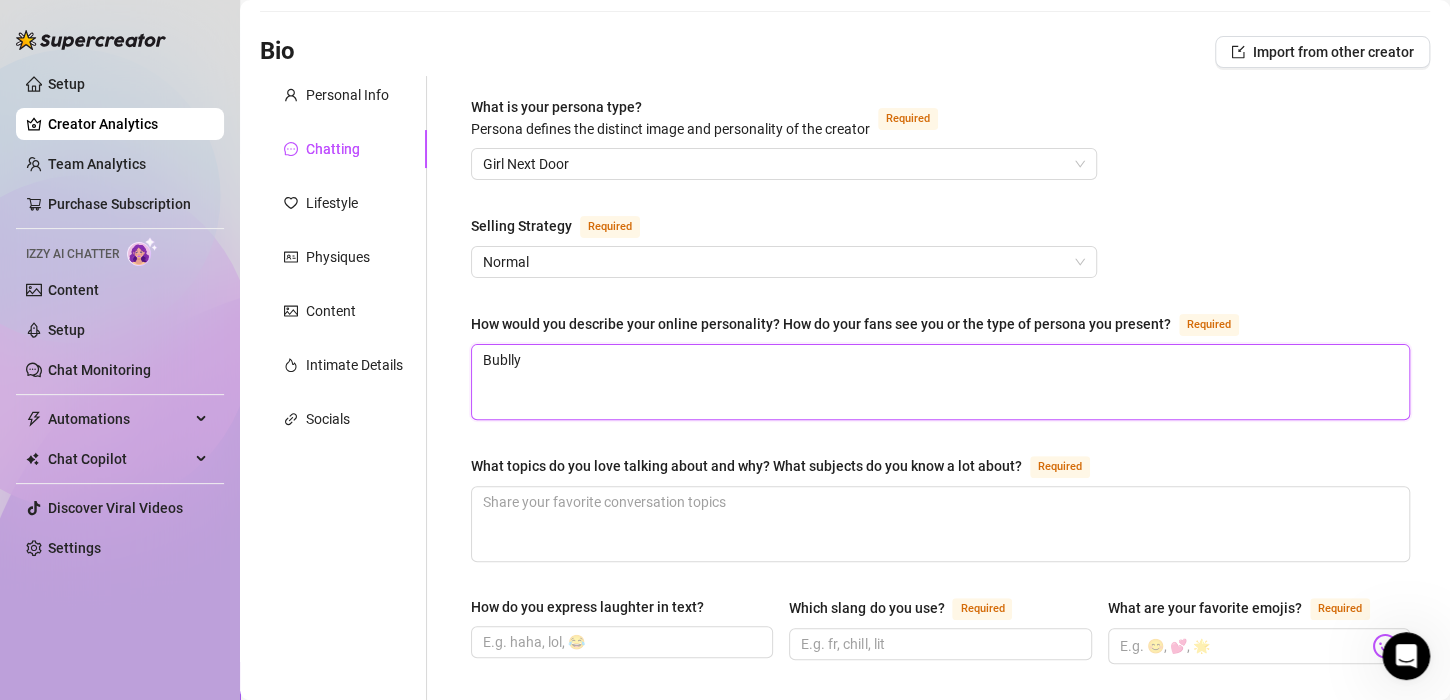 type on "Bublly," 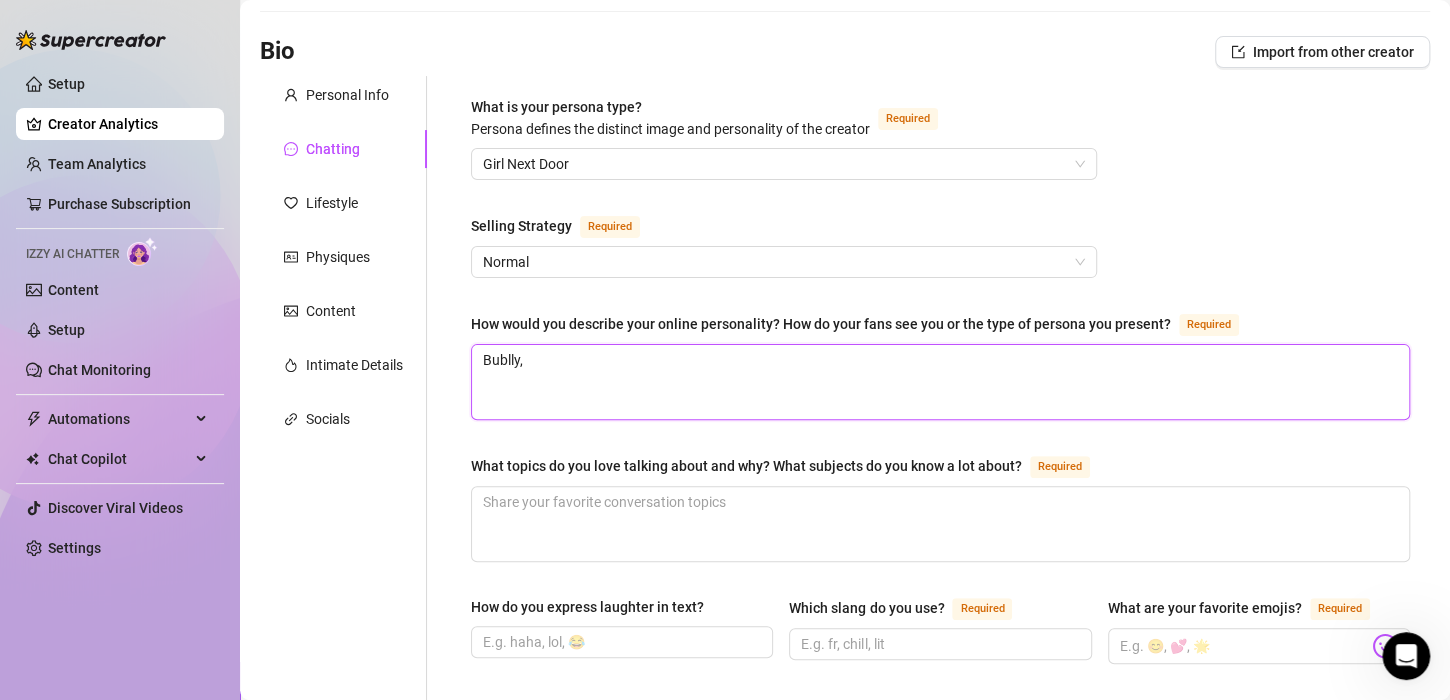 type on "Bublly," 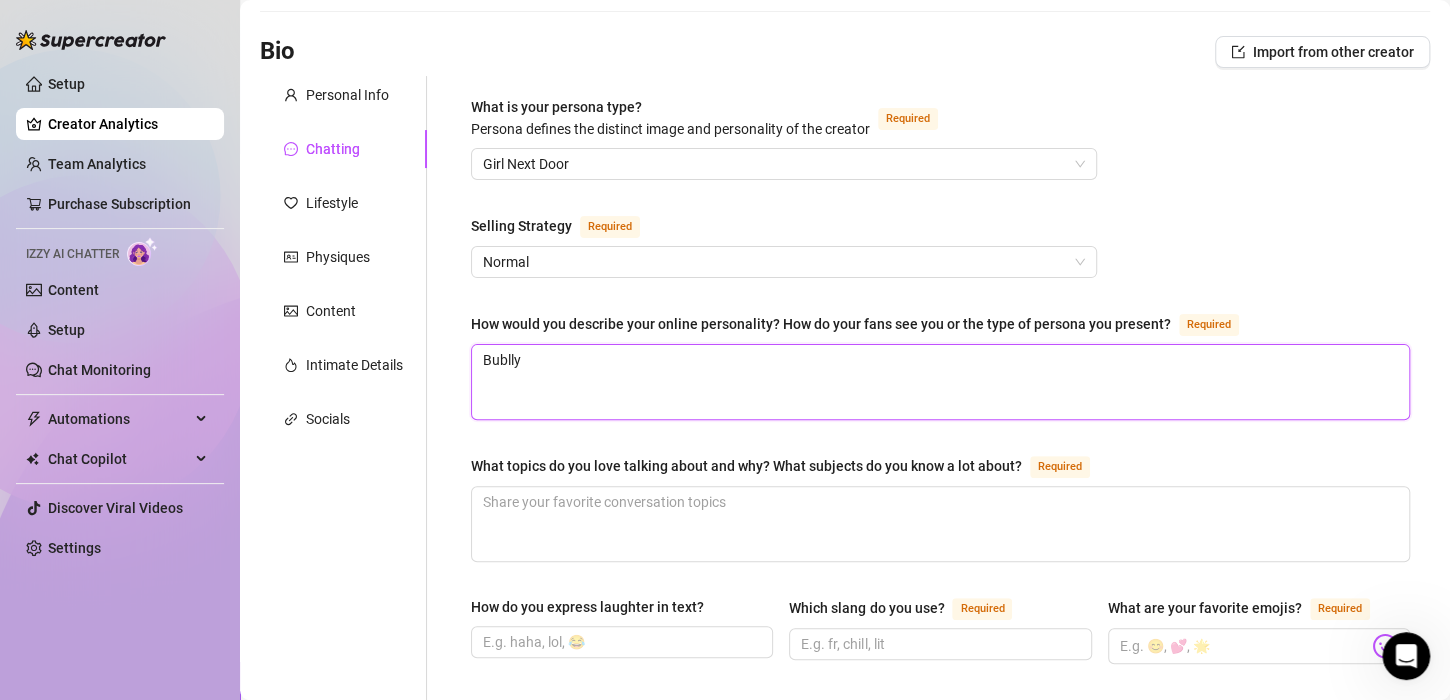 type on "Bubll" 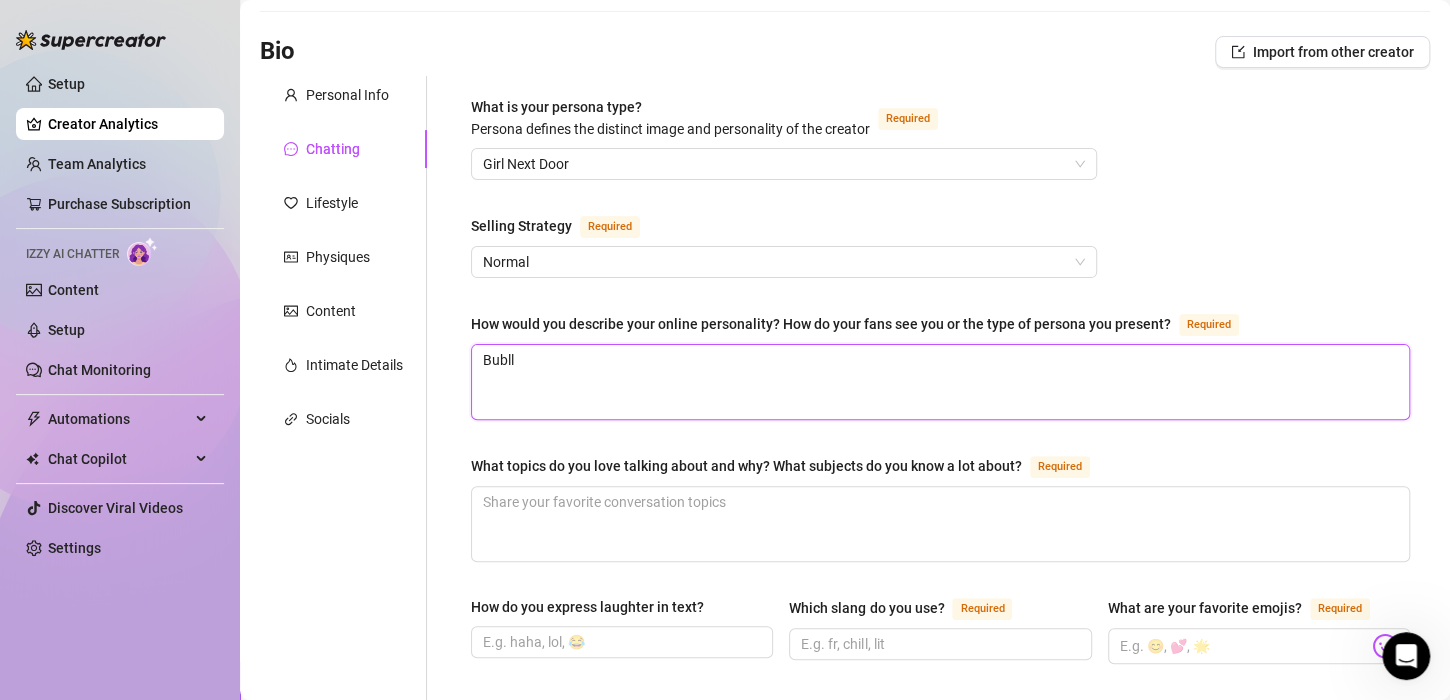 type on "Bubl" 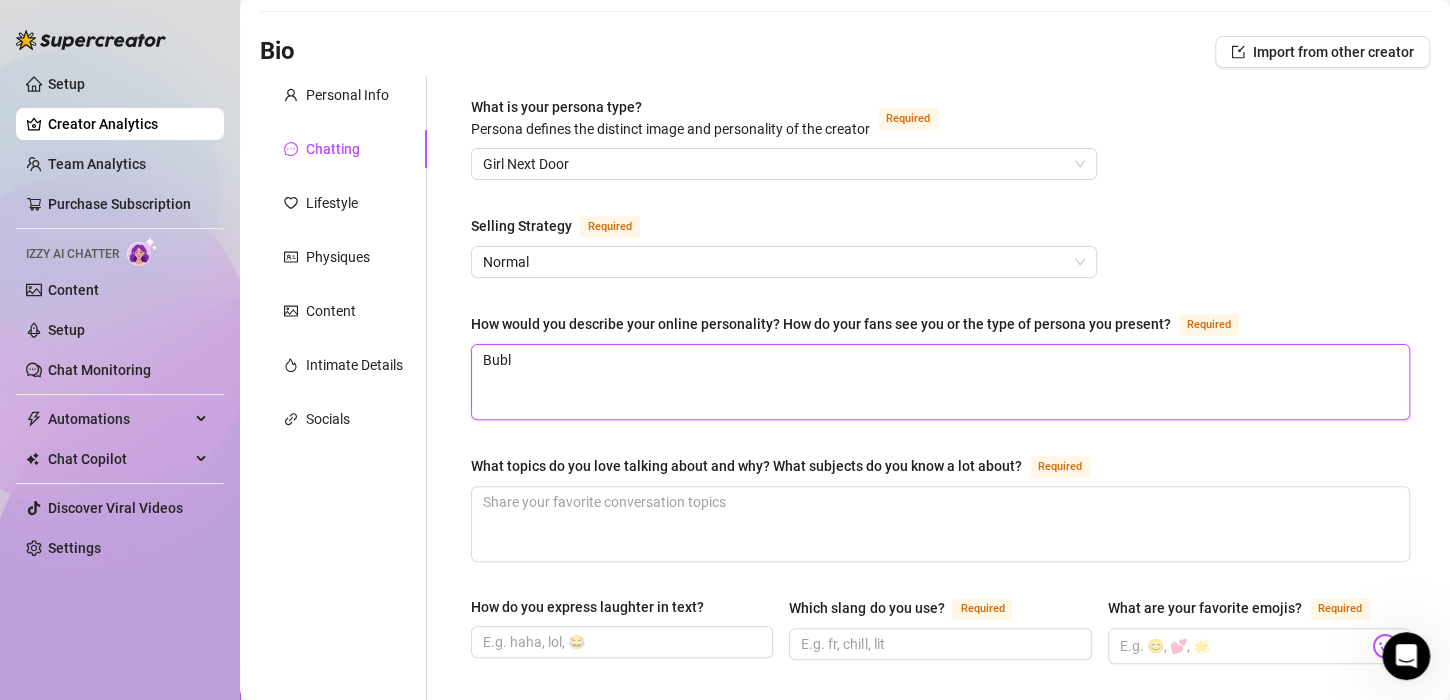 type on "Bub" 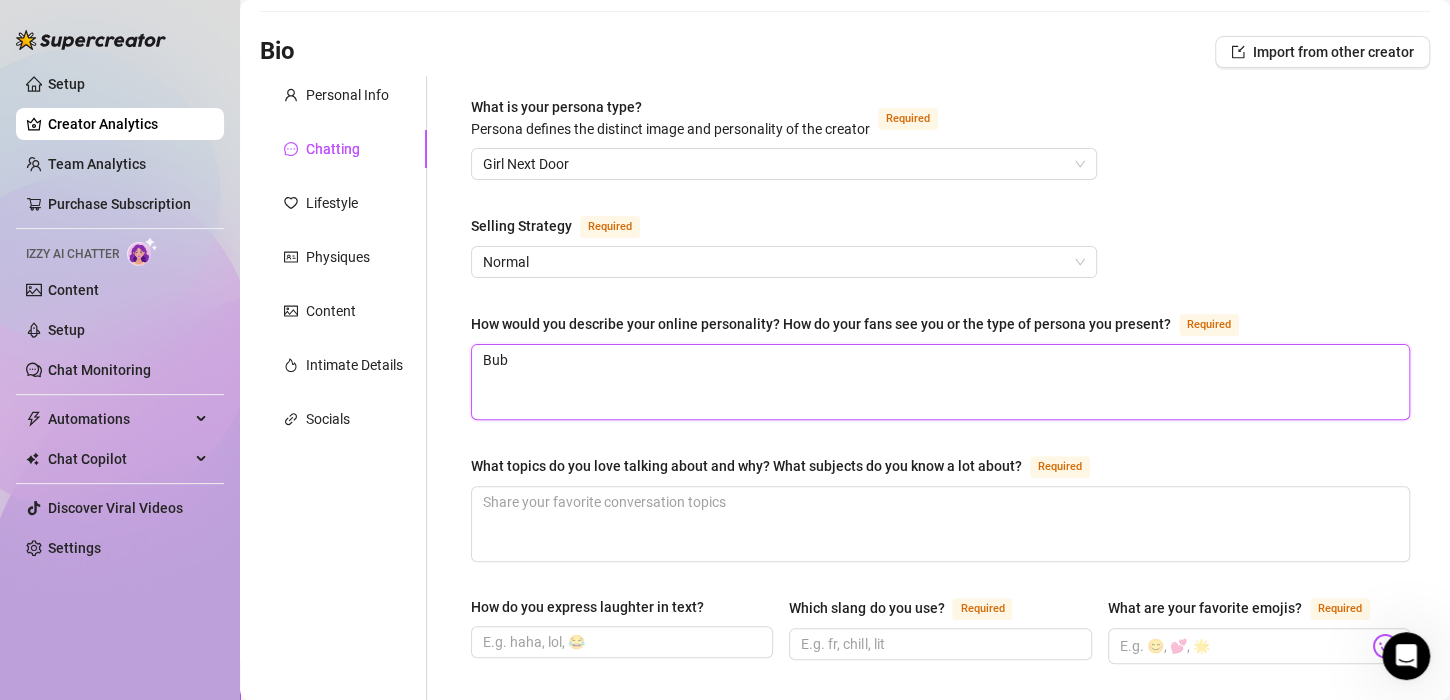 type on "Bubb" 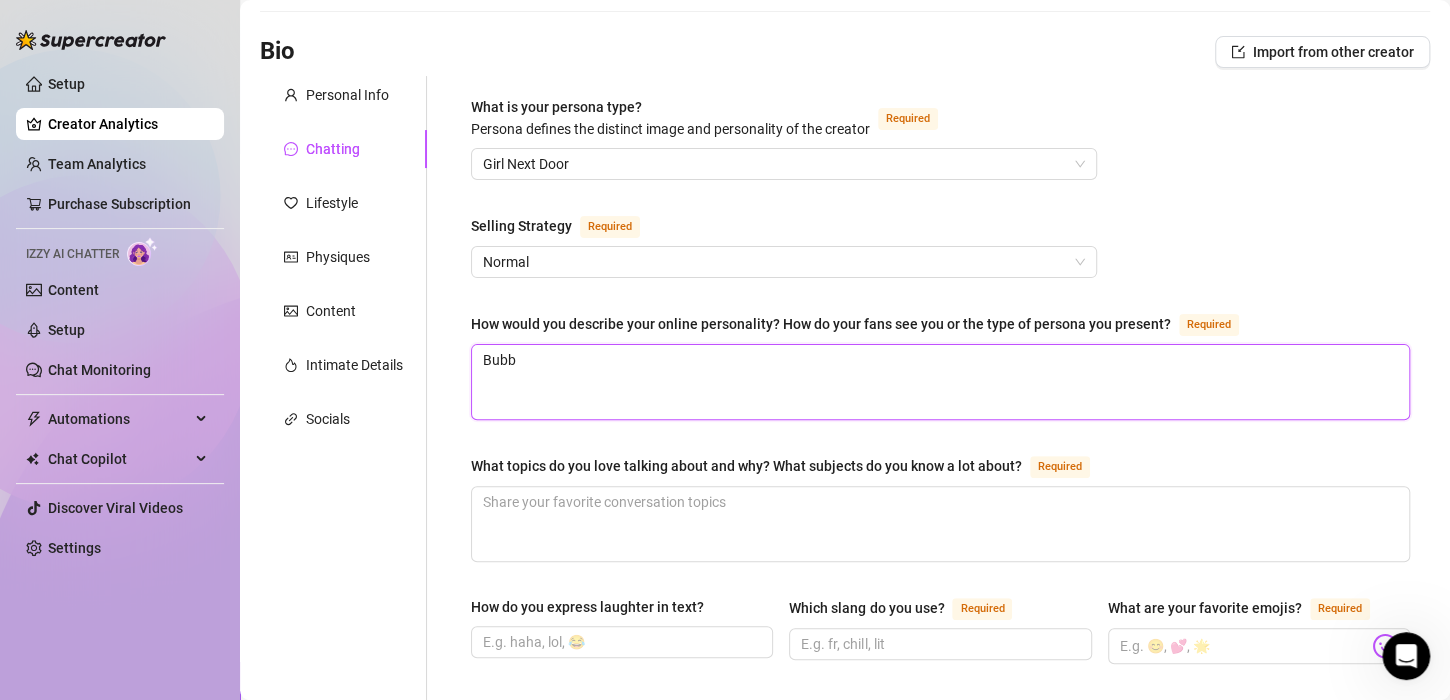 type on "Bubbl" 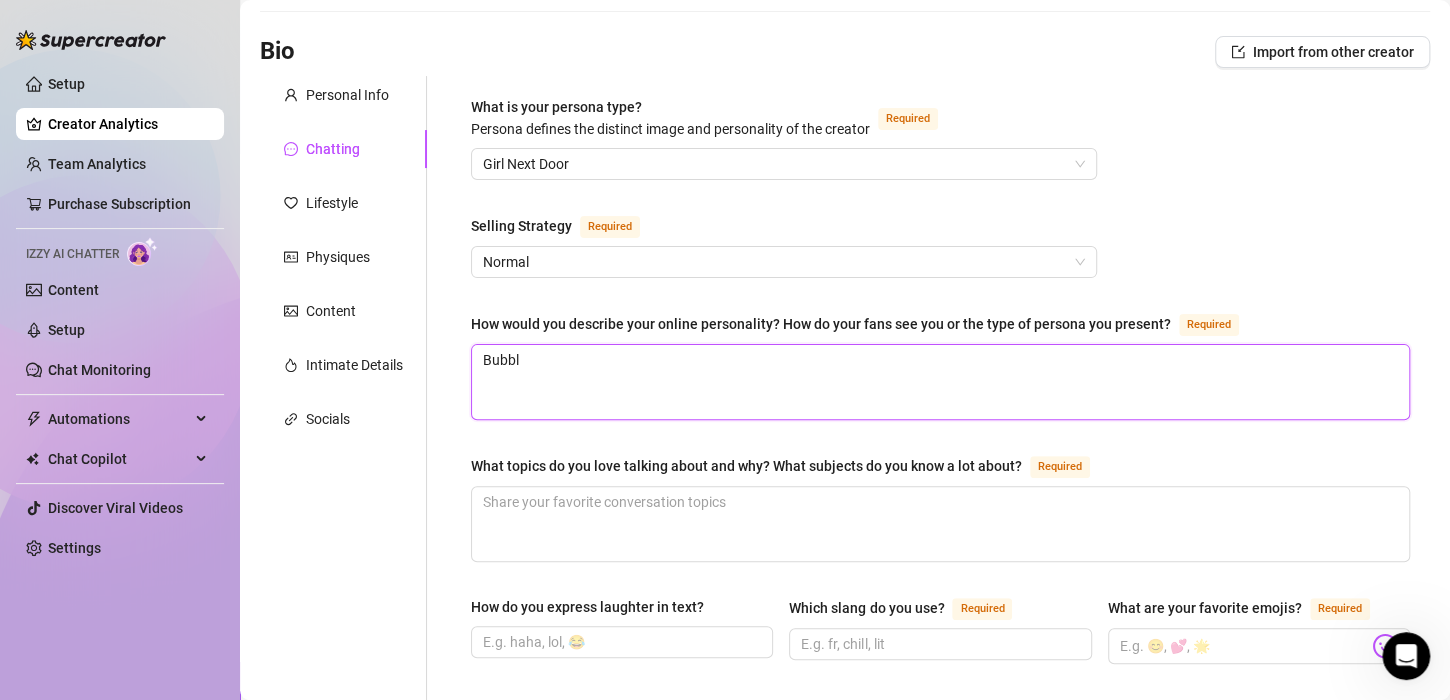 type on "Bubbly" 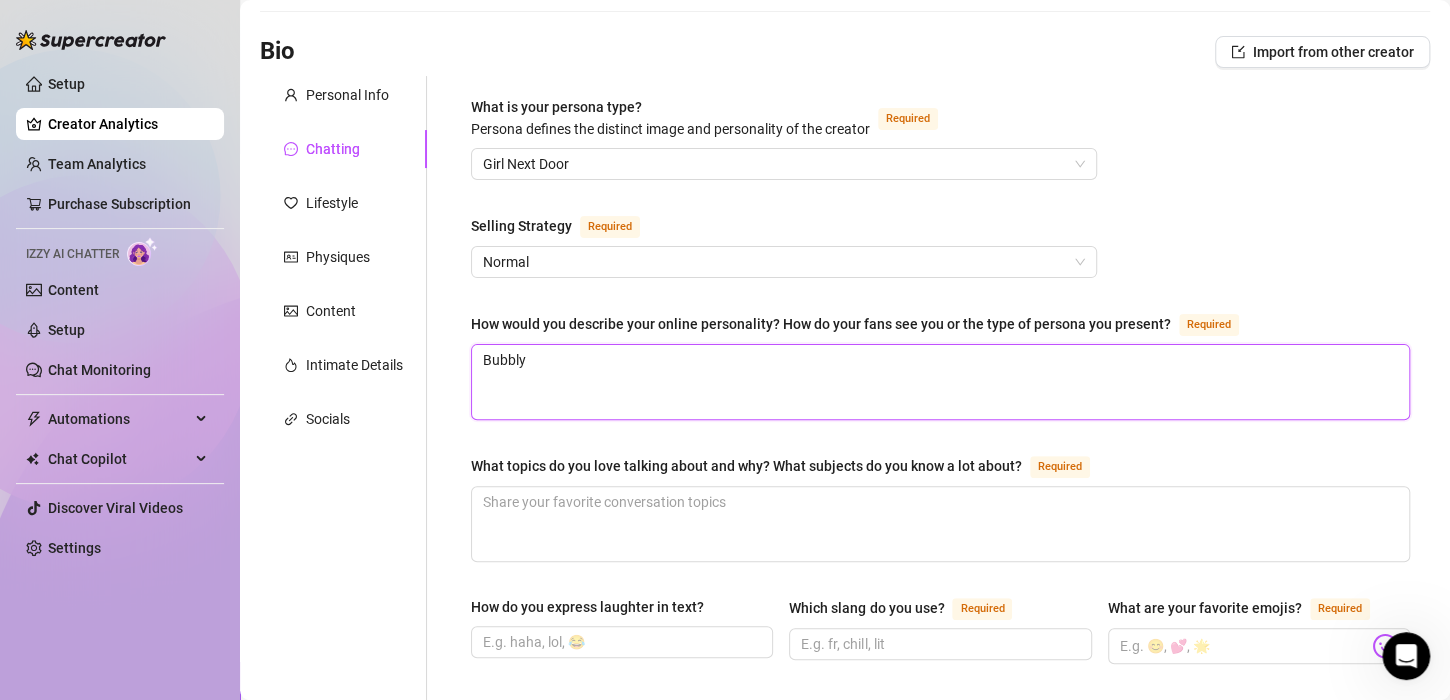 type 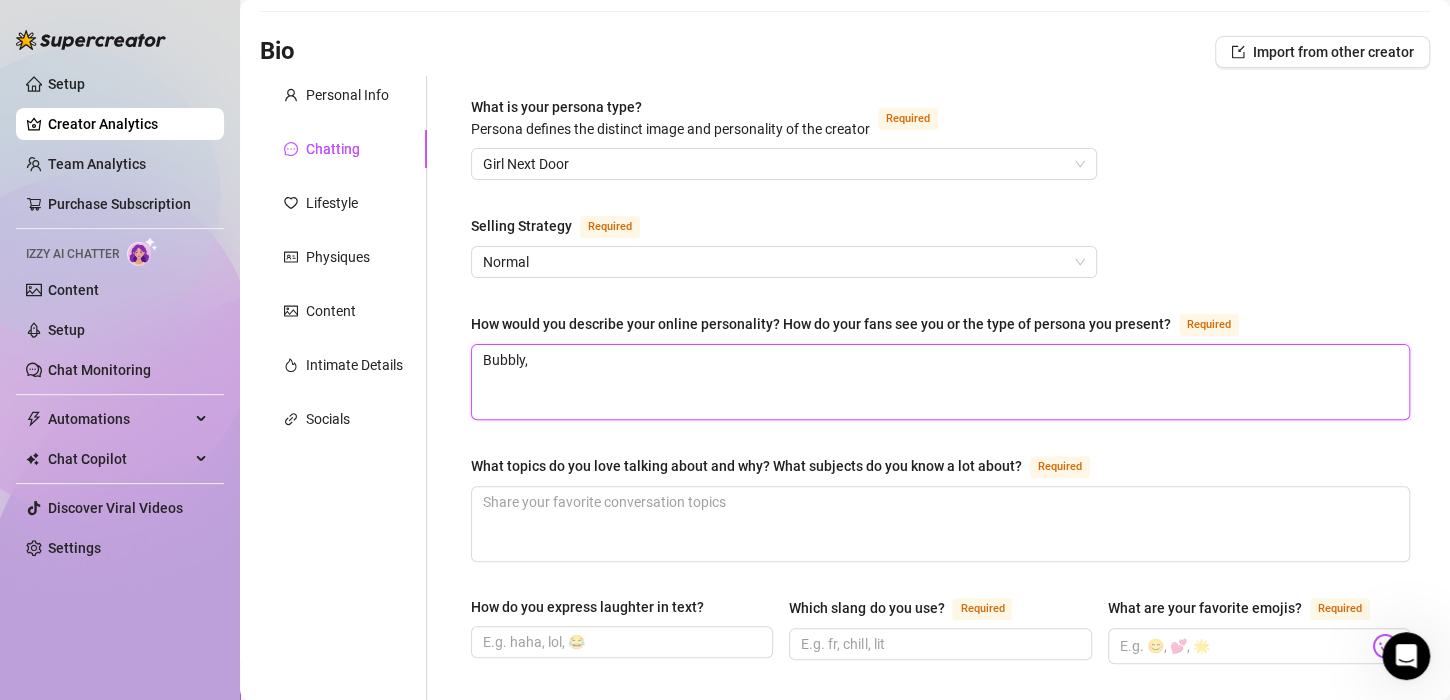 type on "Bubbly," 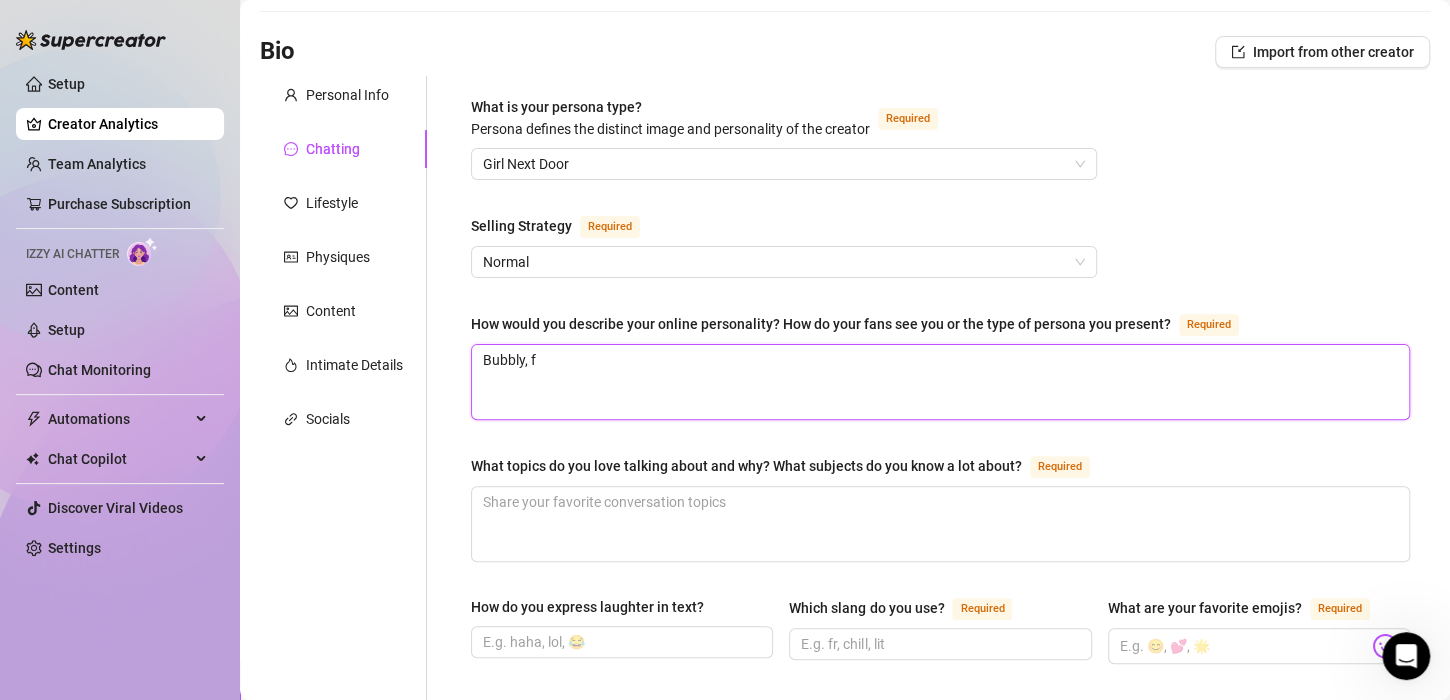 type on "Bubbly, fu" 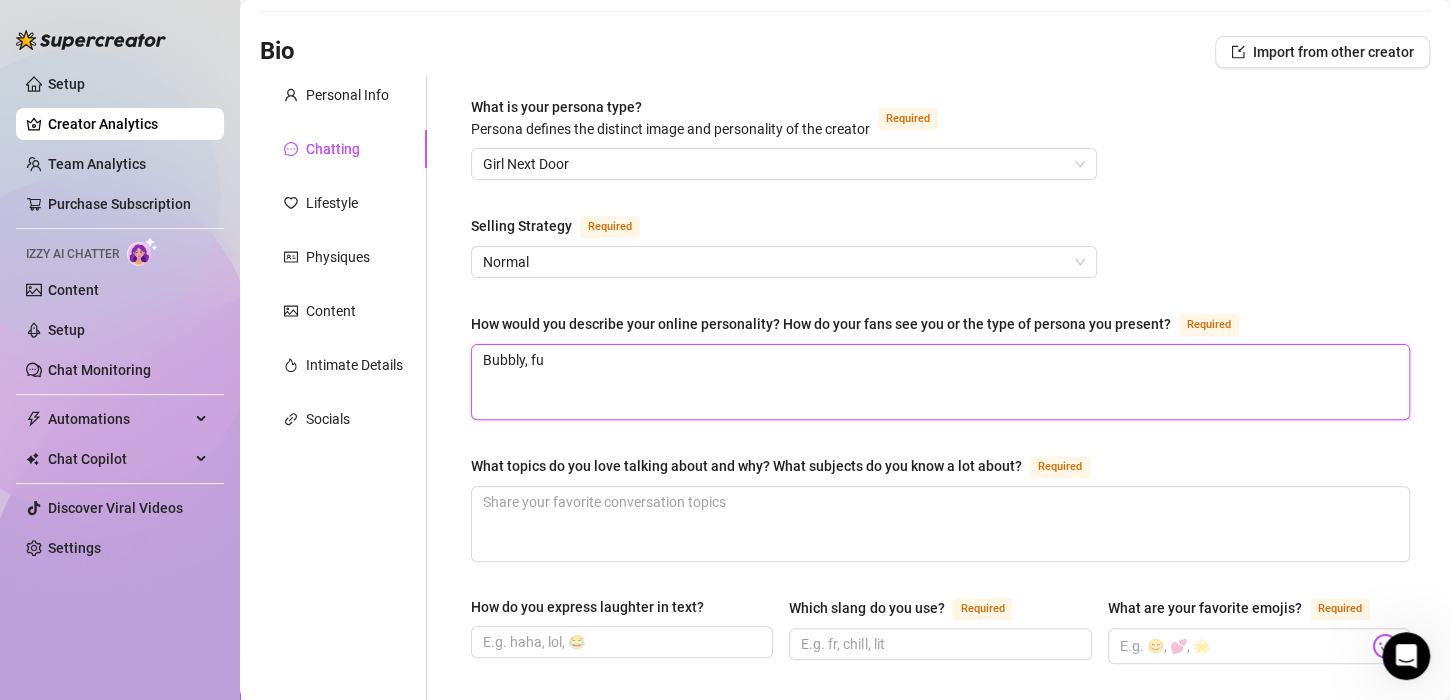 type on "Bubbly, fun" 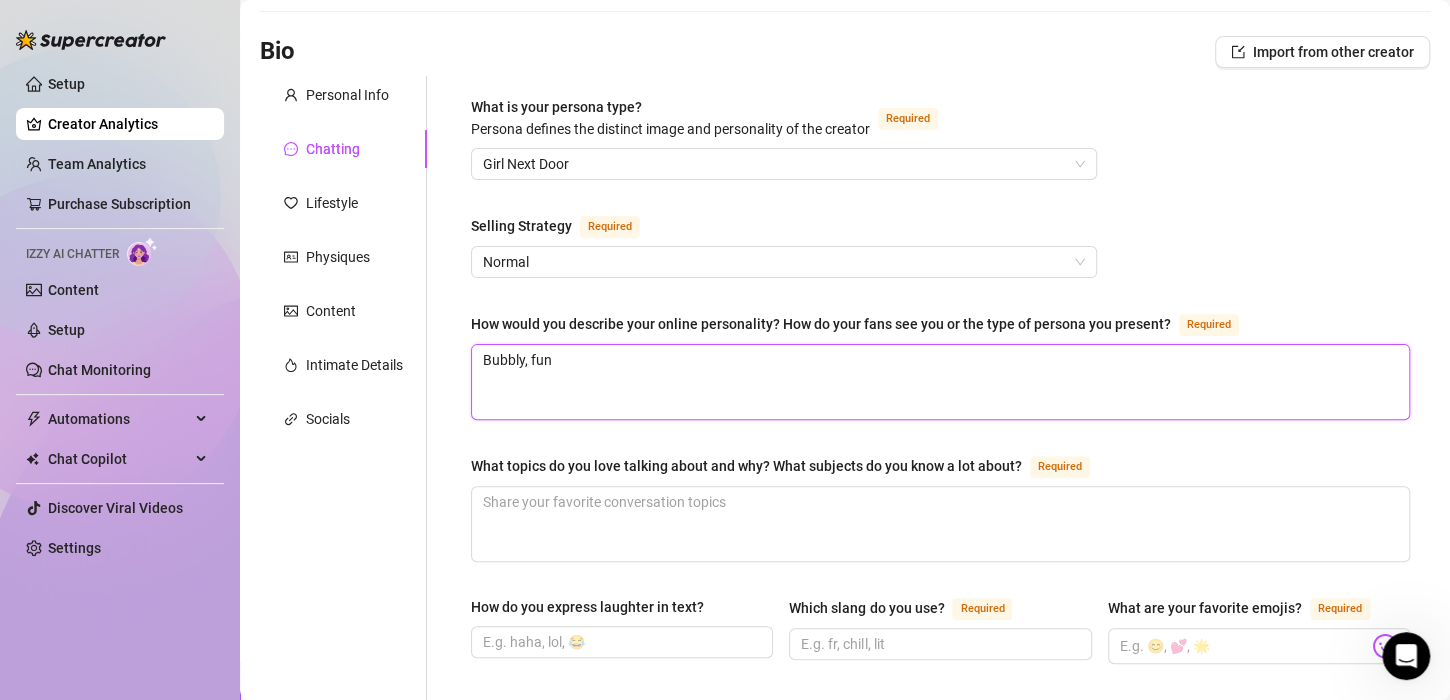 type on "Bubbly, fun," 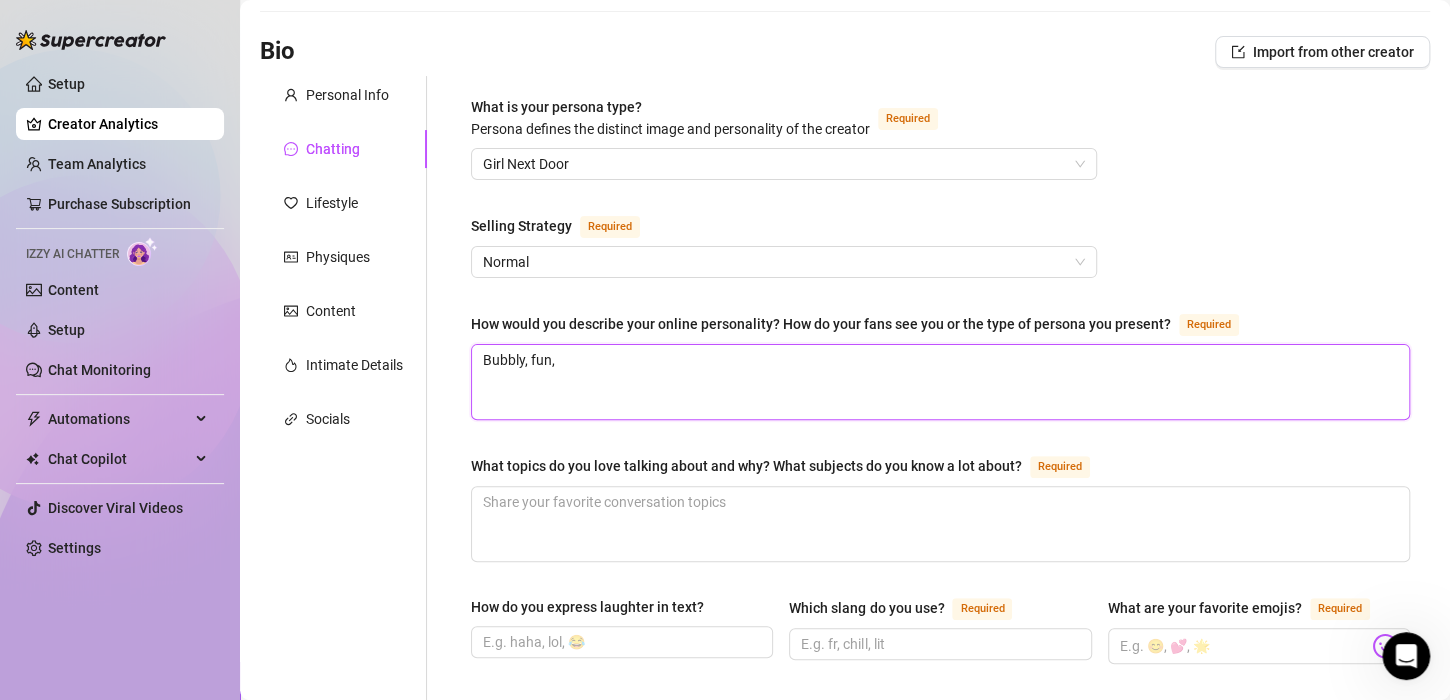 type on "Bubbly, fun," 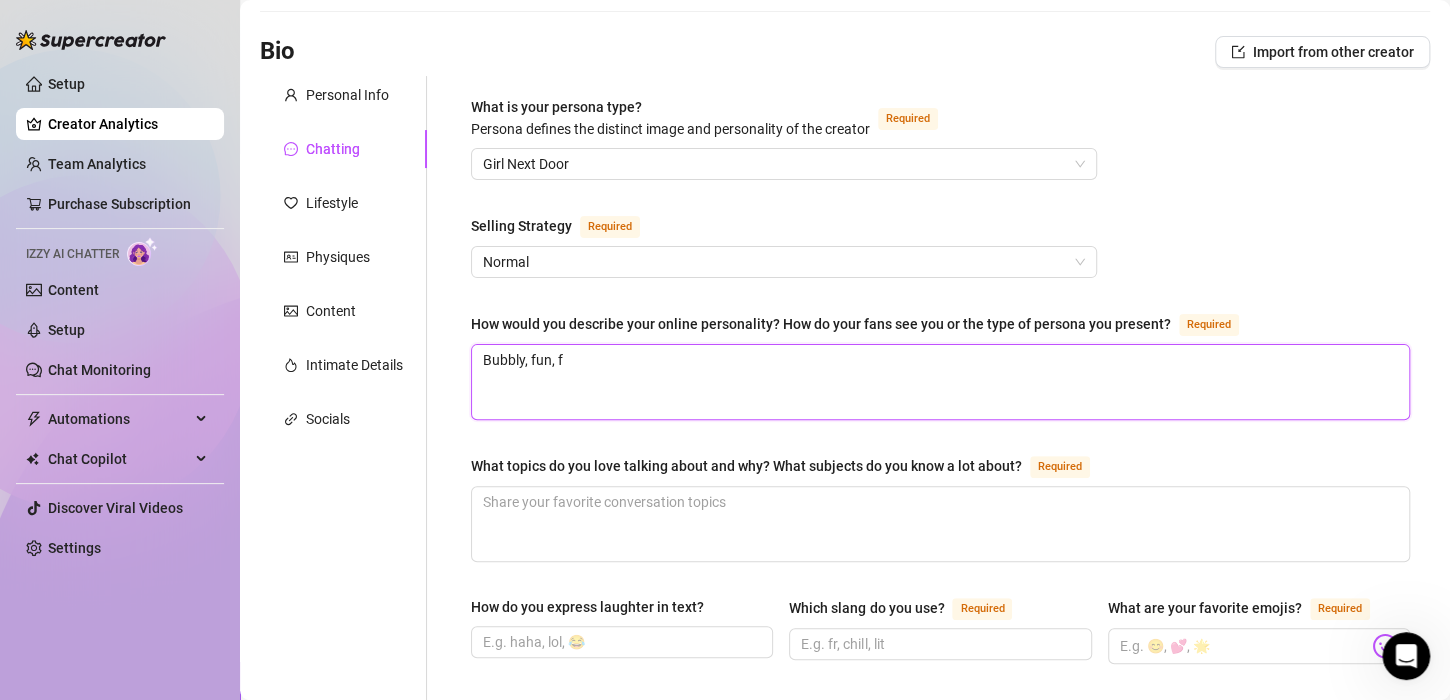 type on "Bubbly, fun, fl" 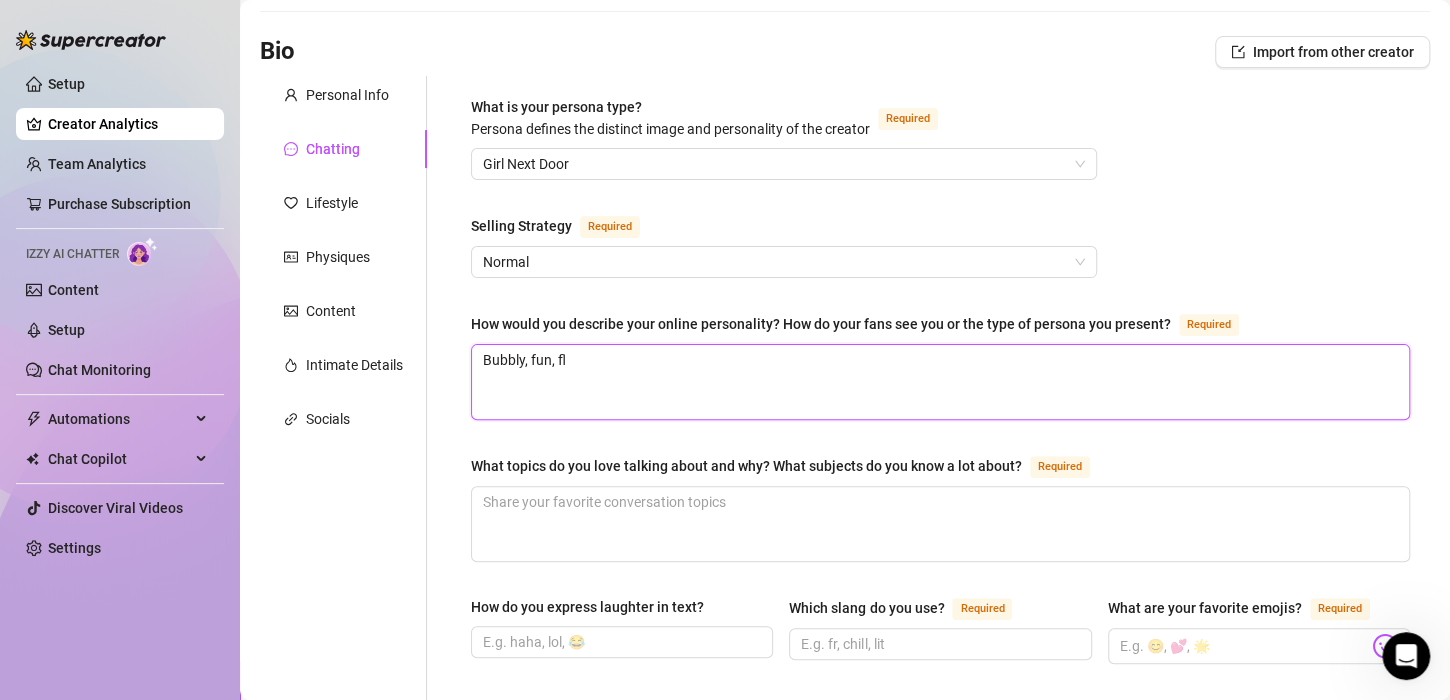 type on "Bubbly, fun, fli" 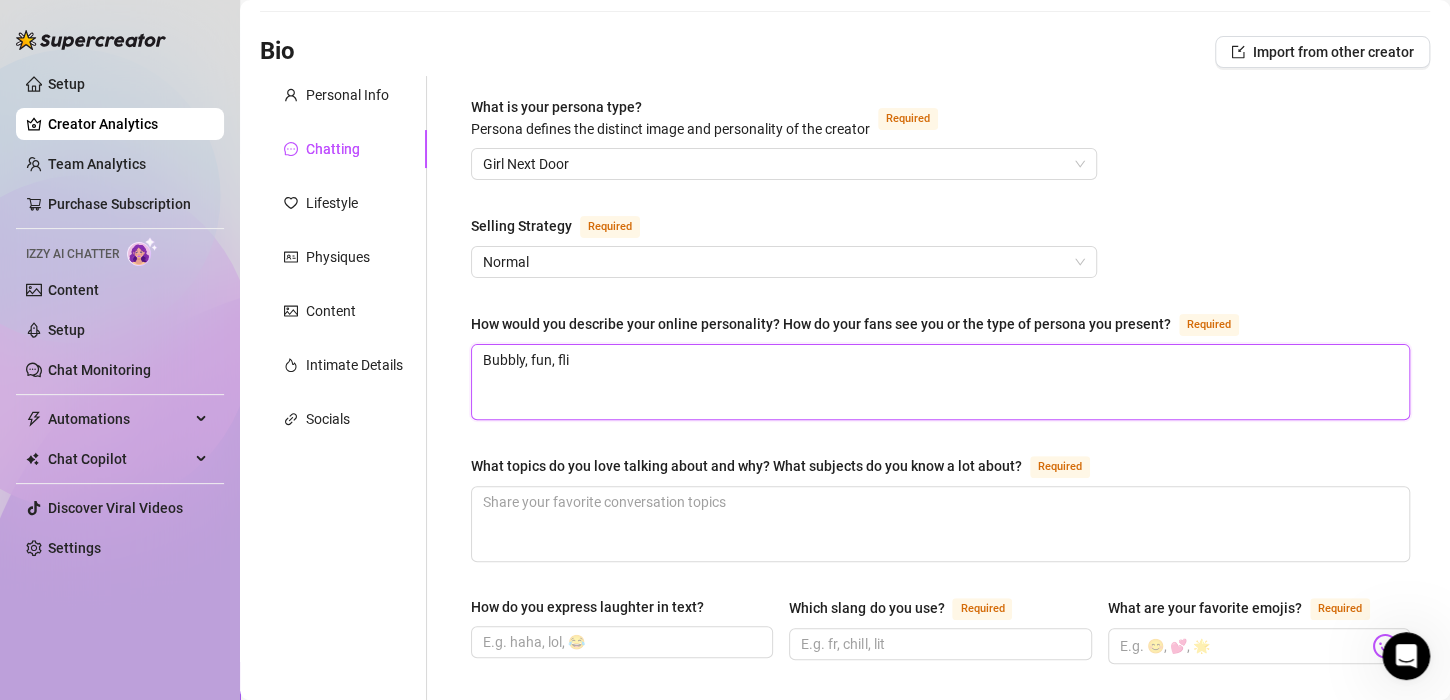type on "Bubbly, fun, flir" 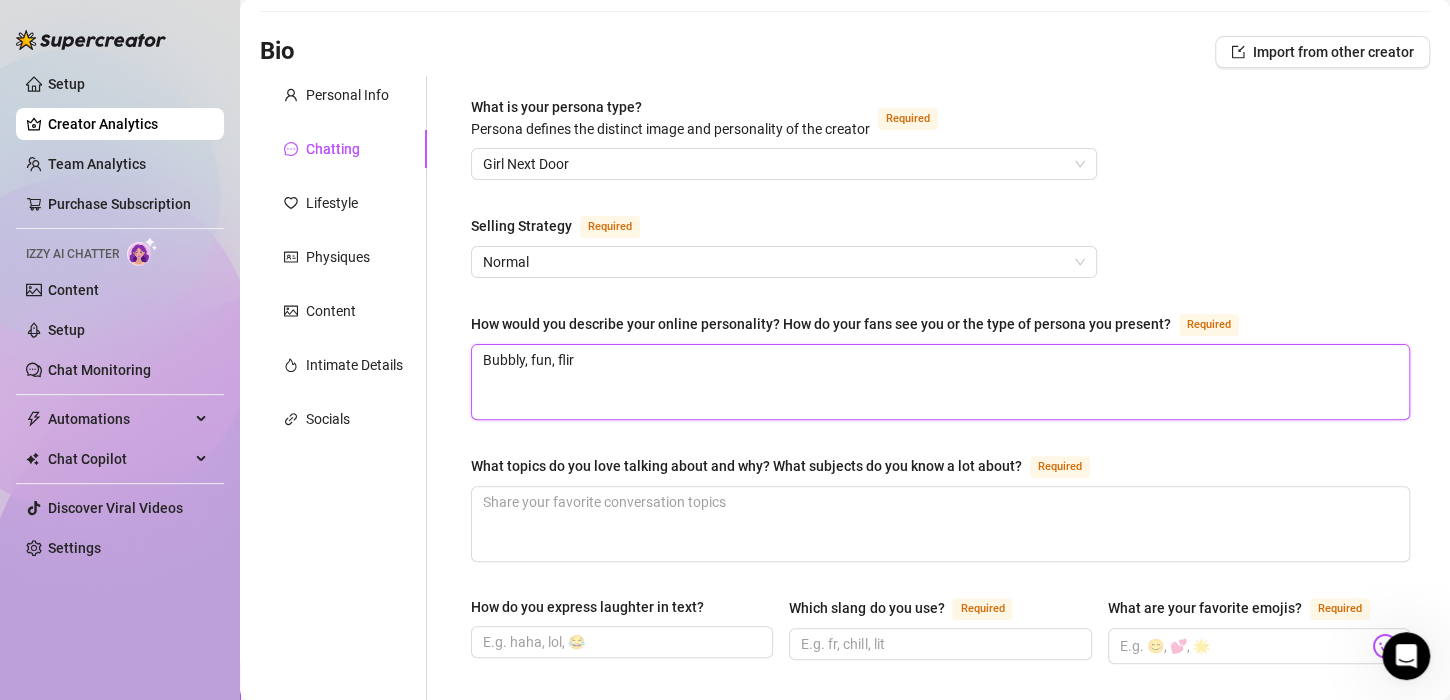type 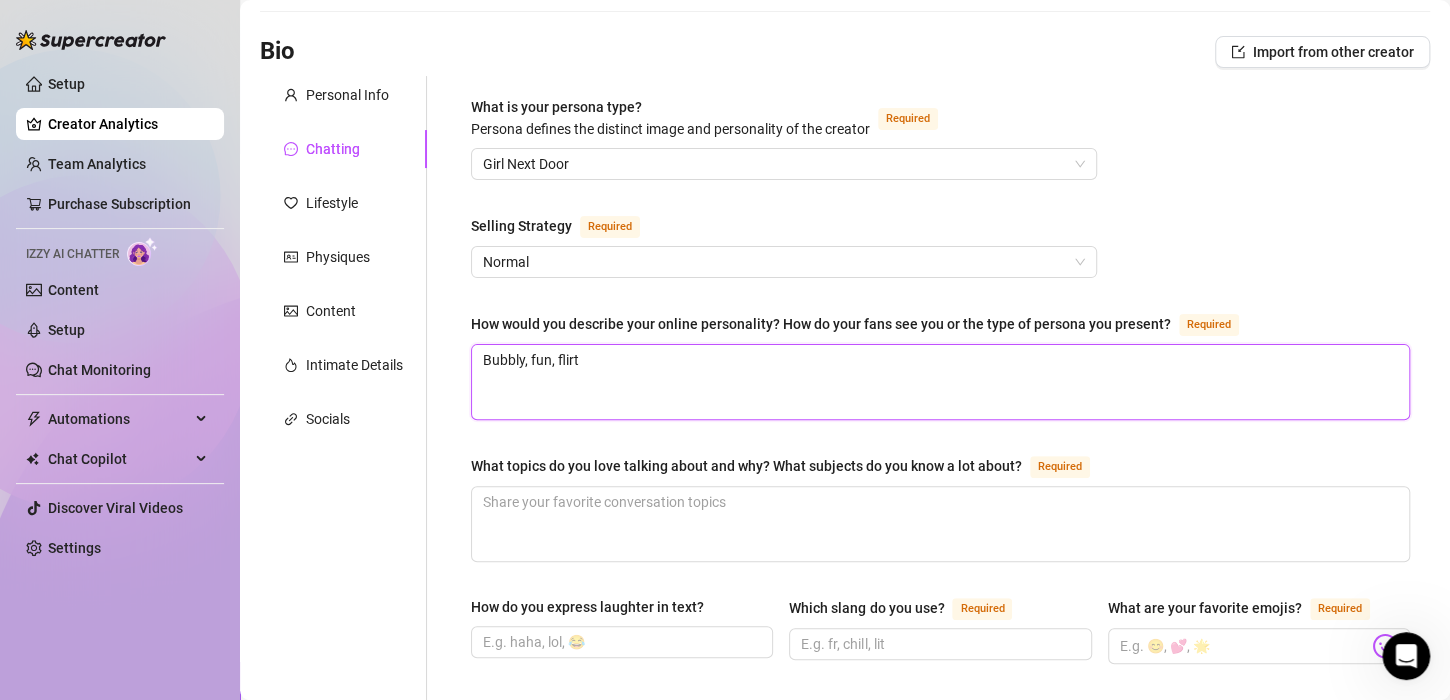 type on "Bubbly, fun, flirty" 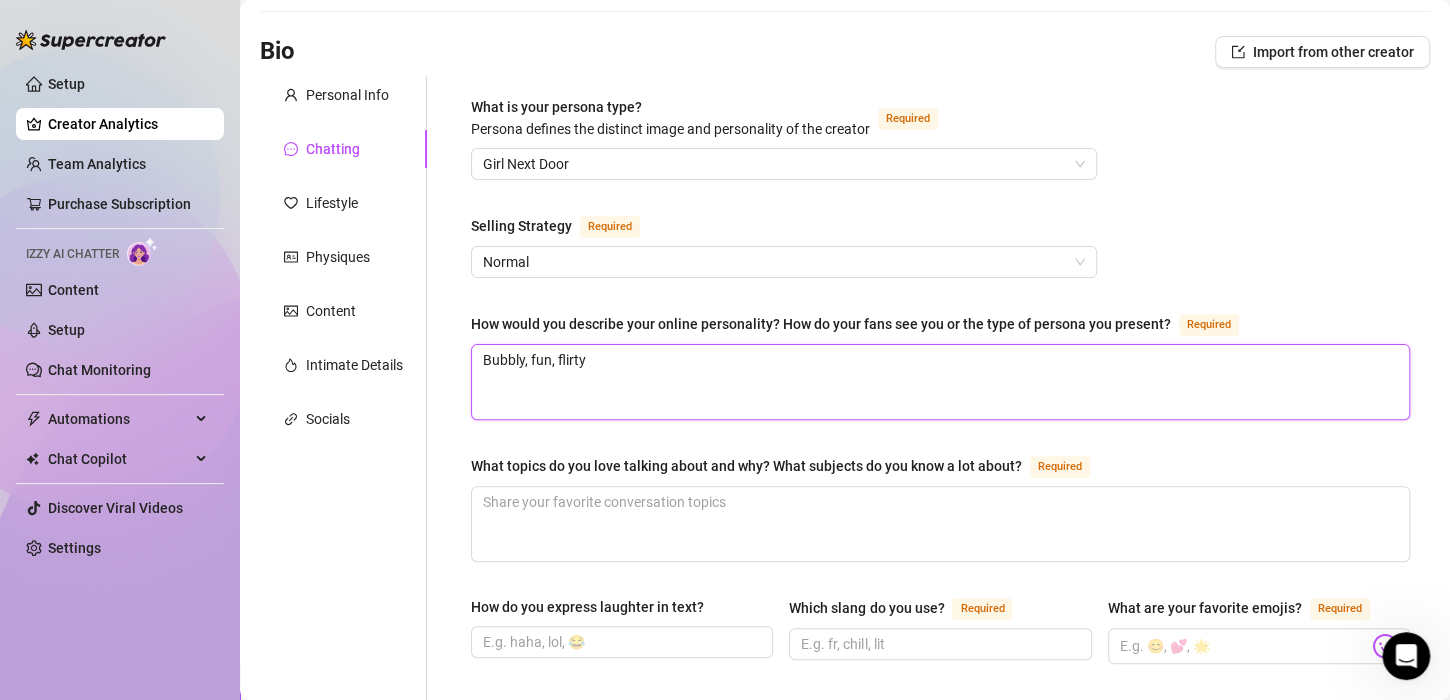 type 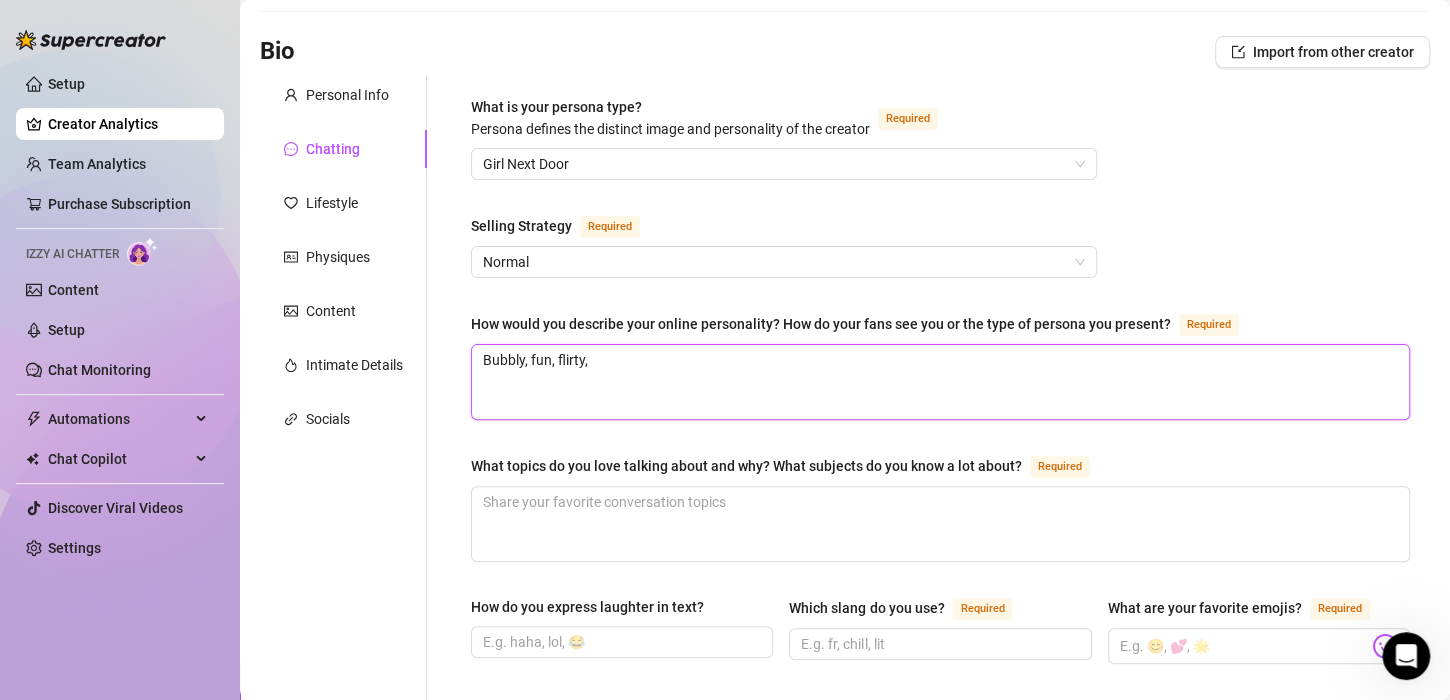 type on "Bubbly, fun, flirty," 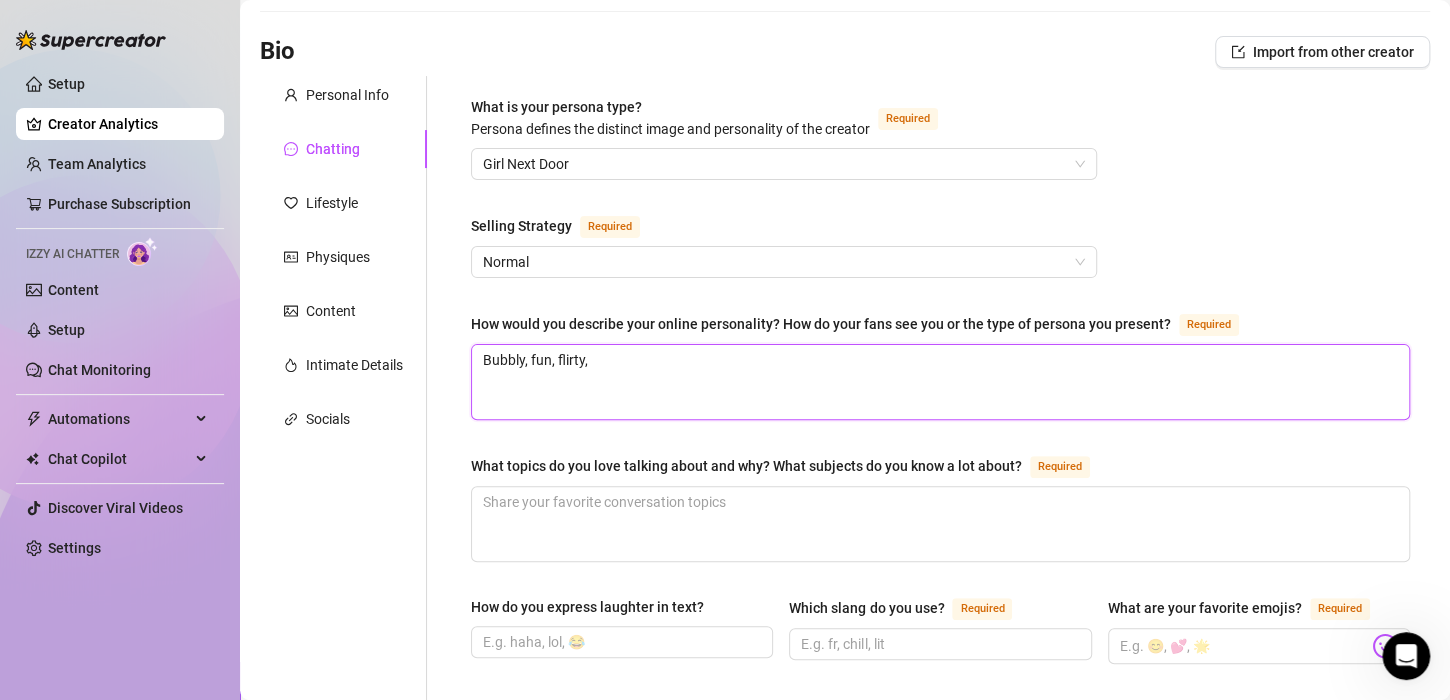 type on "Bubbly, fun, flirty, f" 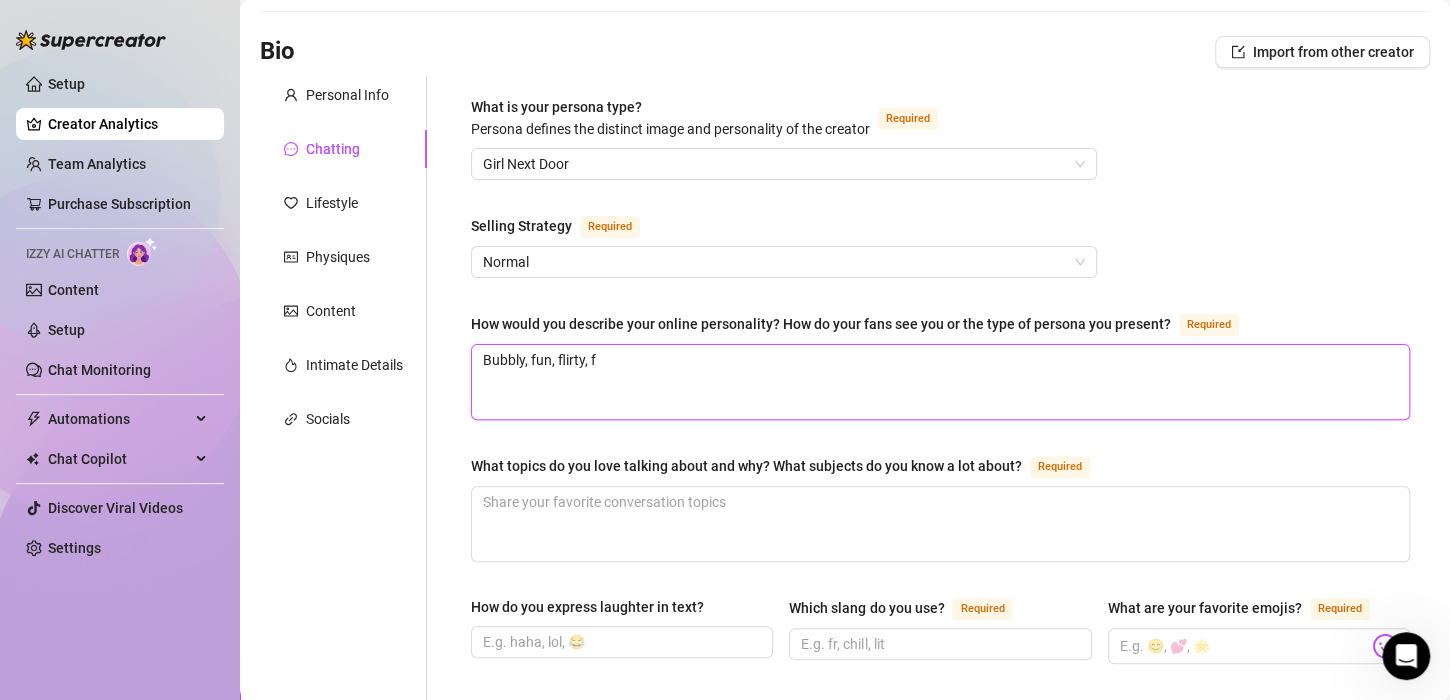 type on "Bubbly, fun, flirty, fa" 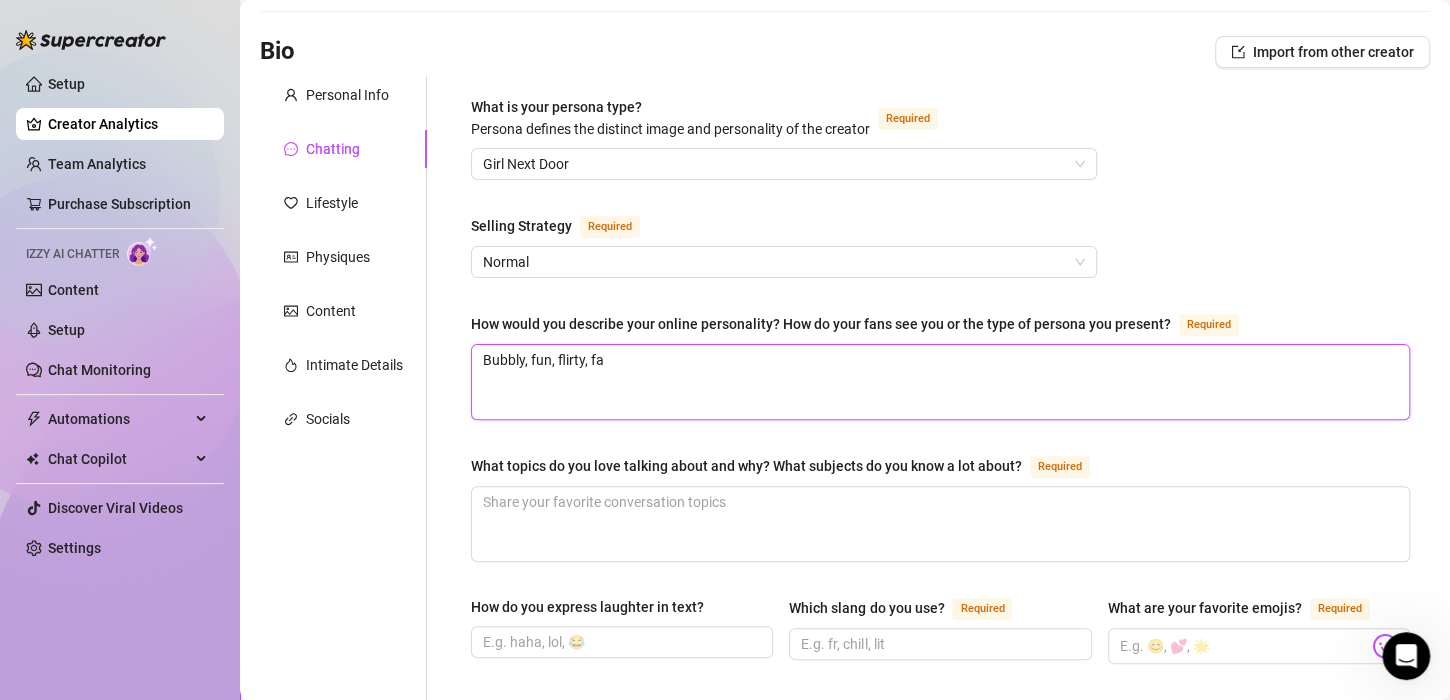 type on "Bubbly, fun, flirty, fan" 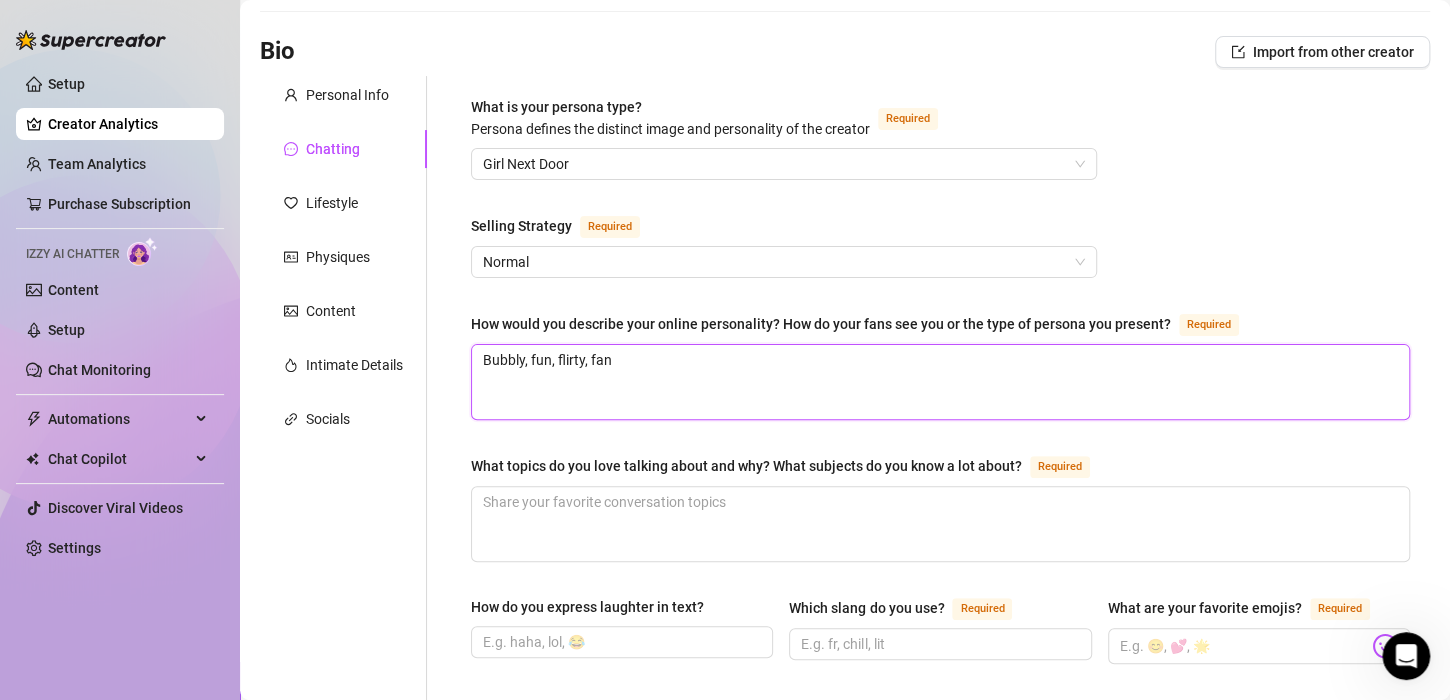 type 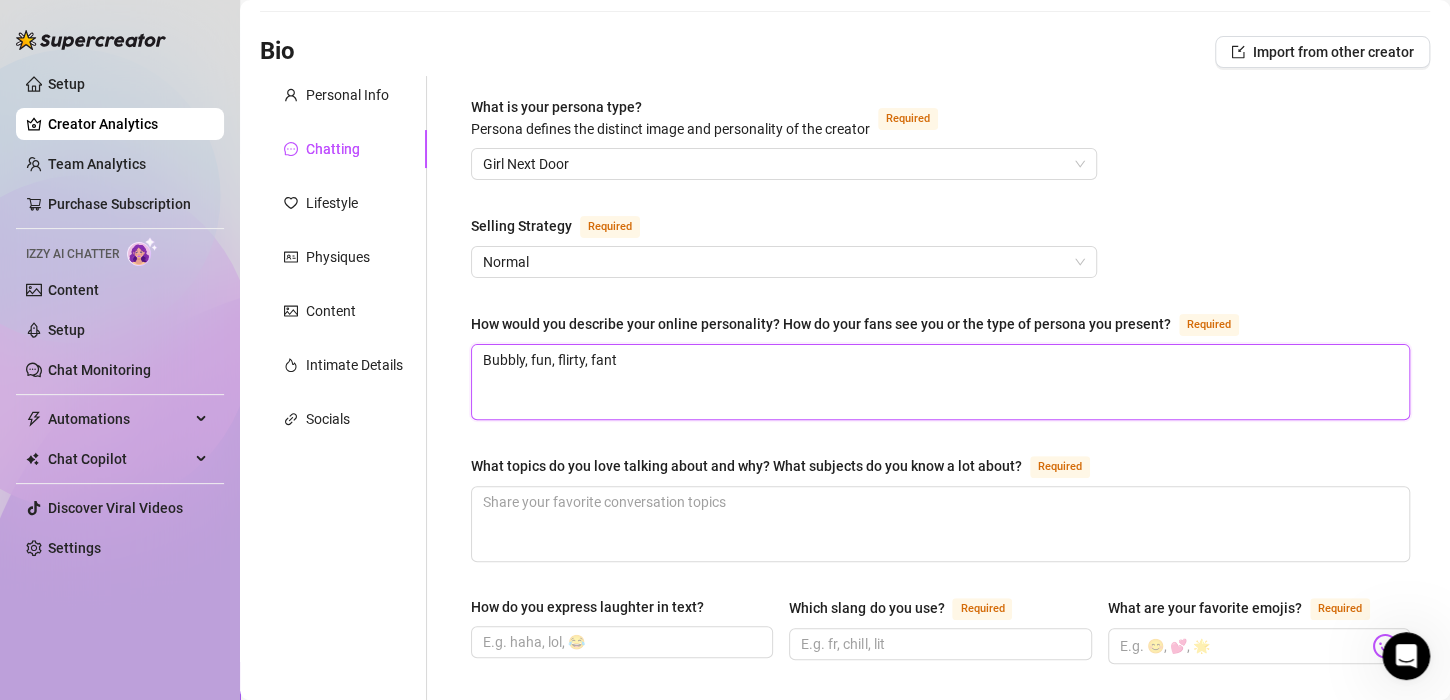type on "Bubbly, fun, flirty, fanta" 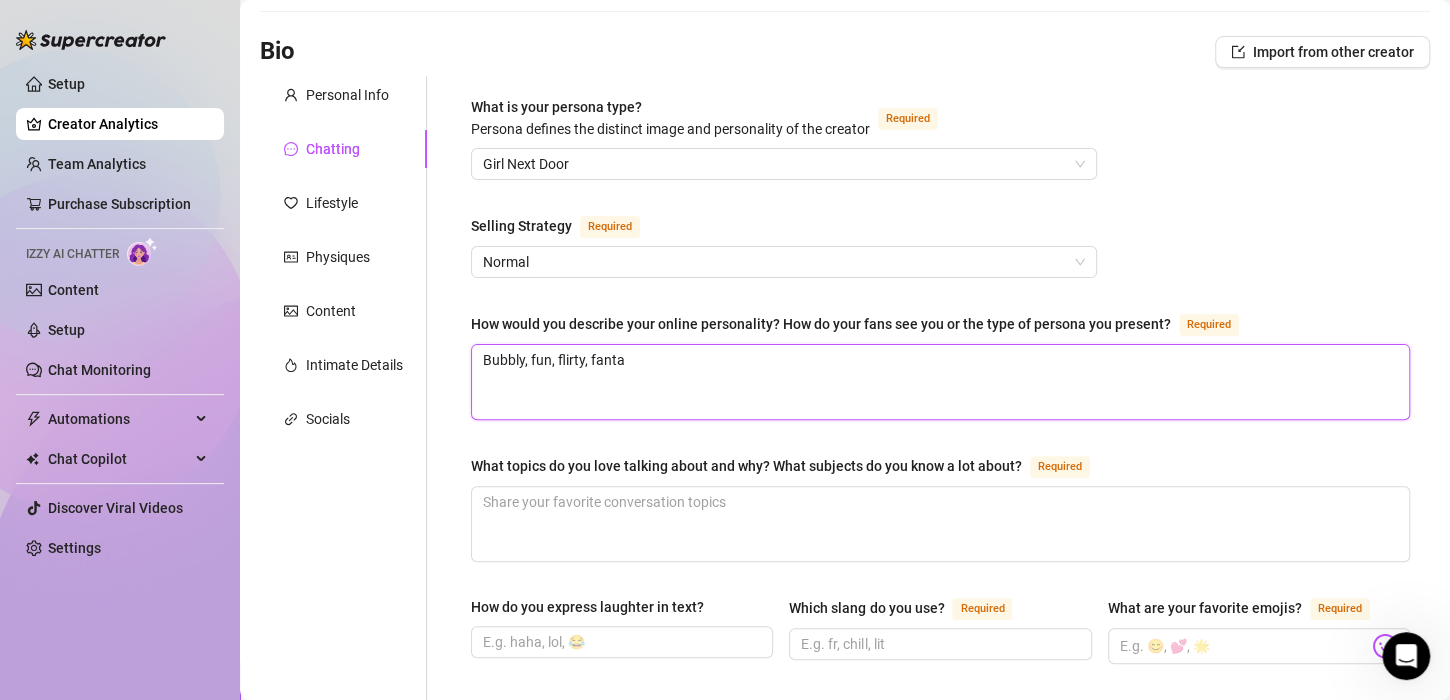 type on "Bubbly, fun, flirty, fantas" 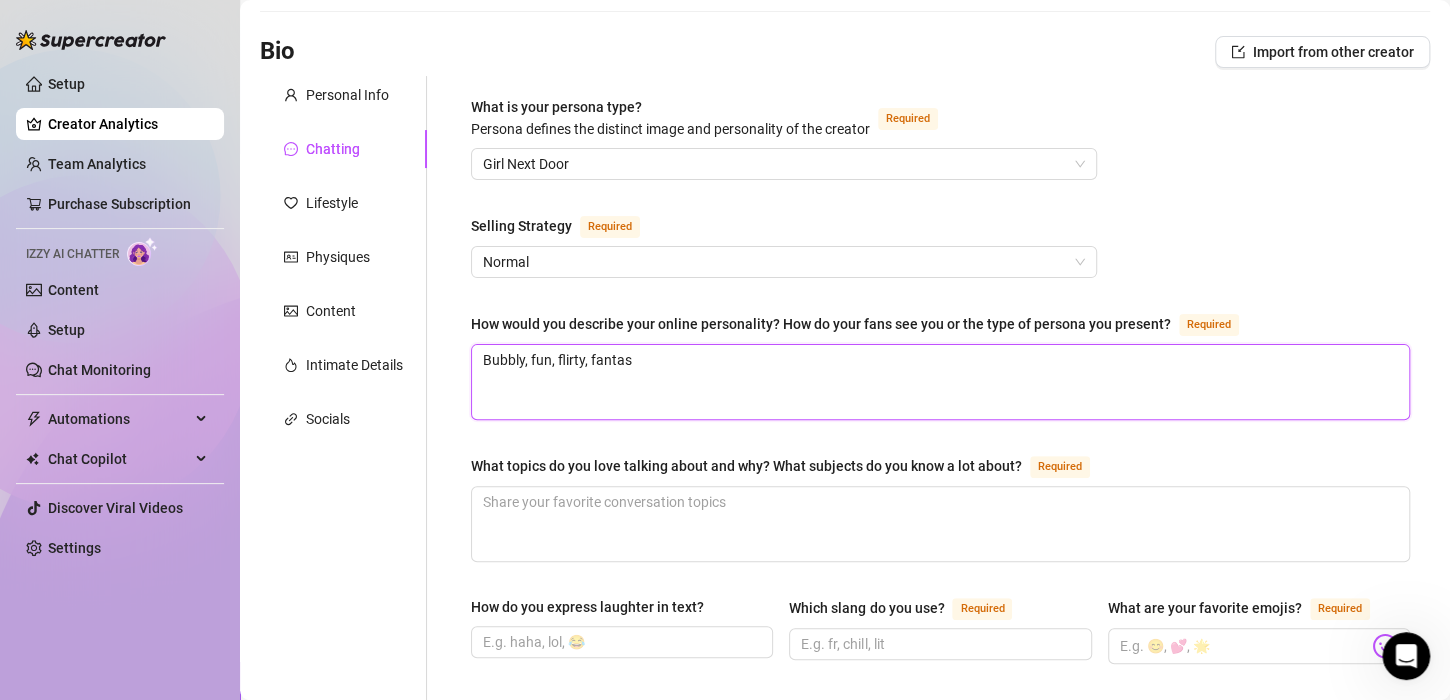 type on "Bubbly, fun, flirty, fantasy" 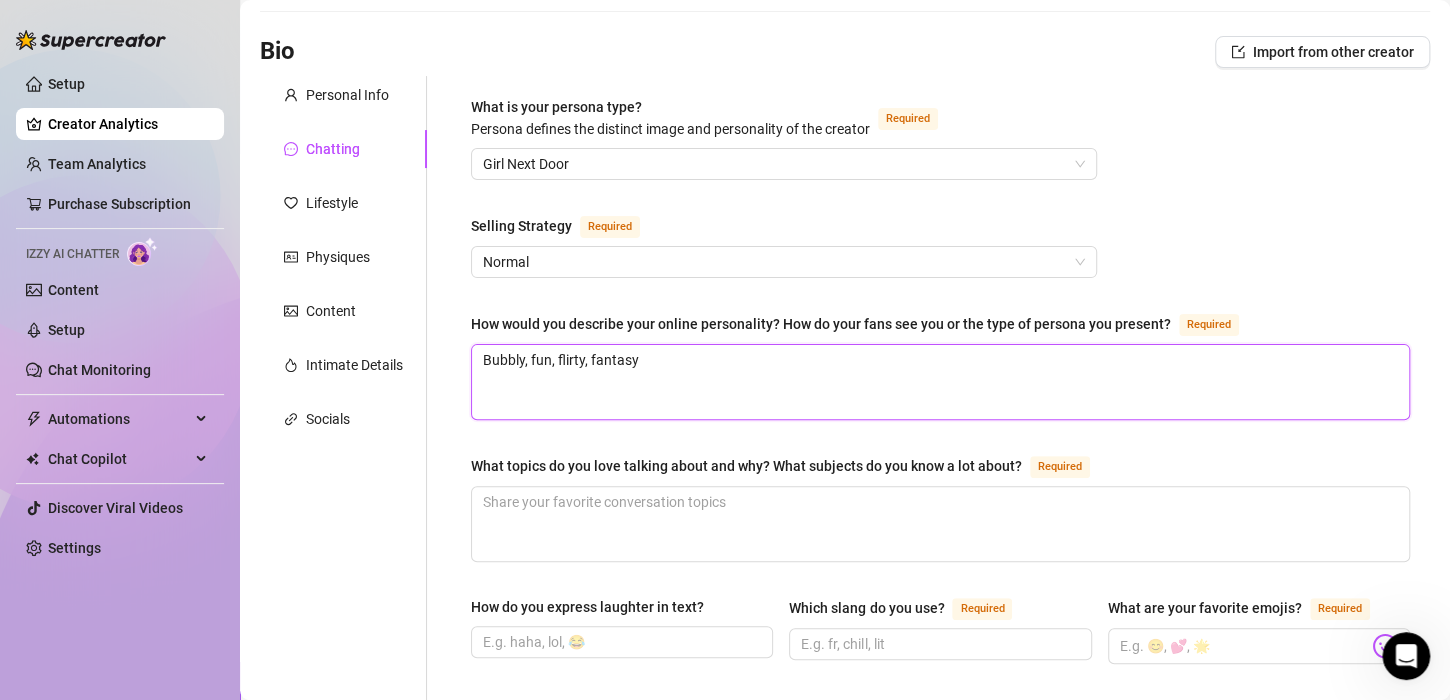type on "Bubbly, fun, flirty, fantas" 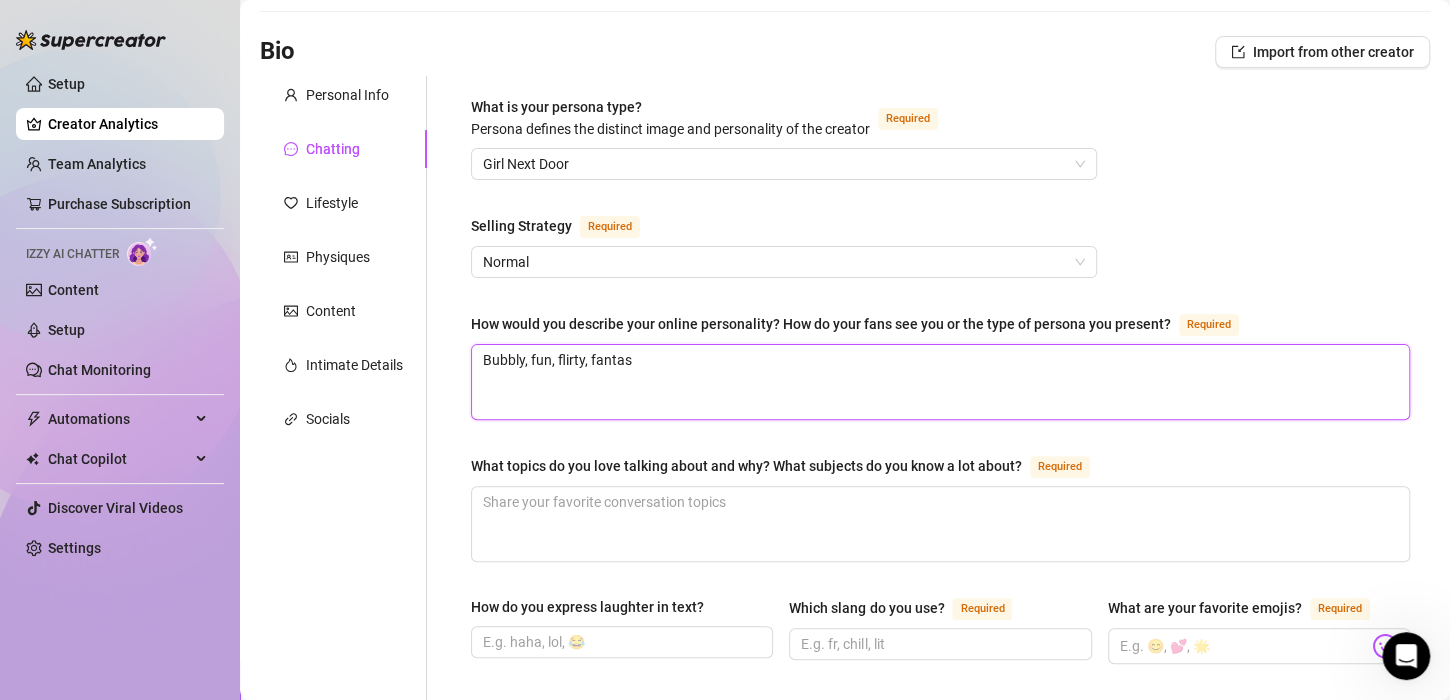 type on "Bubbly, fun, flirty, fantasy" 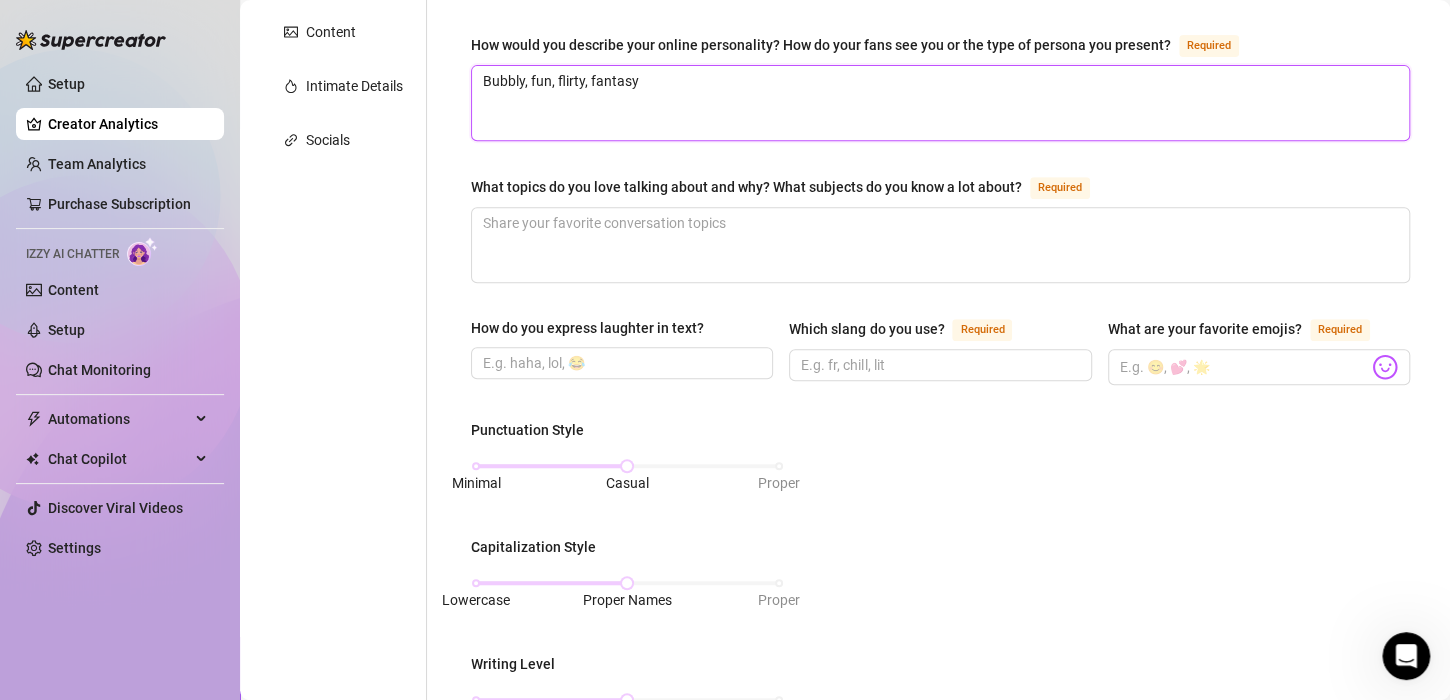 scroll, scrollTop: 388, scrollLeft: 0, axis: vertical 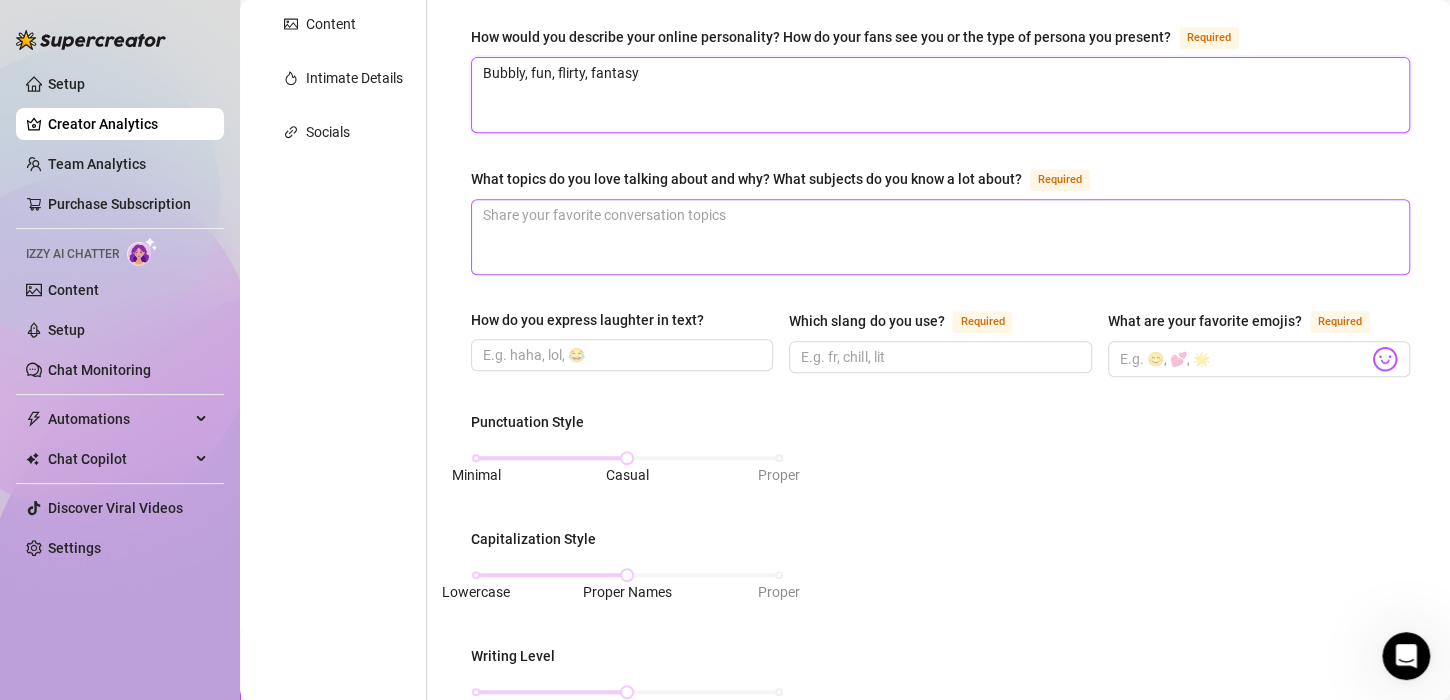 type on "Bubbly, fun, flirty, fantasy" 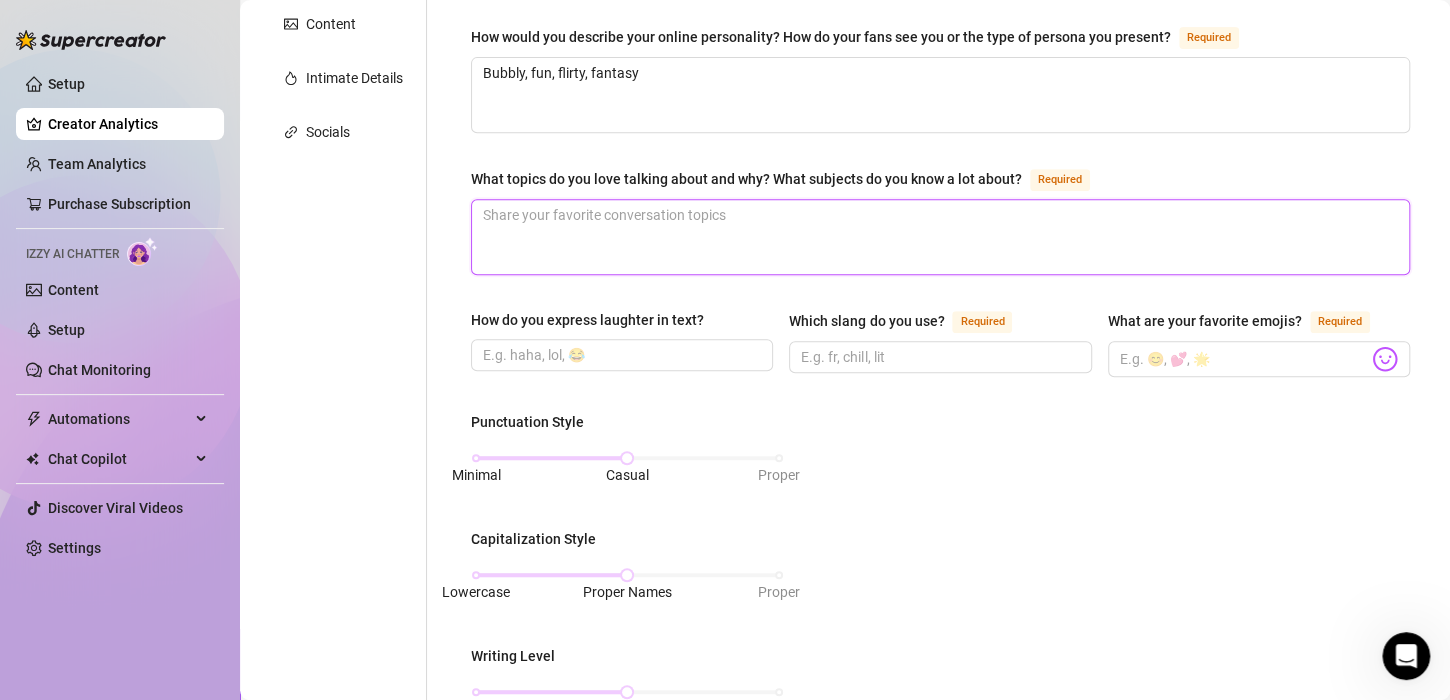 click on "What topics do you love talking about and why? What subjects do you know a lot about? Required" at bounding box center [940, 237] 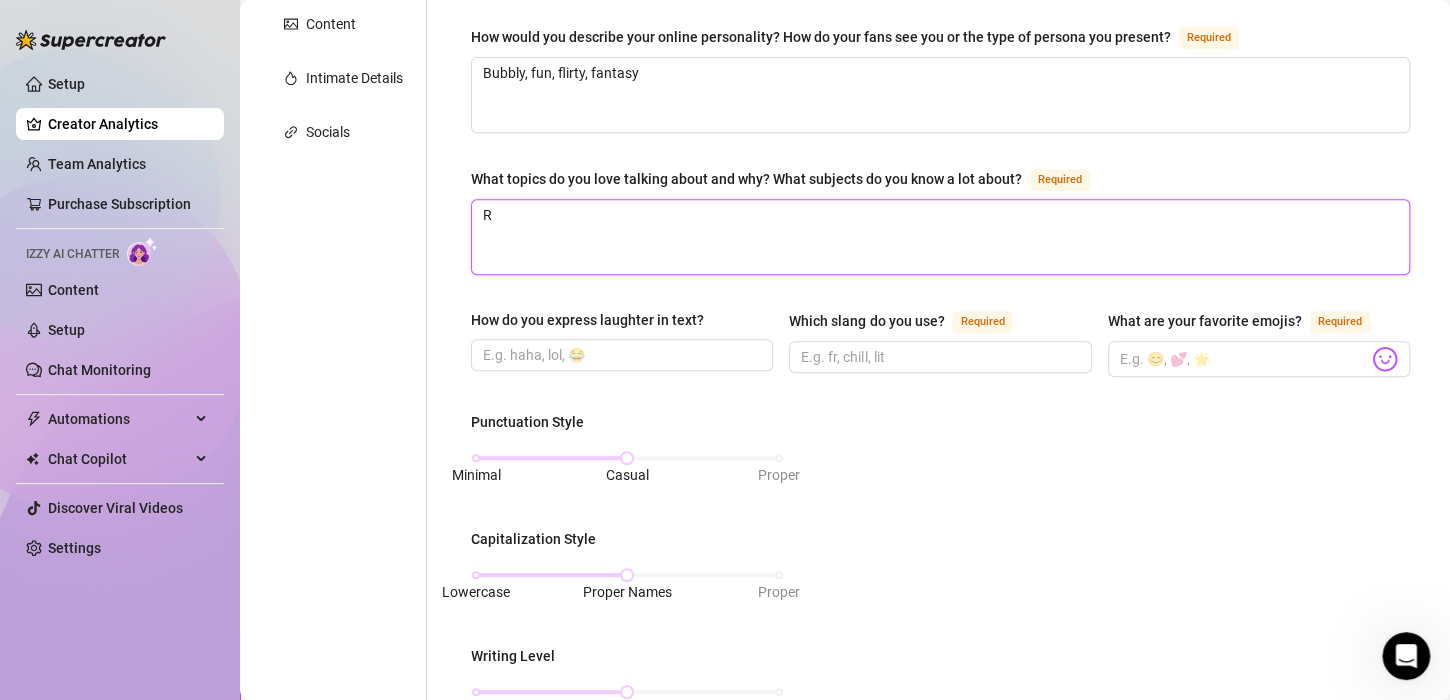 type on "RA" 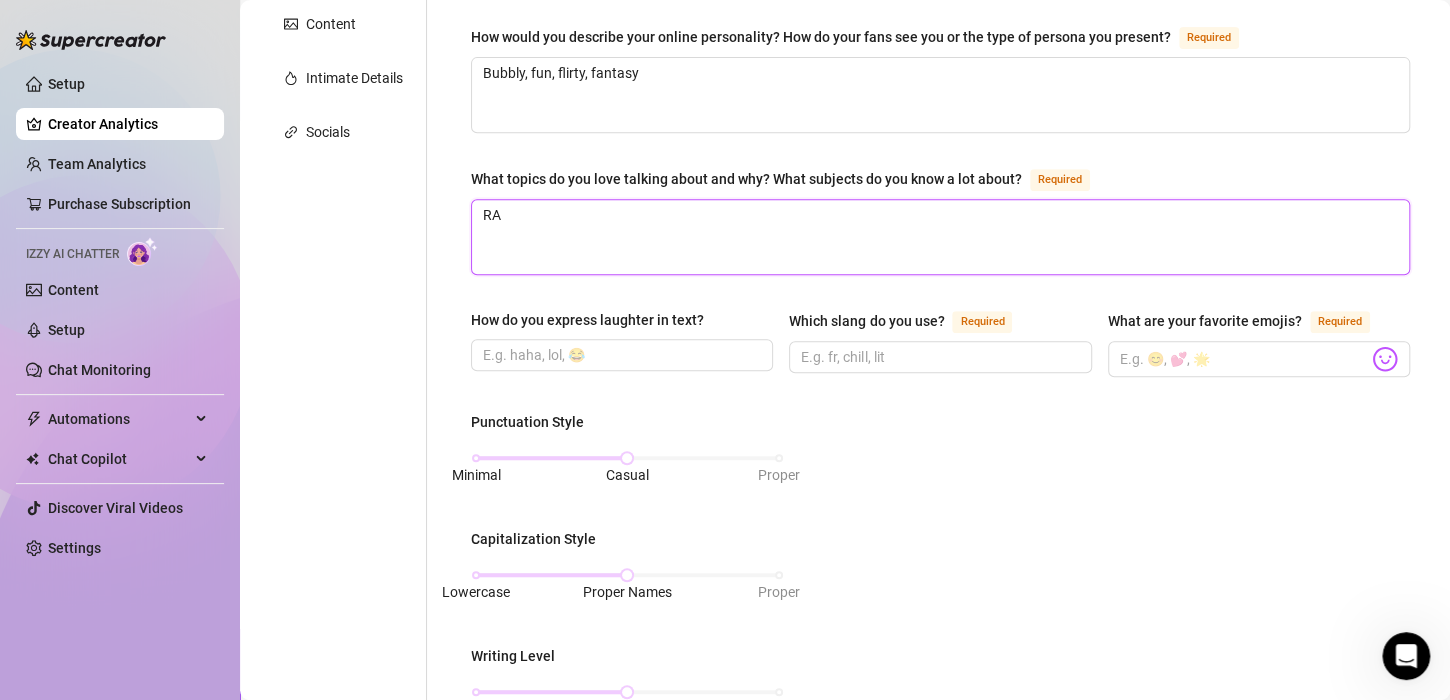 type 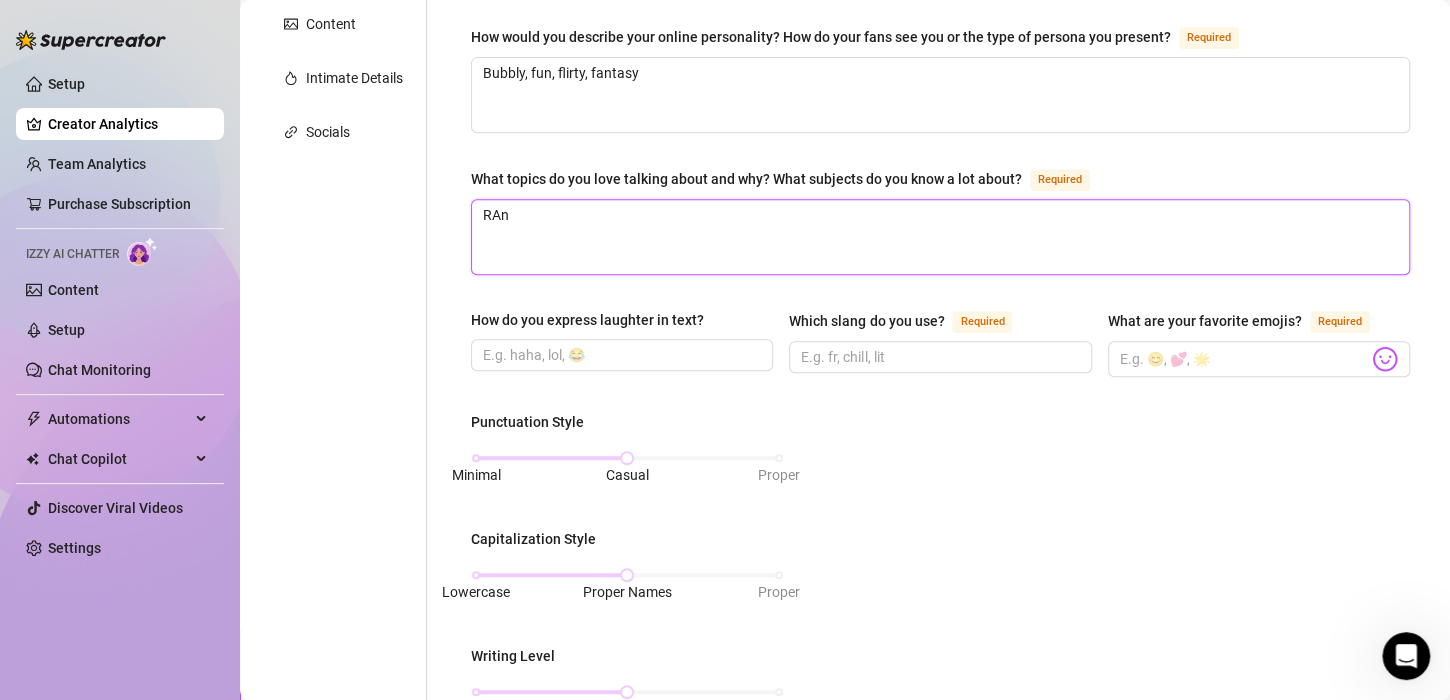 type on "RAnd" 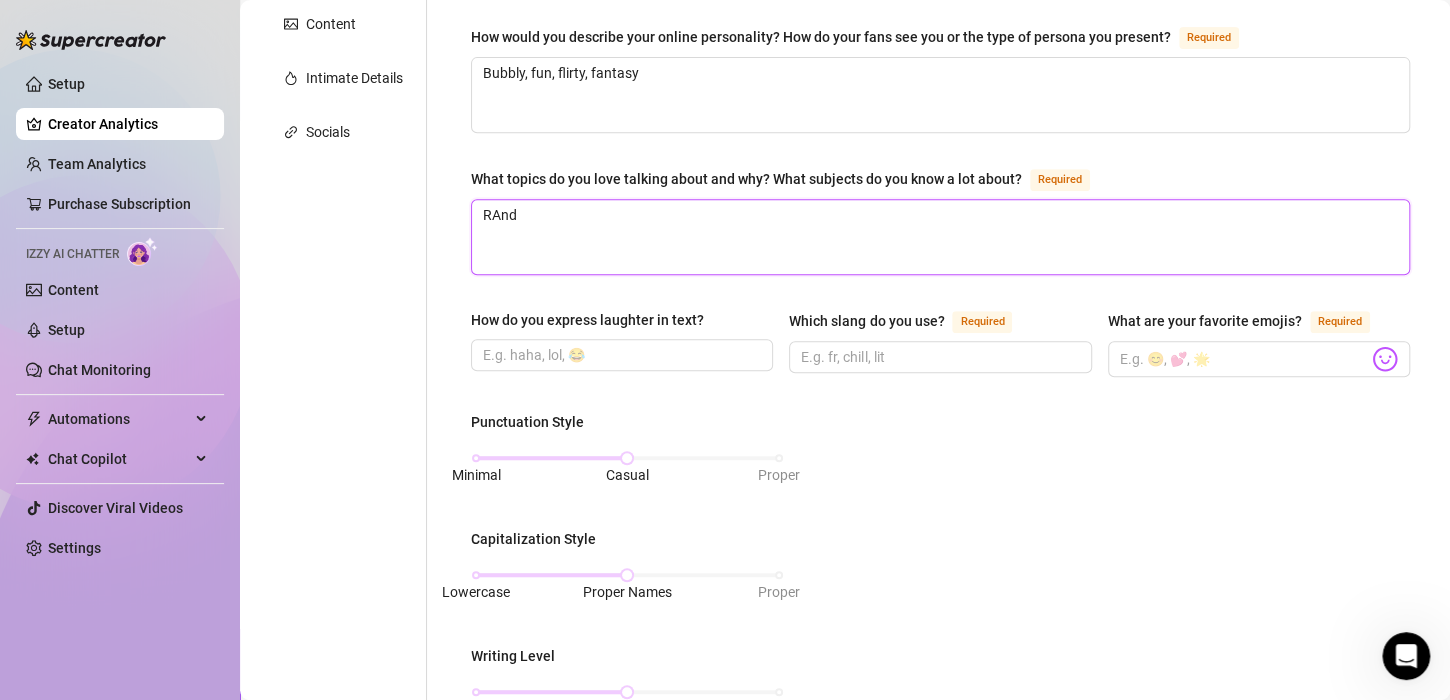 type on "RAndo" 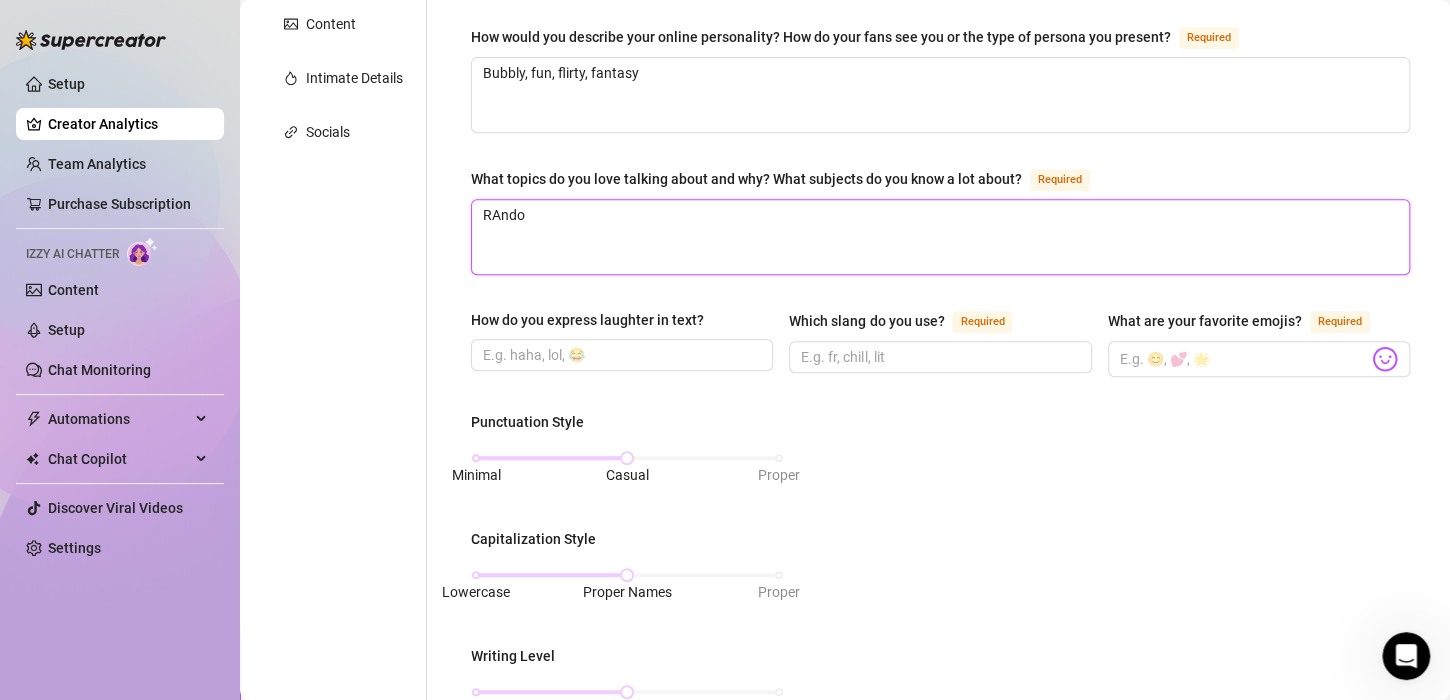 type on "RAndom" 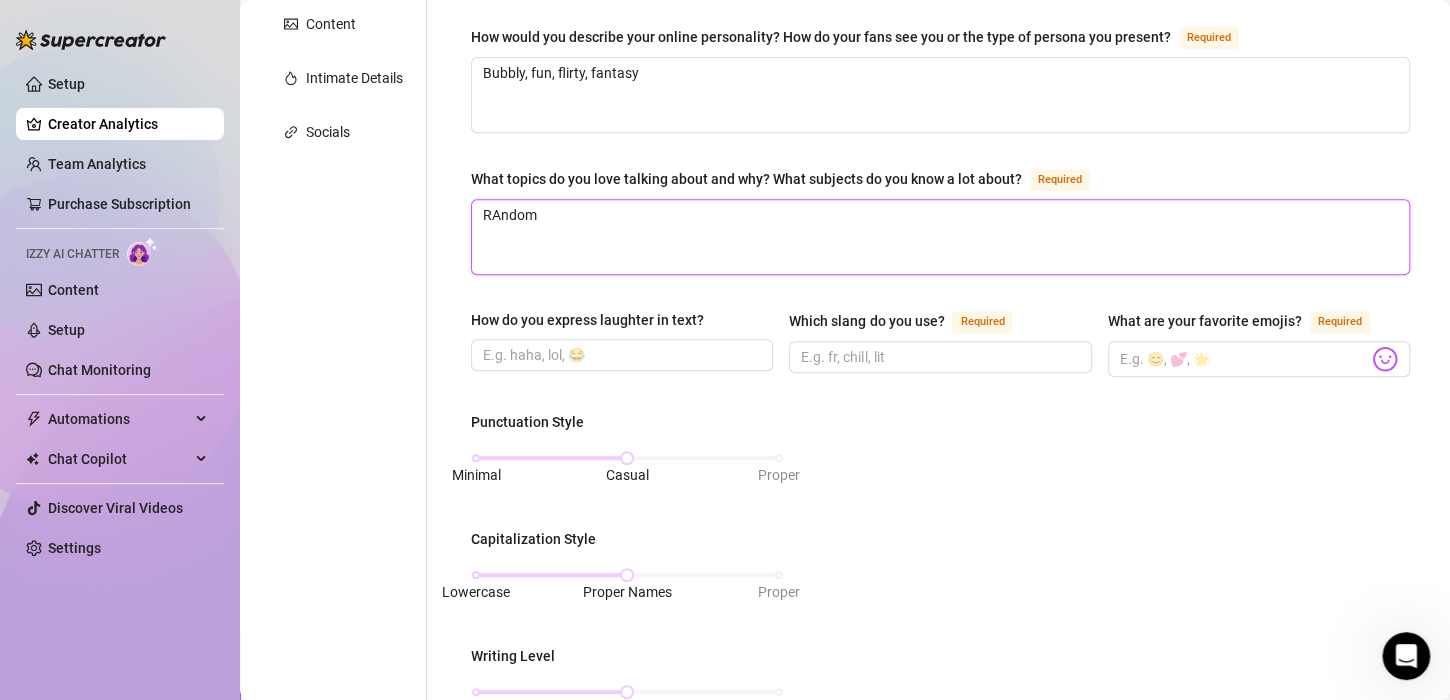 click on "RAndom" at bounding box center [940, 237] 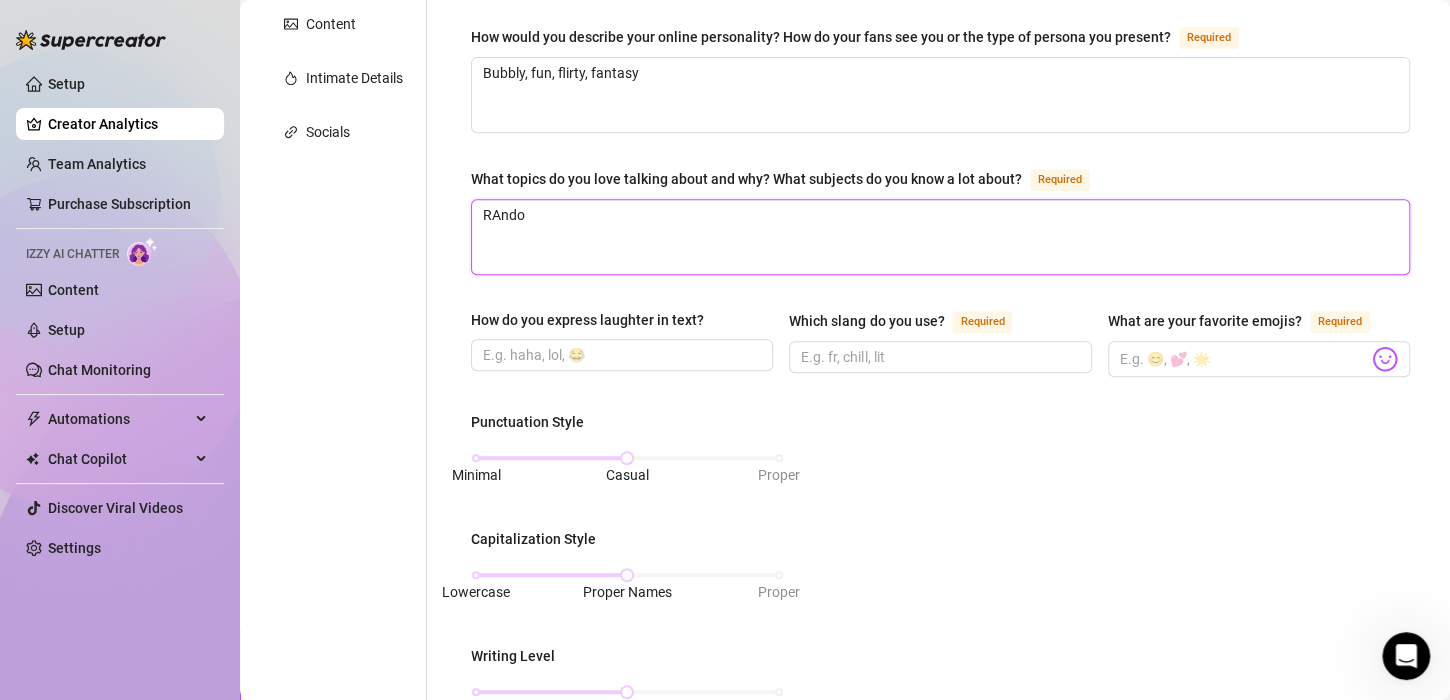 type on "RAnd" 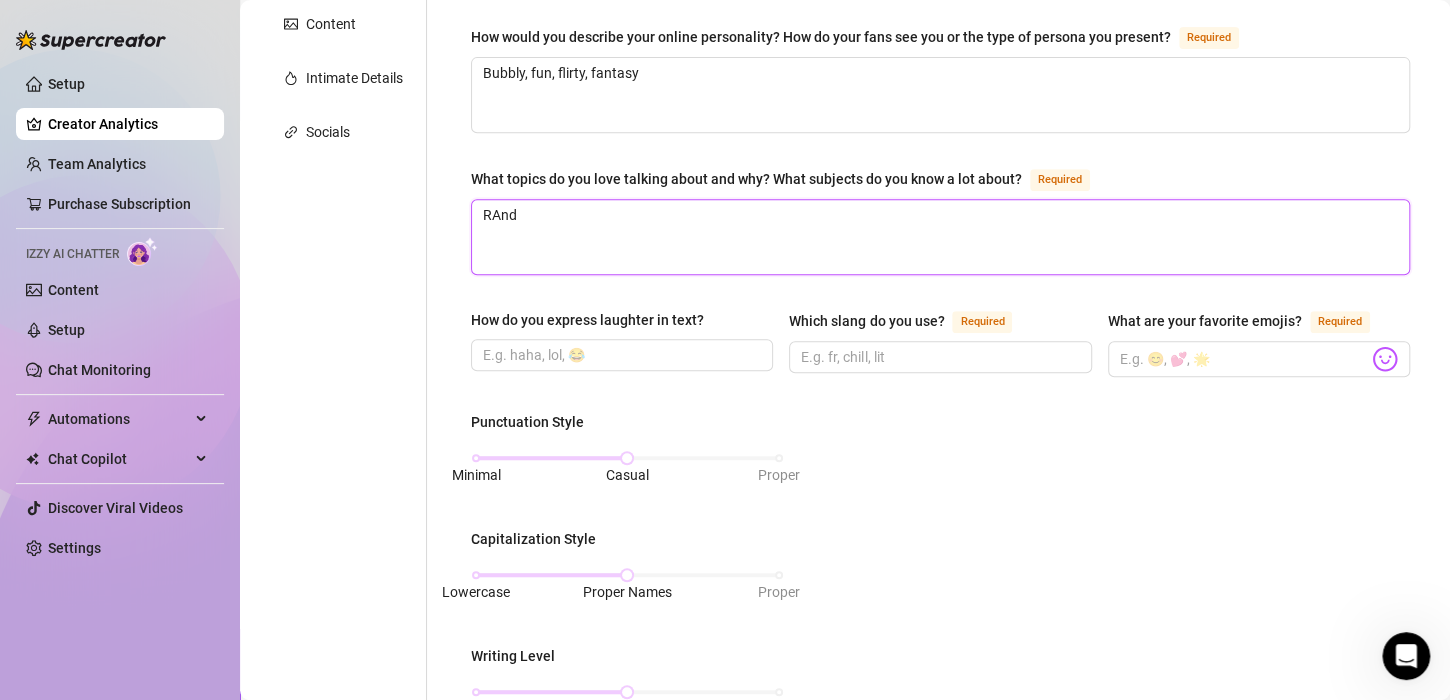type 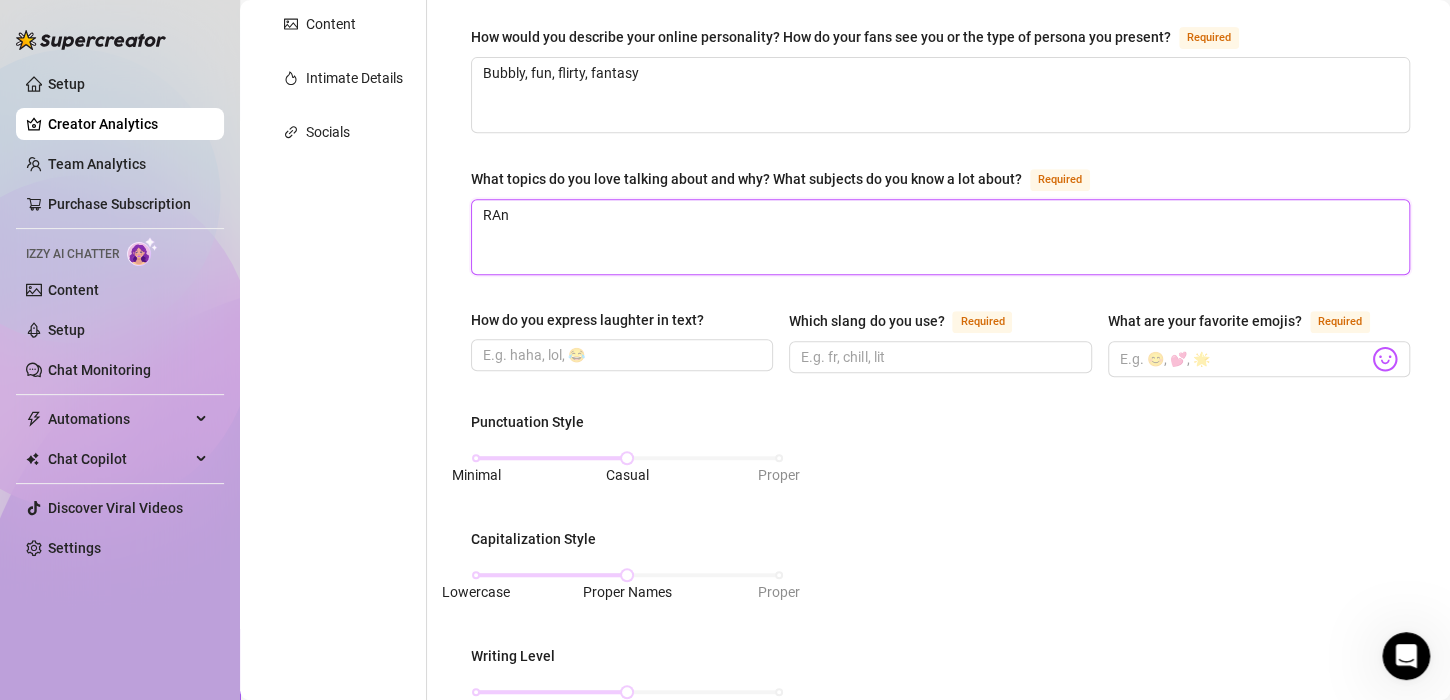 type on "RA" 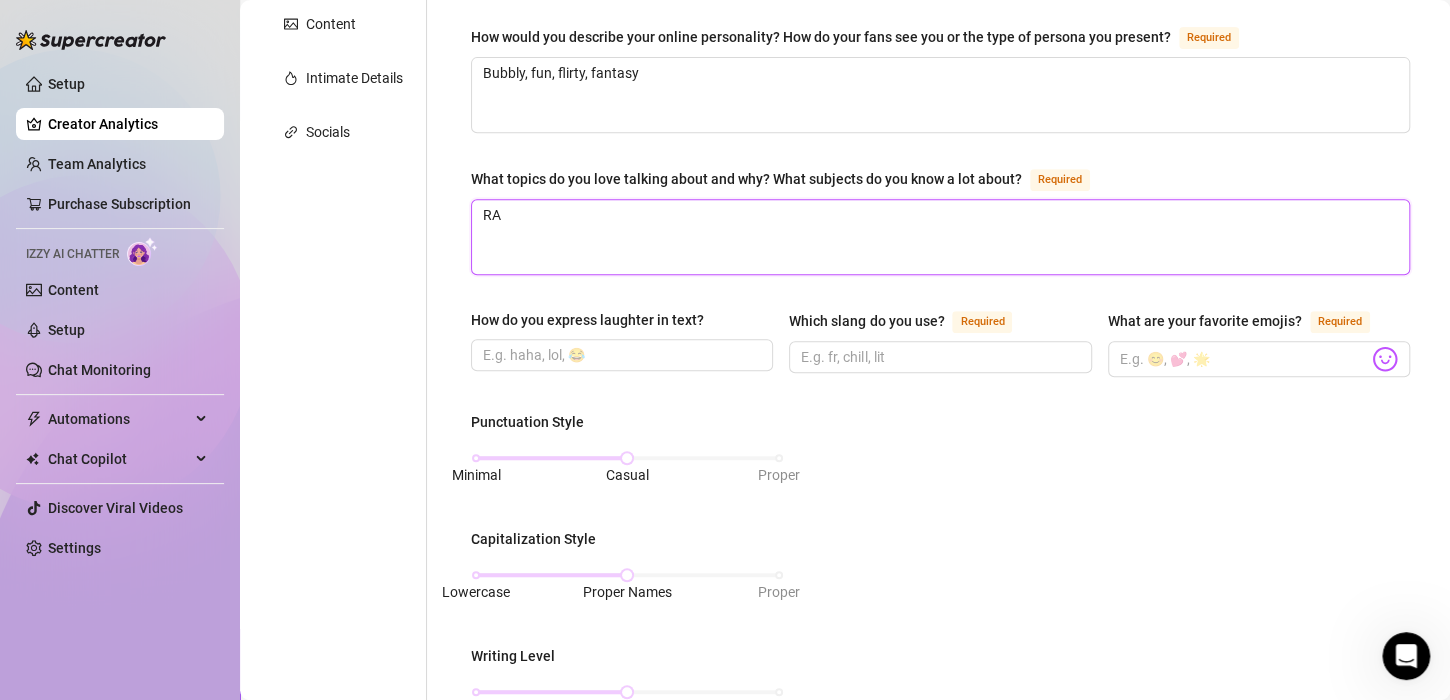 type on "R" 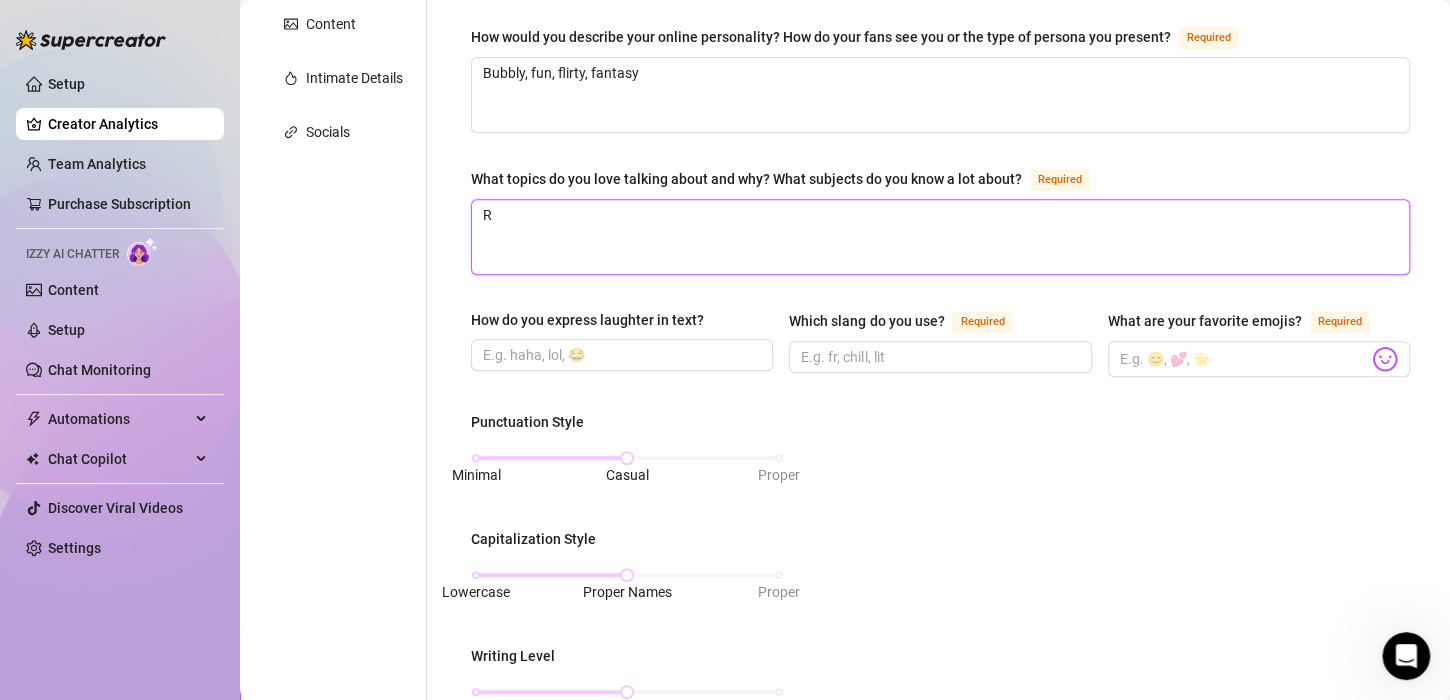 type on "Ra" 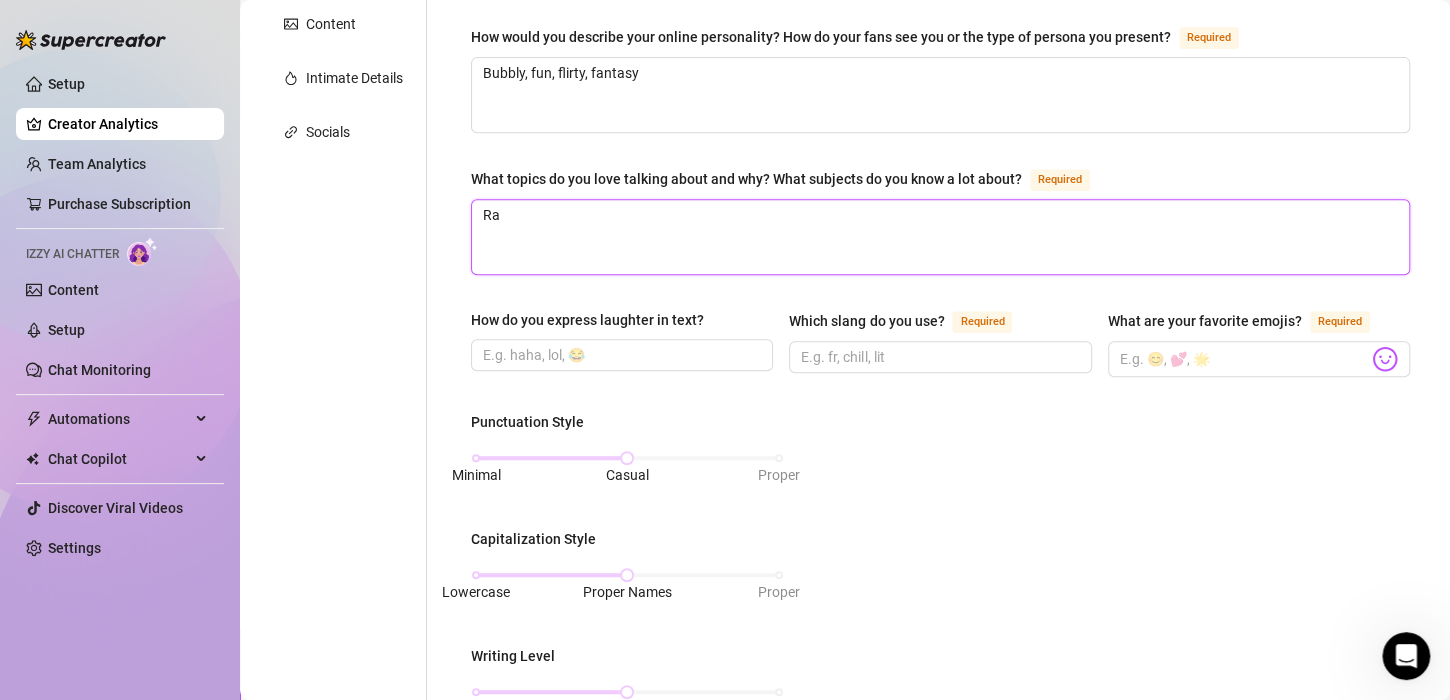 type on "Ran" 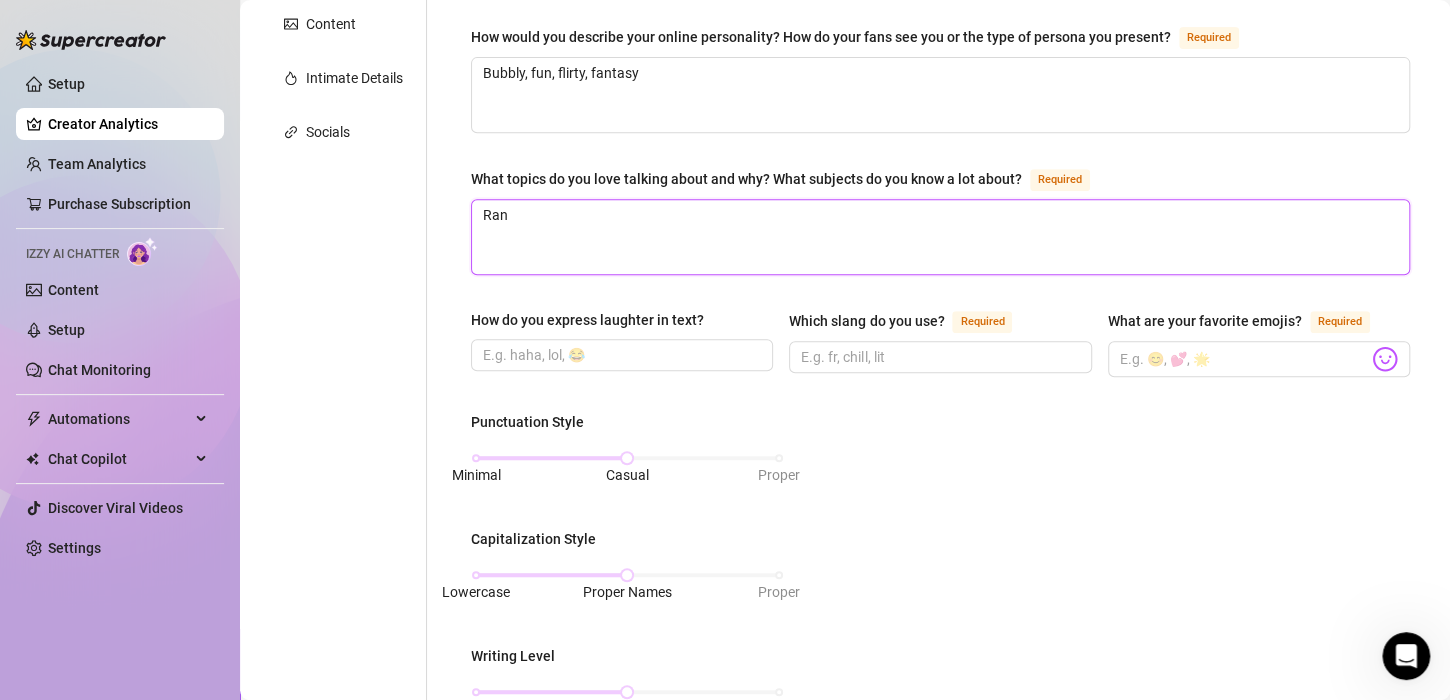 type on "Rand" 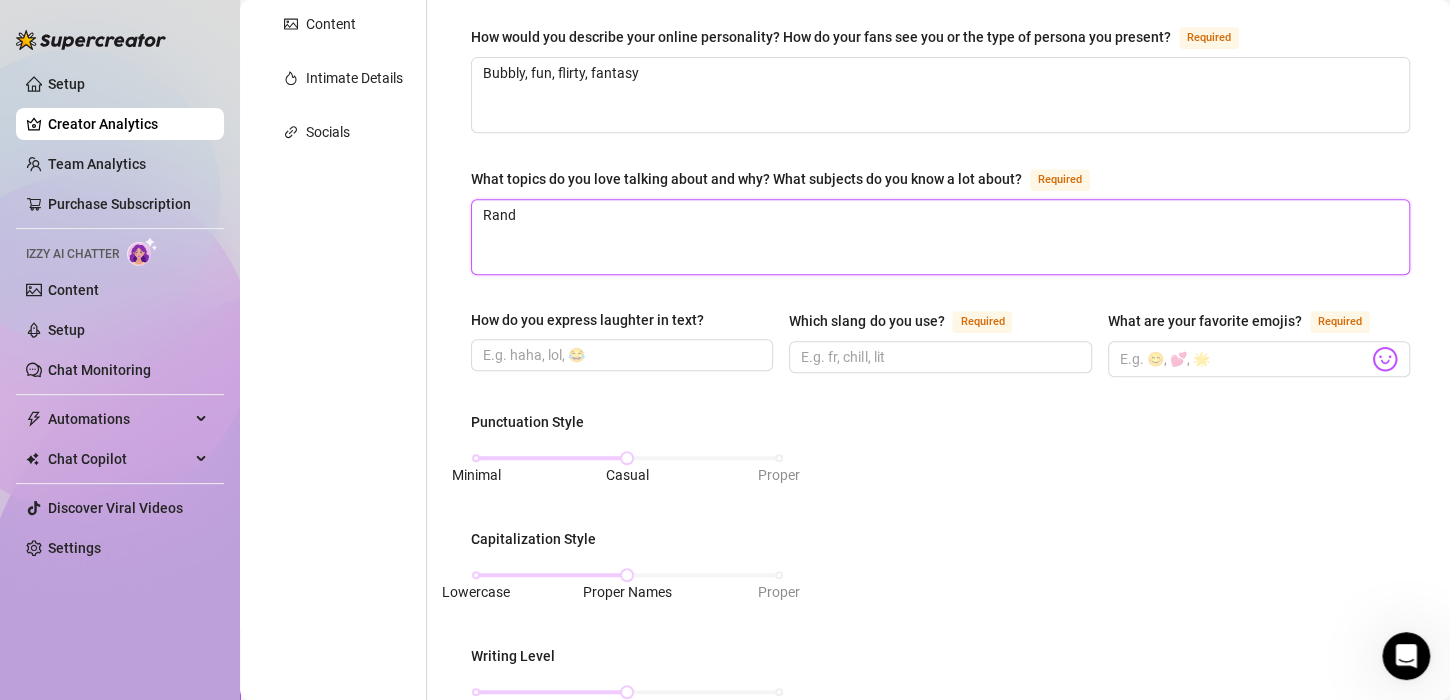 type on "Rando" 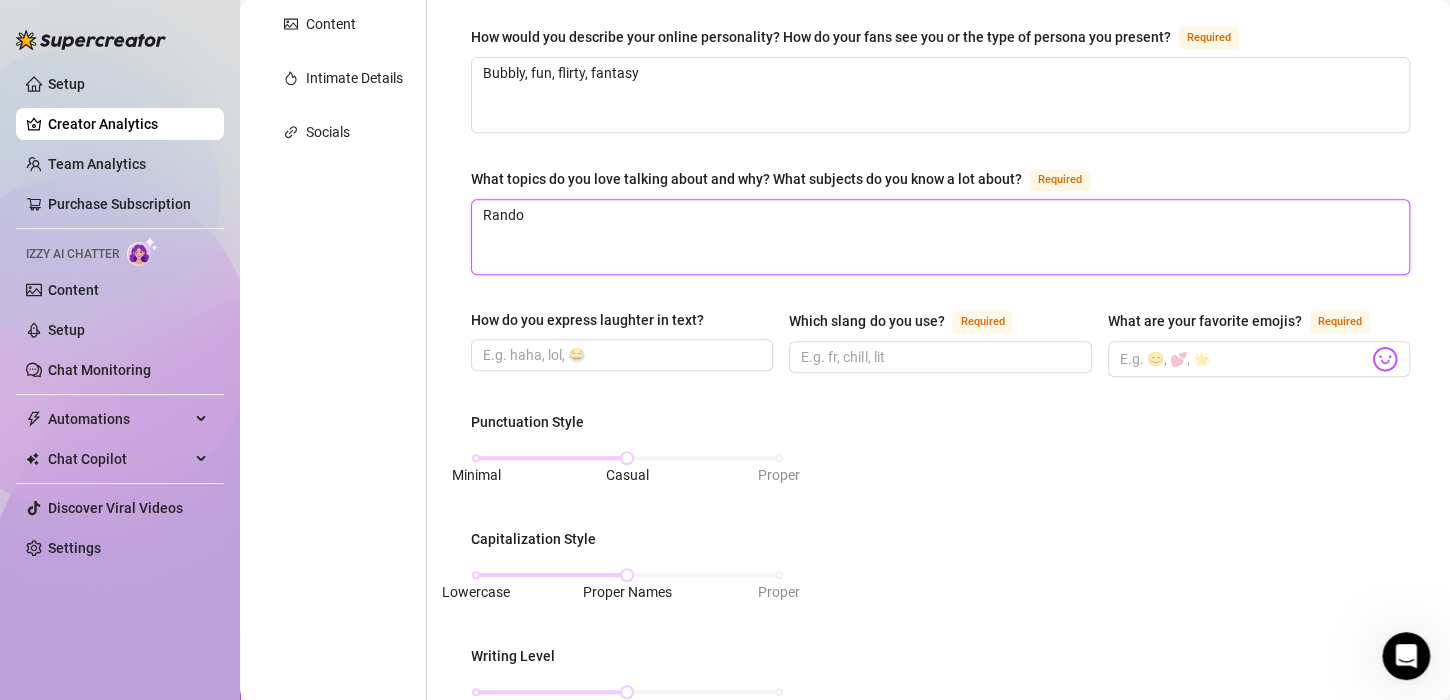 type 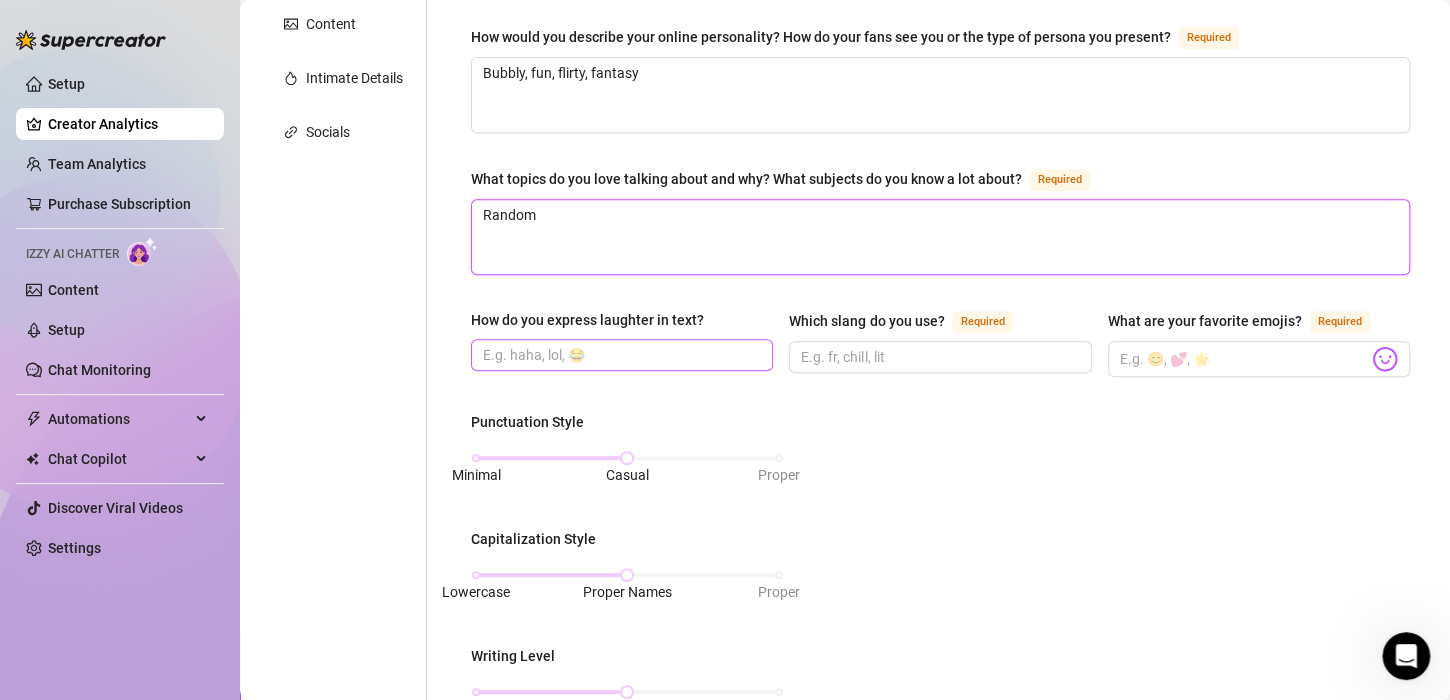 type on "Random" 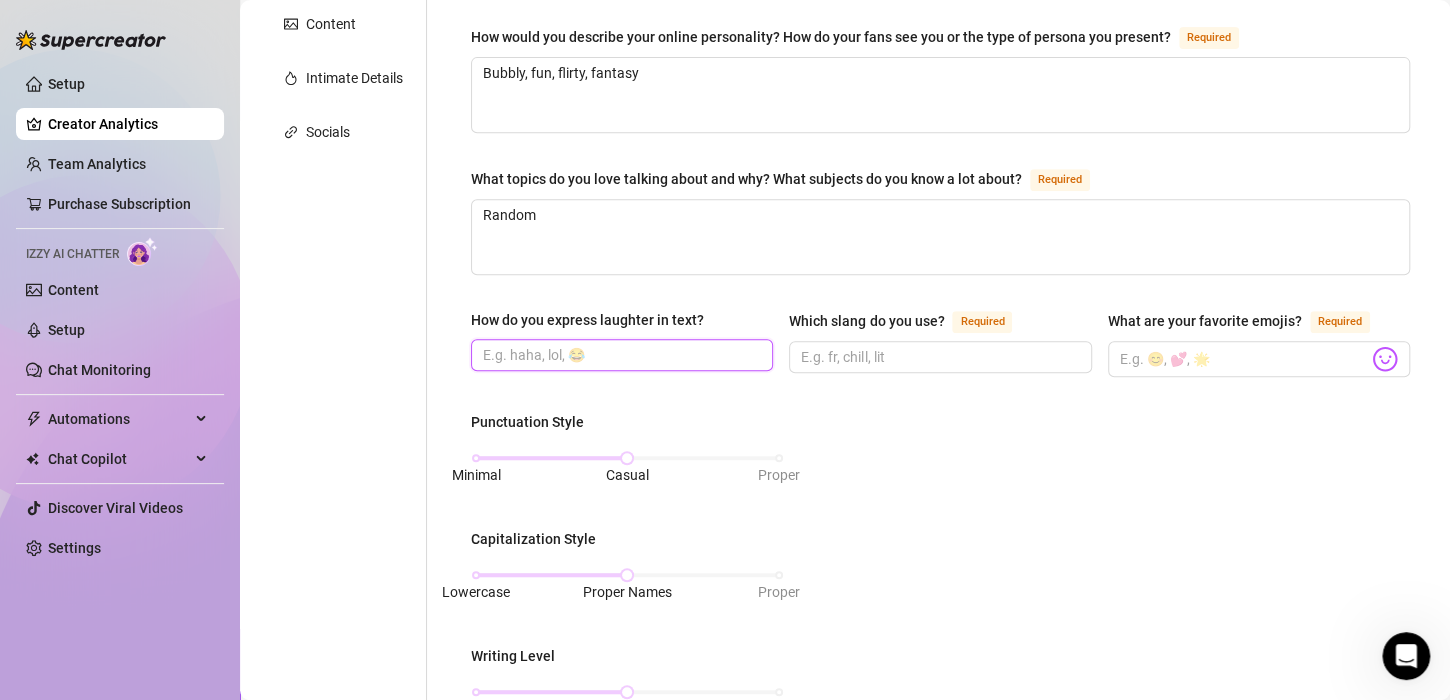 click on "How do you express laughter in text?" at bounding box center (620, 355) 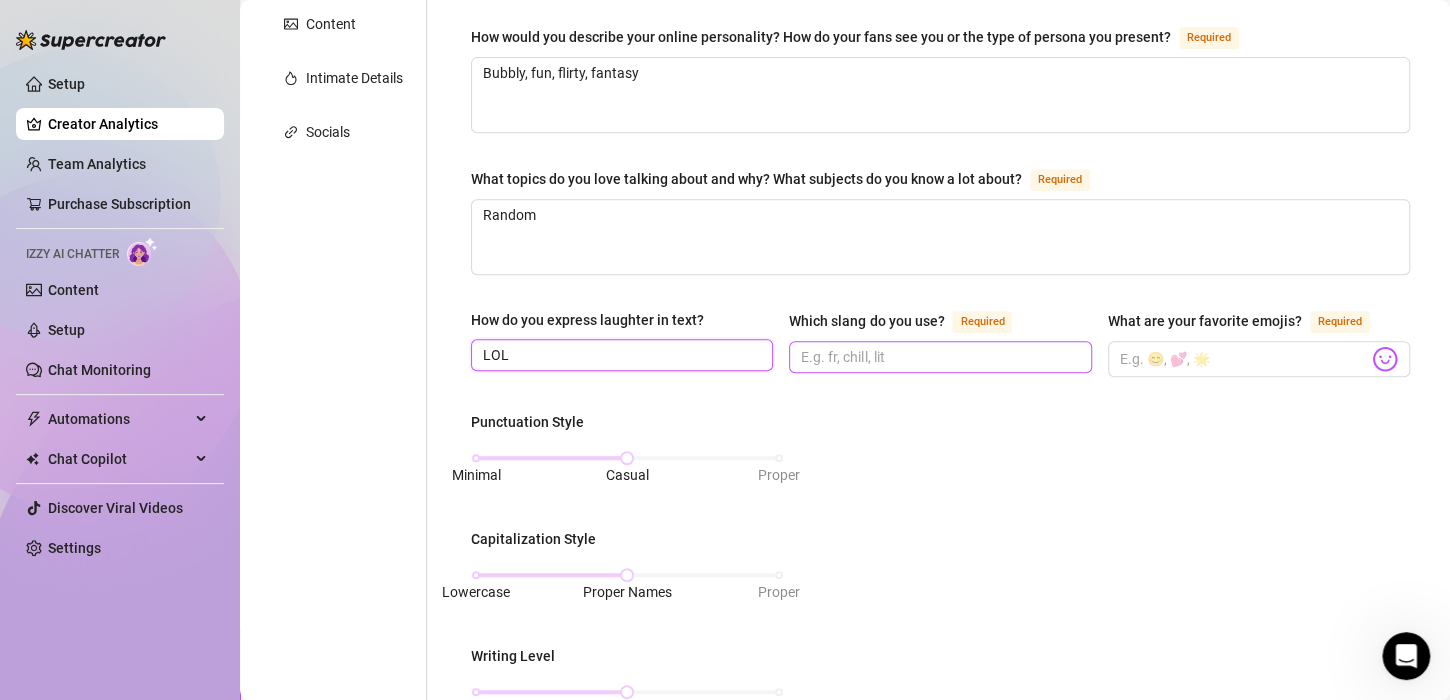 type on "LOL" 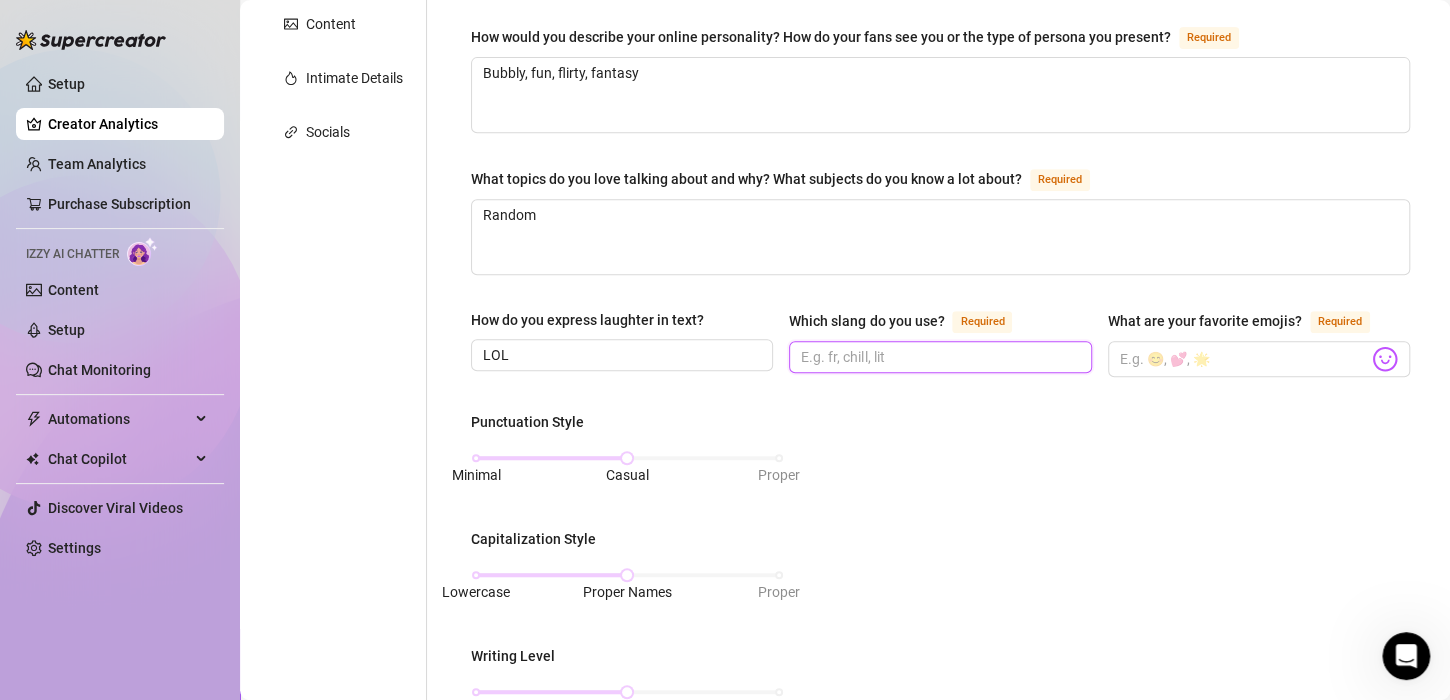 click on "Which slang do you use? Required" at bounding box center [938, 357] 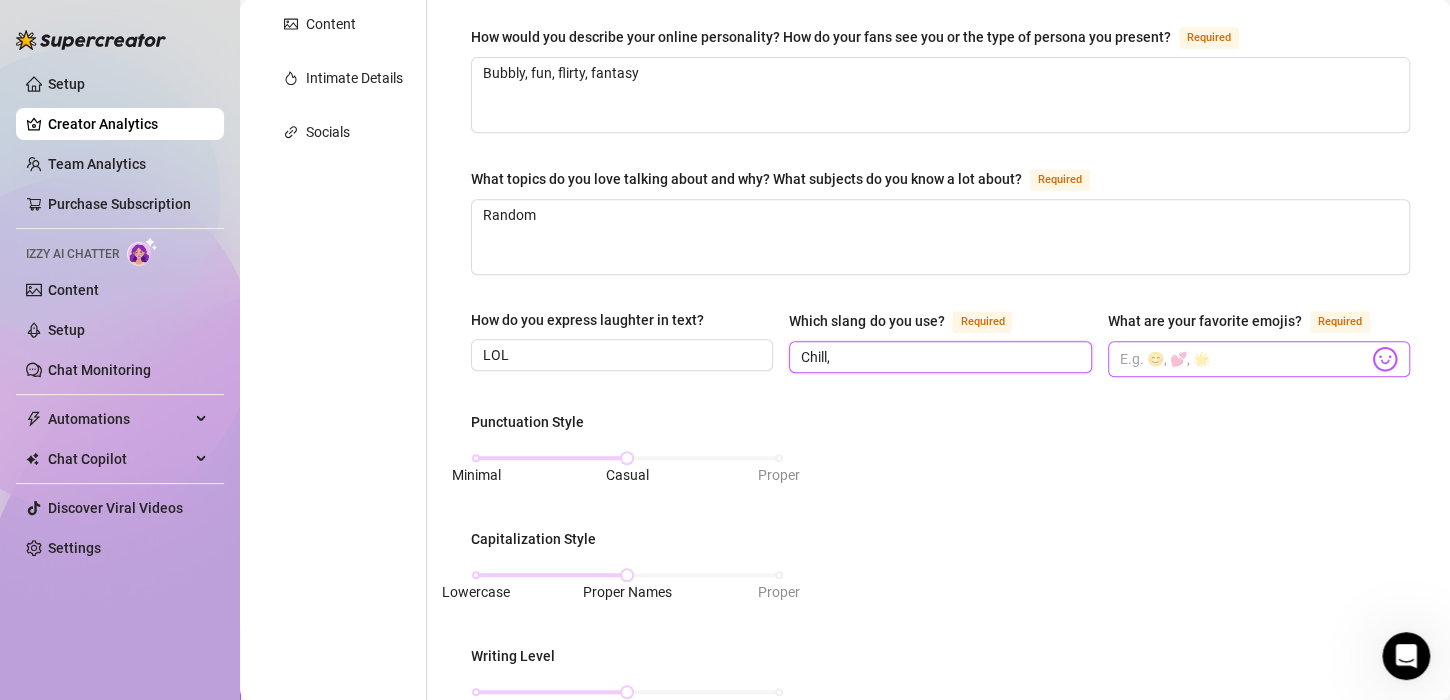 type on "Chill," 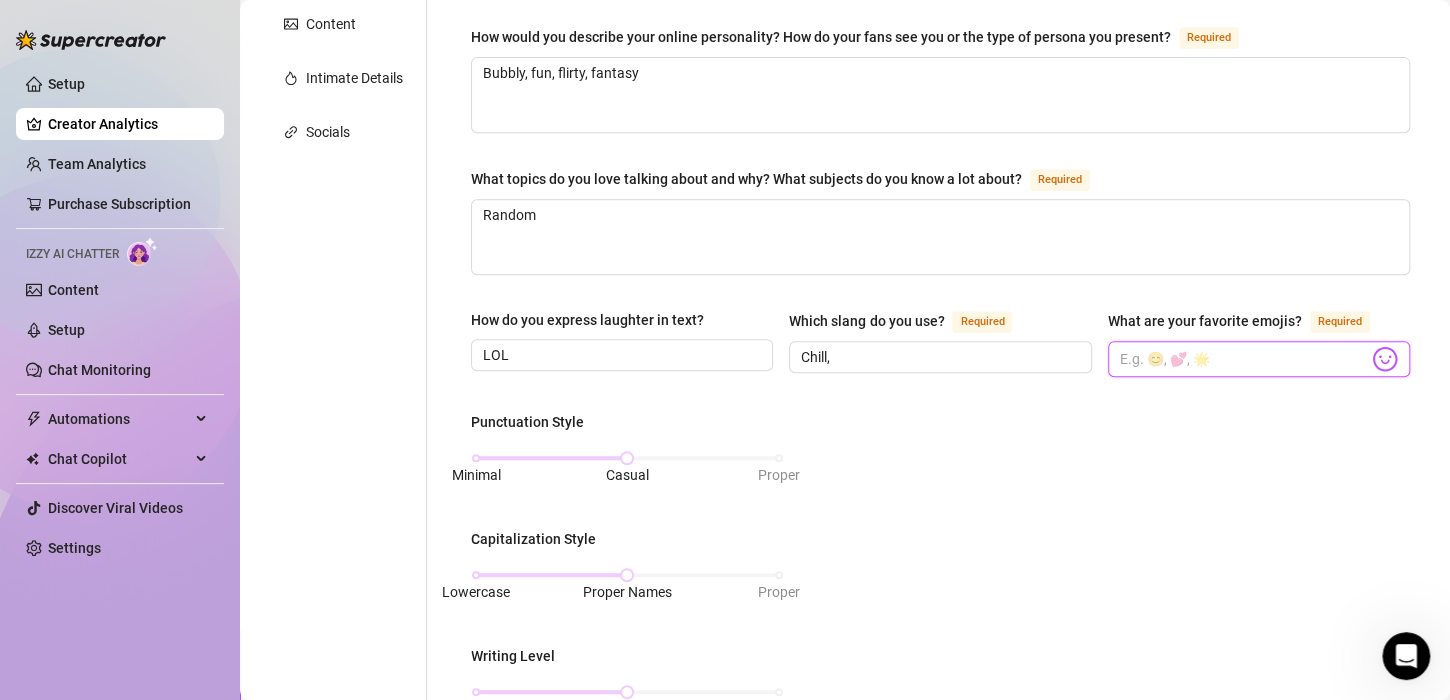 click on "What are your favorite emojis? Required" at bounding box center (1244, 359) 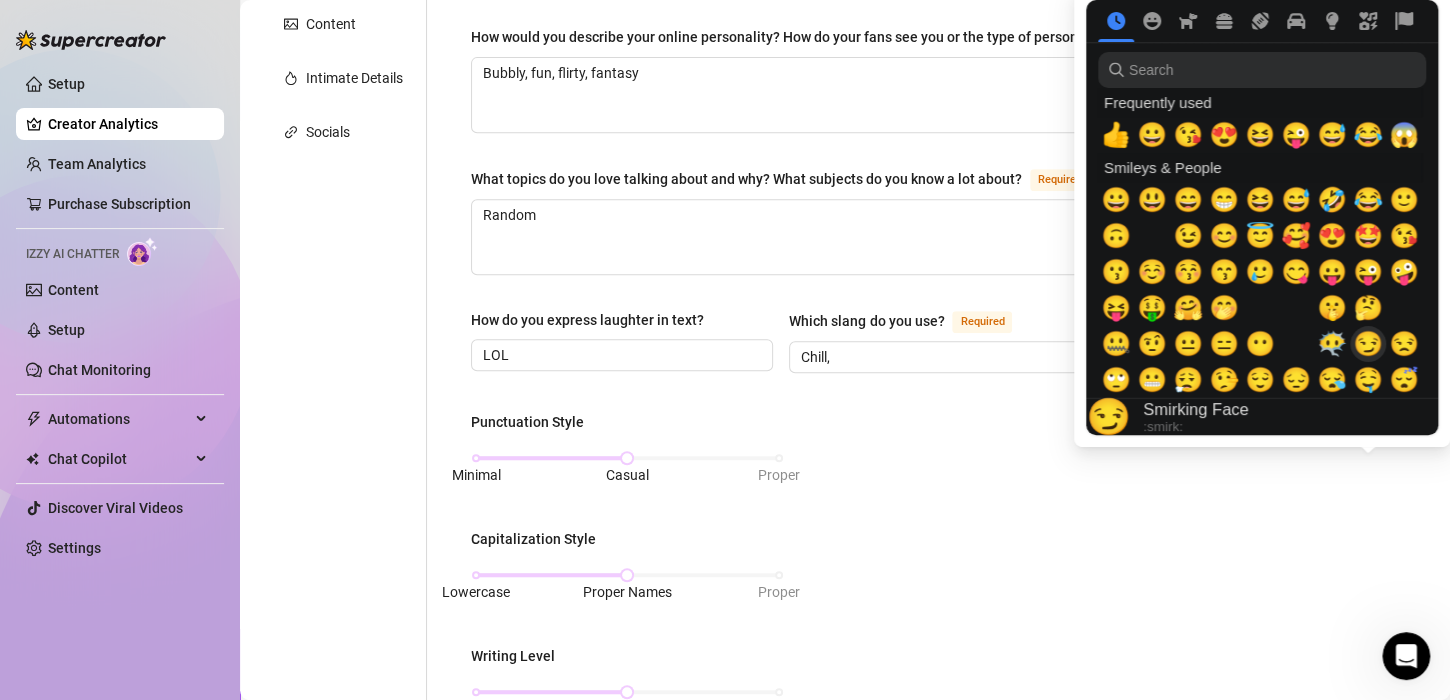 click on "Frequently used 👍 😀 😘 😍 😆 😜 😅 😂 😱 Smileys & People 😀 😃 😄 😁 😆 😅 🤣 😂 🙂 🙃 🫠 😉 😊 😇 🥰 😍 🤩 😘 😗 ☺️ 😚 😙 🥲 😋 😛 😜 🤪 😝 🤑 🤗 🤭 🫢 🫣 🤫 🤔 🫡 🤐 🤨 😐 😑 😶 🫥 😶‍🌫️ 😏 😒 🙄 😬 😮‍💨 🤥 😌 😔 😪 🤤 😴 😷 🤒 🤕 🤢 🤮 🤧 🥵 🥶 🥴 😵 😵‍💫 🤯 🤠 🥳 🥸 😎 🤓 🧐 😕 🫤 😟 🙁 ☹️ 😮 😯 😲 😳 🥺 🥹 😦 😧 😨 😰 😥 😢 😭 😱 😖 😣 😞 😓 😩 😫 🥱 😤 😡 😠 🤬 😈 👿 💀 ☠️ 💩 🤡 👹 👺 👻 👽 👾 🤖 👋 🤚 🖐️ ✋ 🖖 🫱 🫲 🫳 🫴 👌 🤌 🤏 ✌️ 🤞 🫰 🤟 🤘 🤙 👈 👉 👆 🖕 👇 ☝️ 🫵 👍 👎 ✊ 👊 🤛 🤜 👏 🙌 🫶 👐 🤲 🤝 🙏 ✍️ 💅 🤳 💪 🦾 🦿 🦵 🦶 👂 🦻 👃 🧠 🫀 🫁 🦷 🦴 👀 👁️ 👅 Animals & Nature Food & Drink Activity Objects 😏" at bounding box center [1262, 217] 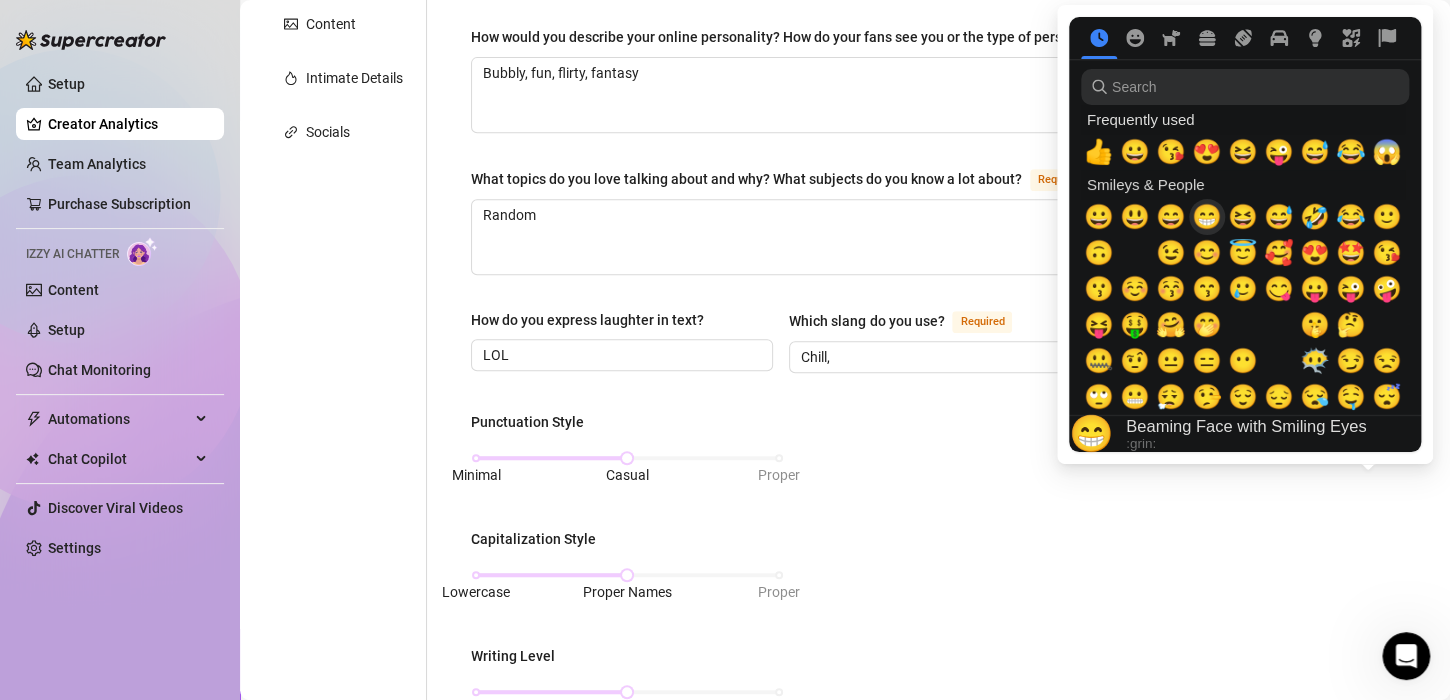 click on "😁" at bounding box center [1207, 217] 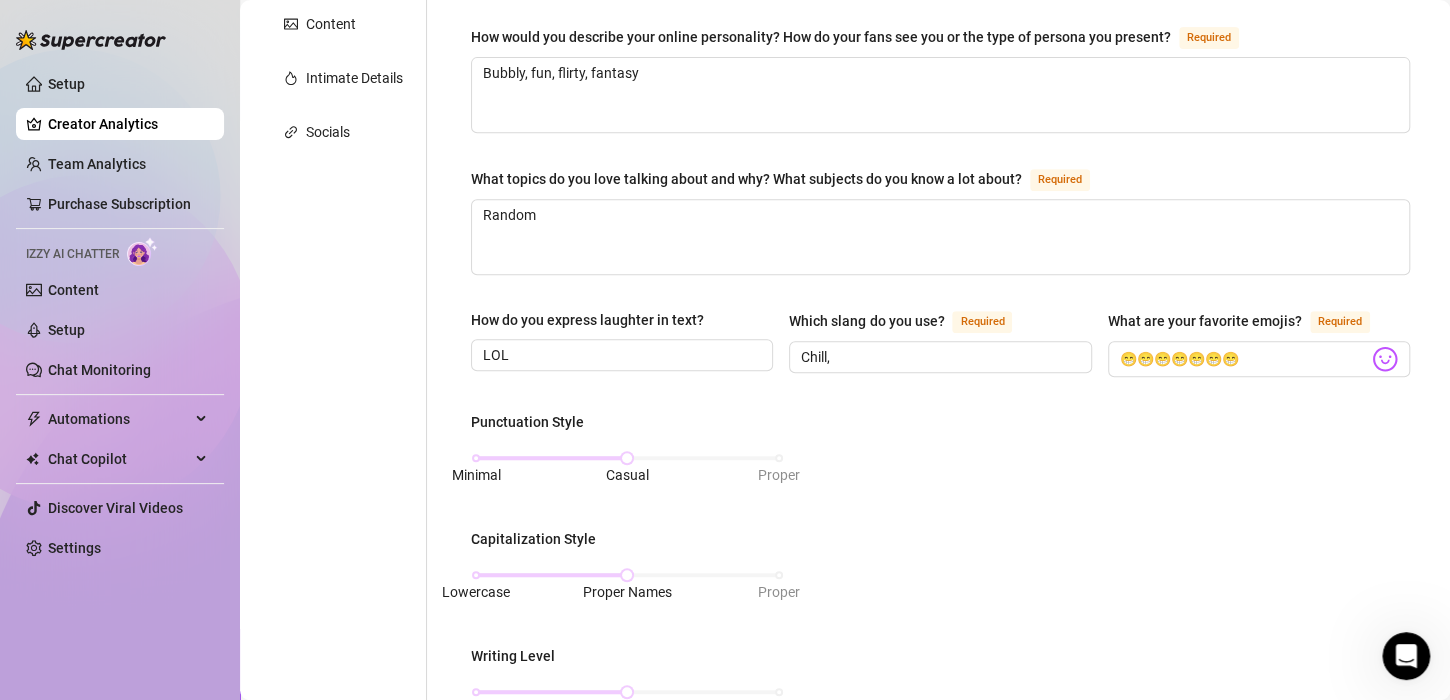 drag, startPoint x: 991, startPoint y: 318, endPoint x: 969, endPoint y: 194, distance: 125.93649 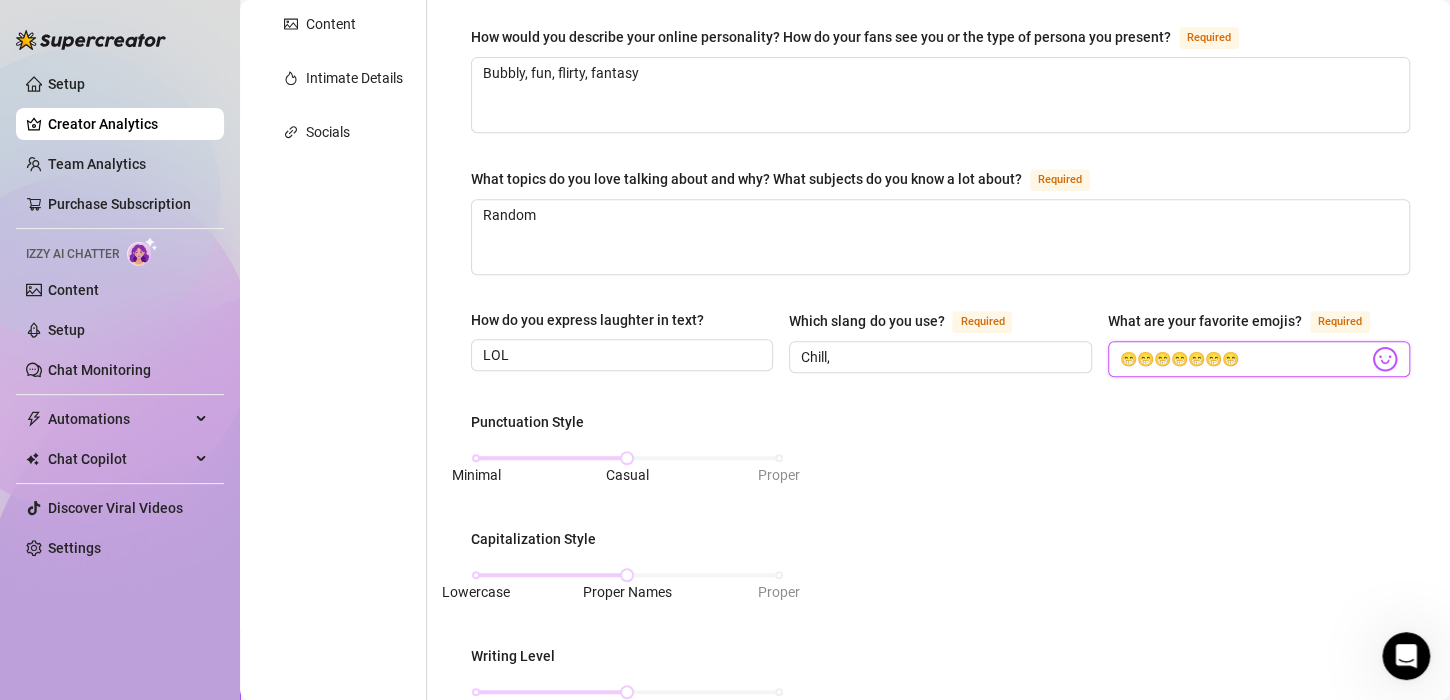 click on "😁😁😁😁😁😁😁" at bounding box center (1244, 359) 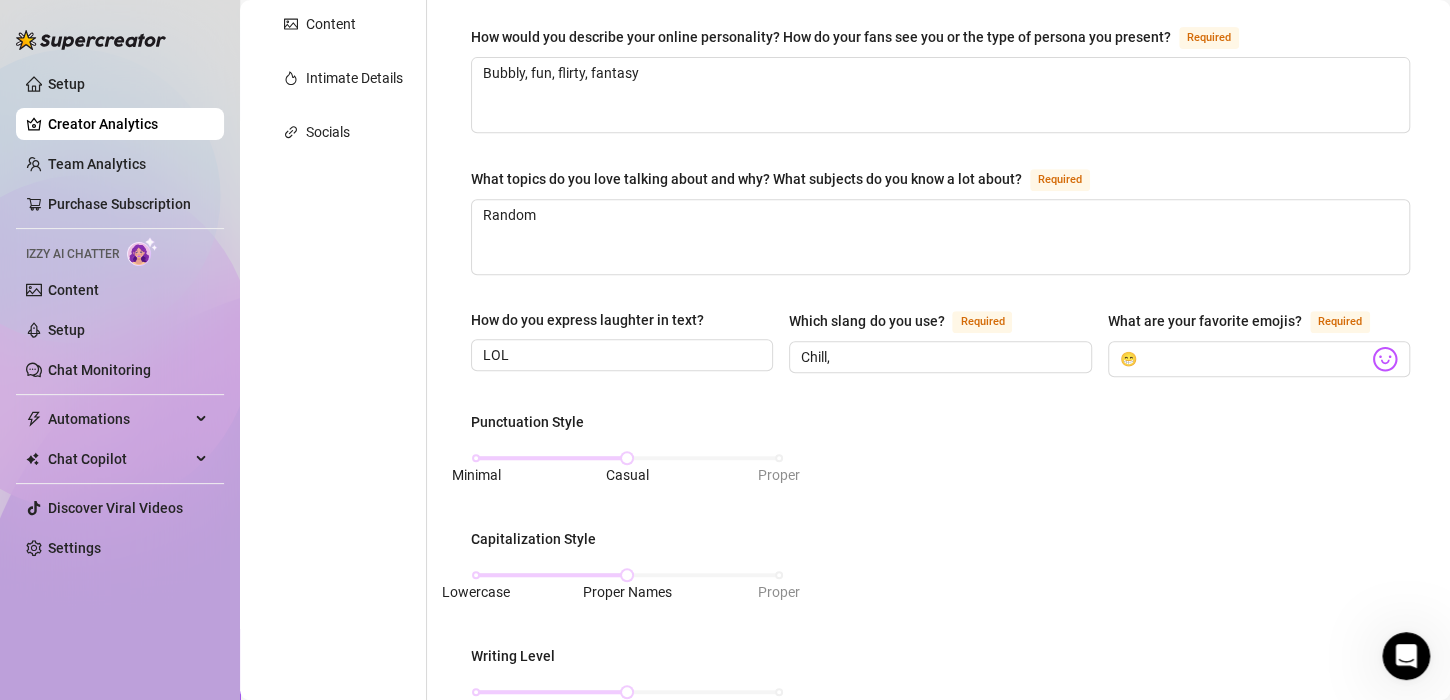 click on "Frequently used 👍 😀 😘 😍 😆 😜 😅 😂 😱 Smileys & People 😀 😃 😄 😁 😆 😅 🤣 😂 🙂 🙃 🫠 😉 😊 😇 🥰 😍 🤩 😘 😗 ☺️ 😚 😙 🥲 😋 😛 😜 🤪 😝 🤑 🤗 🤭 🫢 🫣 🤫 🤔 🫡 🤐 🤨 😐 😑 😶 🫥 😶‍🌫️ 😏 😒 🙄 😬 😮‍💨 🤥 😌 😔 😪 🤤 😴 😷 🤒 🤕 🤢 🤮 🤧 🥵 🥶 🥴 😵 😵‍💫 🤯 🤠 🥳 🥸 😎 🤓 🧐 😕 🫤 😟 🙁 ☹️ 😮 😯 😲 😳 🥺 🥹 😦 😧 😨 😰 😥 😢 😭 😱 😖 😣 😞 😓 😩 😫 🥱 😤 😡 😠 🤬 😈 👿 💀 ☠️ 💩 🤡 👹 👺 👻 👽 👾 🤖 👋 🤚 🖐️ ✋ 🖖 🫱 🫲 🫳 🫴 👌 🤌 🤏 ✌️ 🤞 🫰 🤟 🤘 🤙 👈 👉 👆 🖕 👇 ☝️ 🫵 👍 👎 ✊ 👊 🤛 🤜 👏 🙌 🫶 👐 🤲 🤝 🙏 ✍️ 💅 🤳 💪 🦾 🦿 🦵 🦶 👂 🦻 👃 🧠 🫀 🫁 🦷 🦴 👀 👁️ 👅 Animals & Nature Food & Drink Activity Objects" at bounding box center [1262, 217] 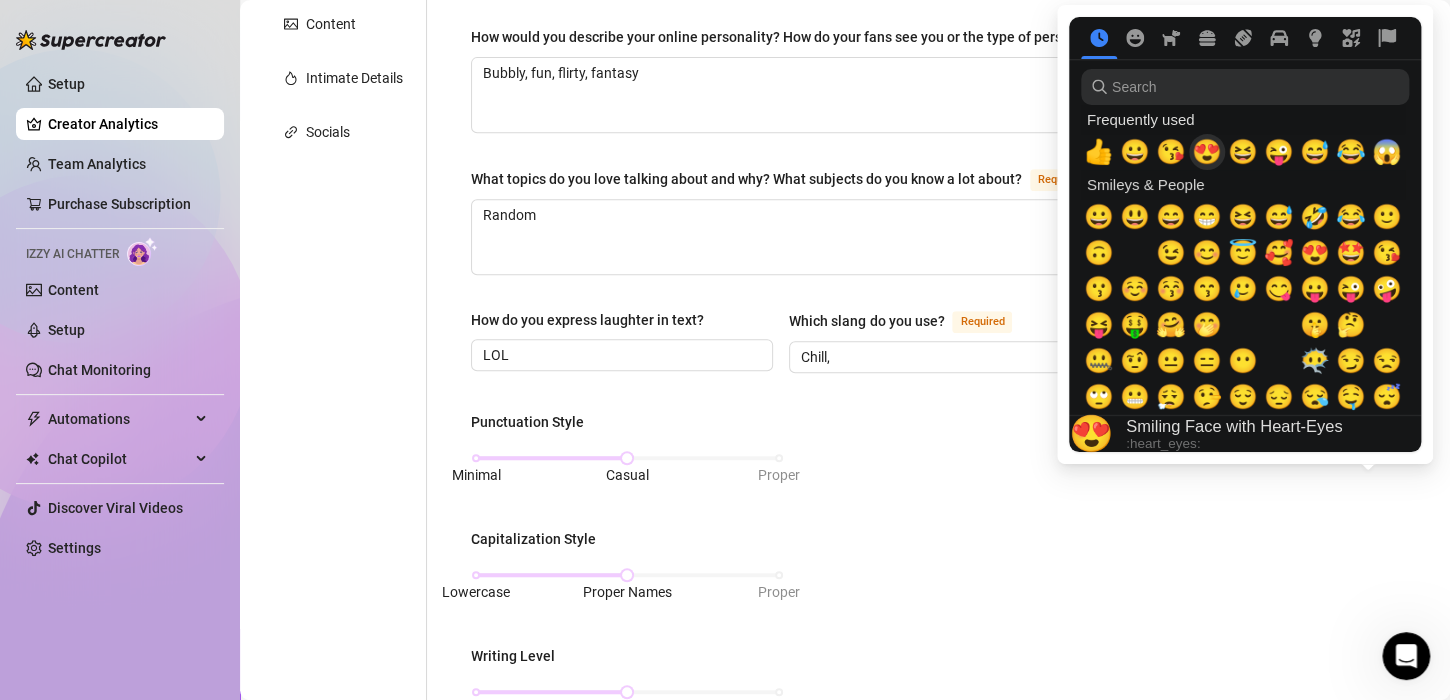 click on "😍" at bounding box center (1207, 152) 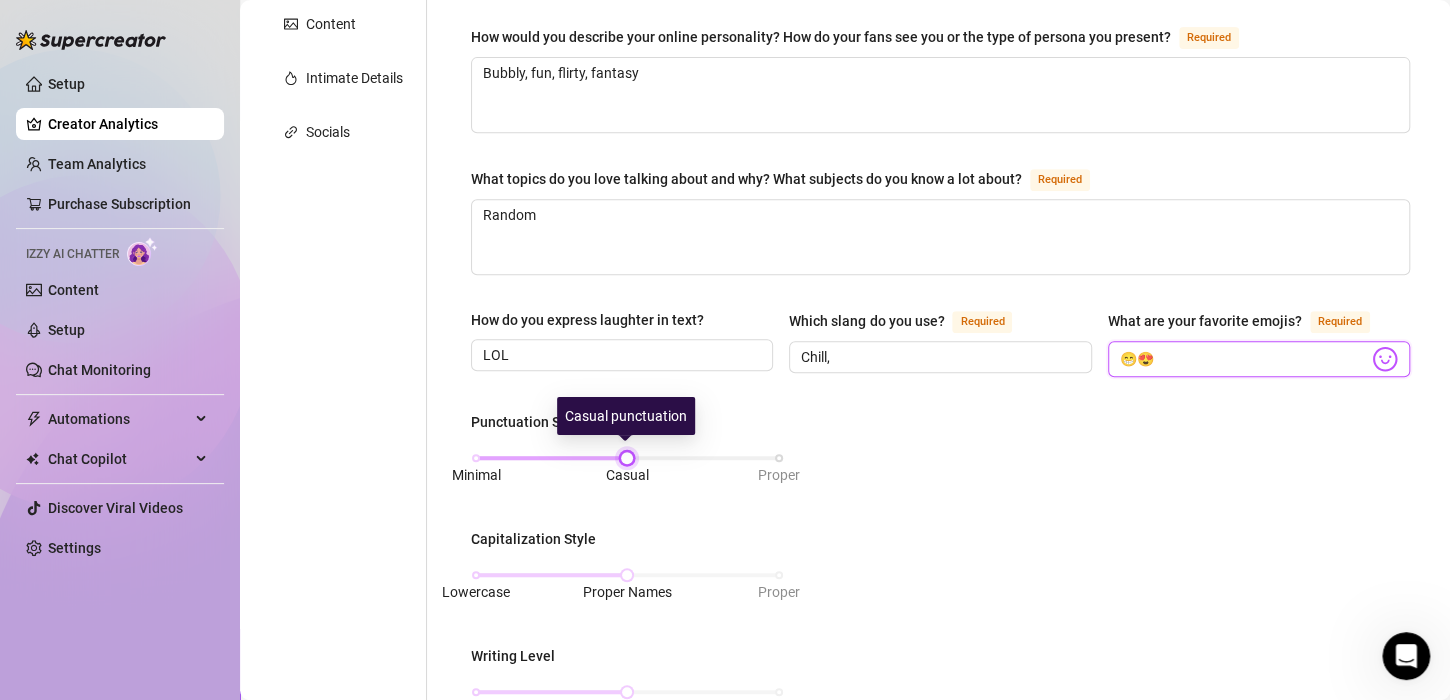 type on "😁😍" 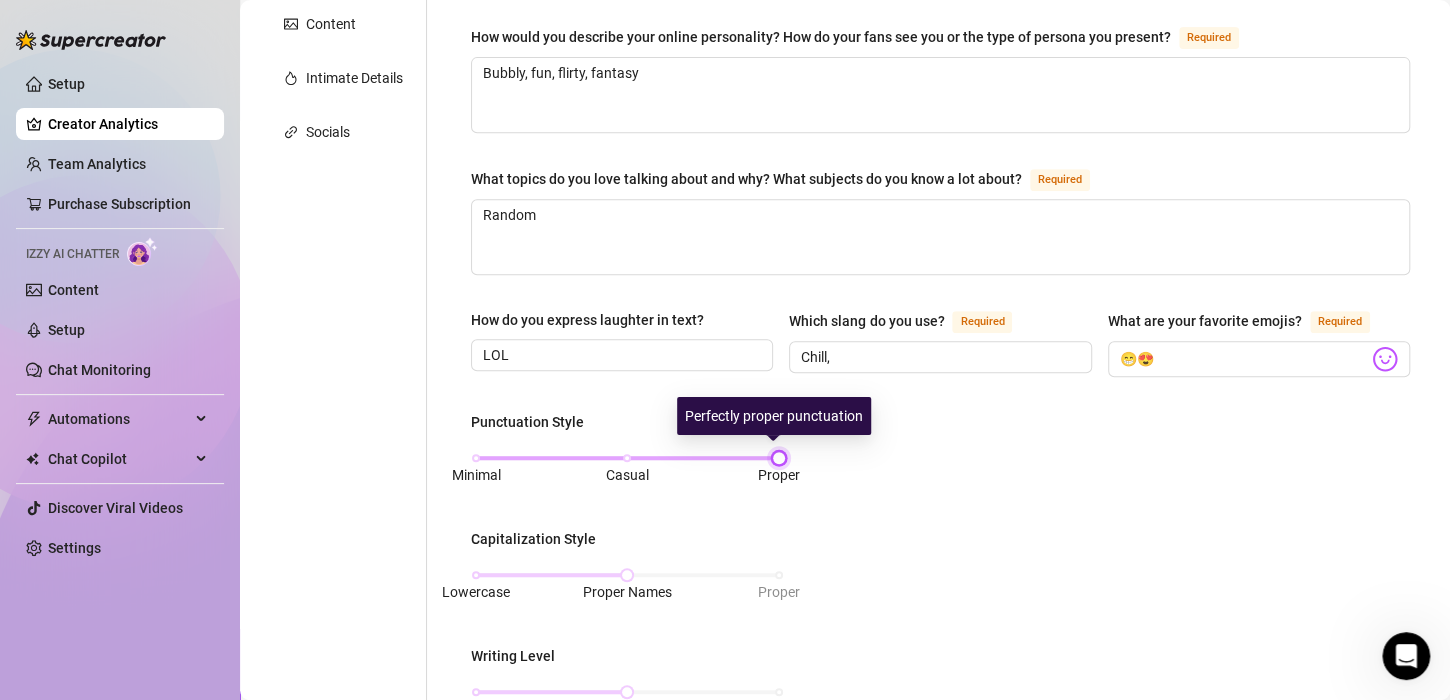 drag, startPoint x: 625, startPoint y: 455, endPoint x: 783, endPoint y: 478, distance: 159.66527 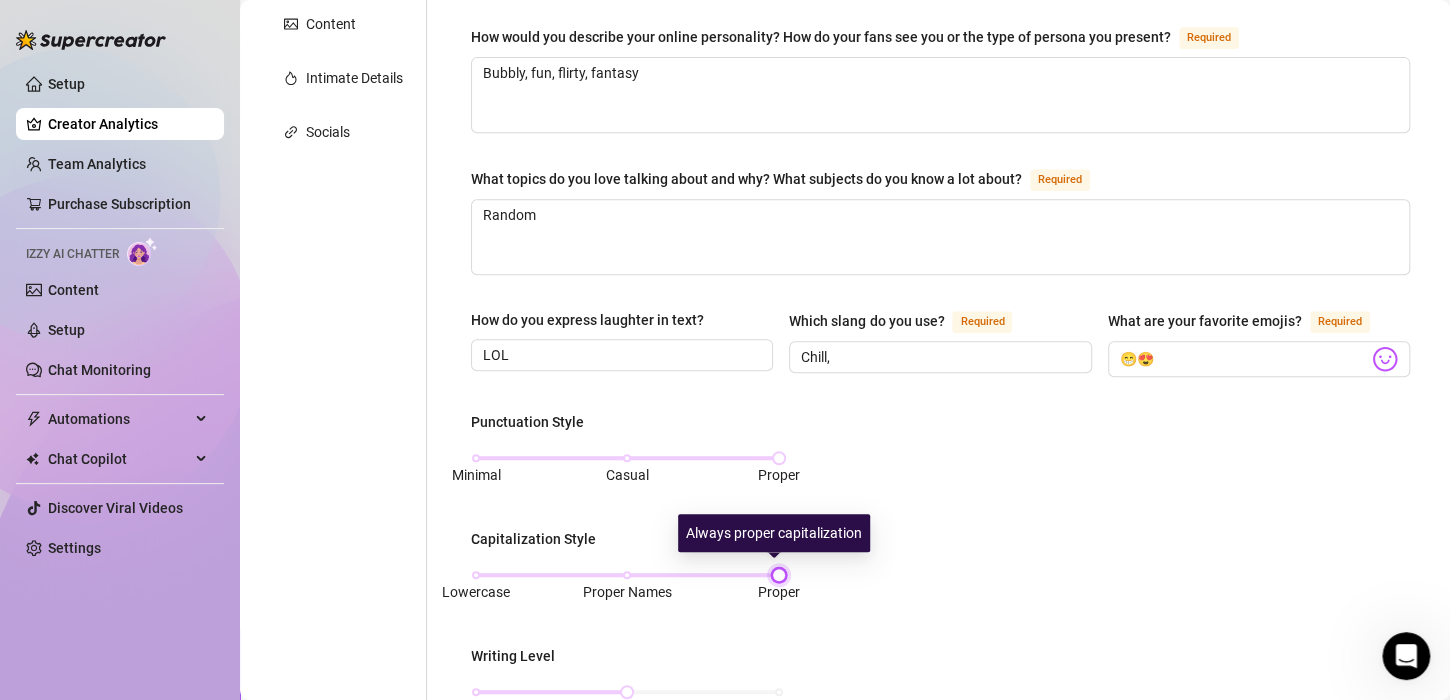 drag, startPoint x: 625, startPoint y: 568, endPoint x: 823, endPoint y: 560, distance: 198.16154 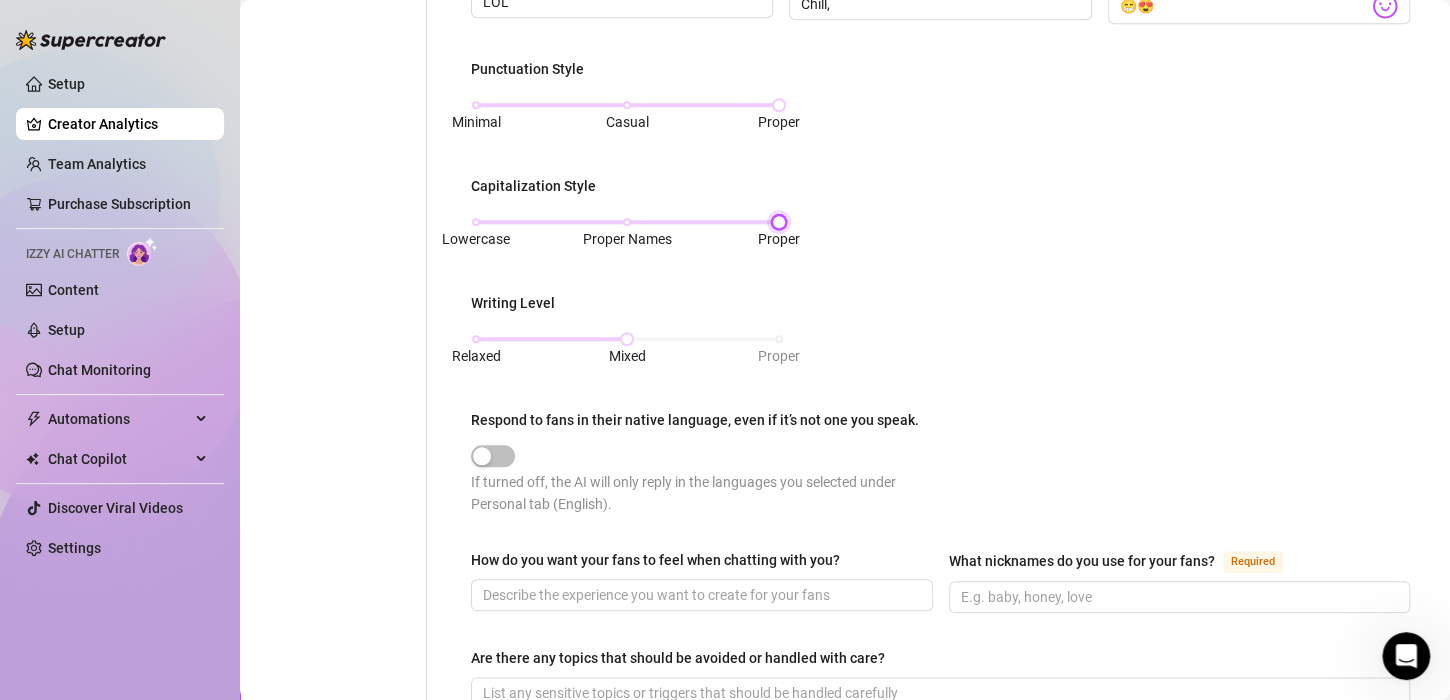 scroll, scrollTop: 746, scrollLeft: 0, axis: vertical 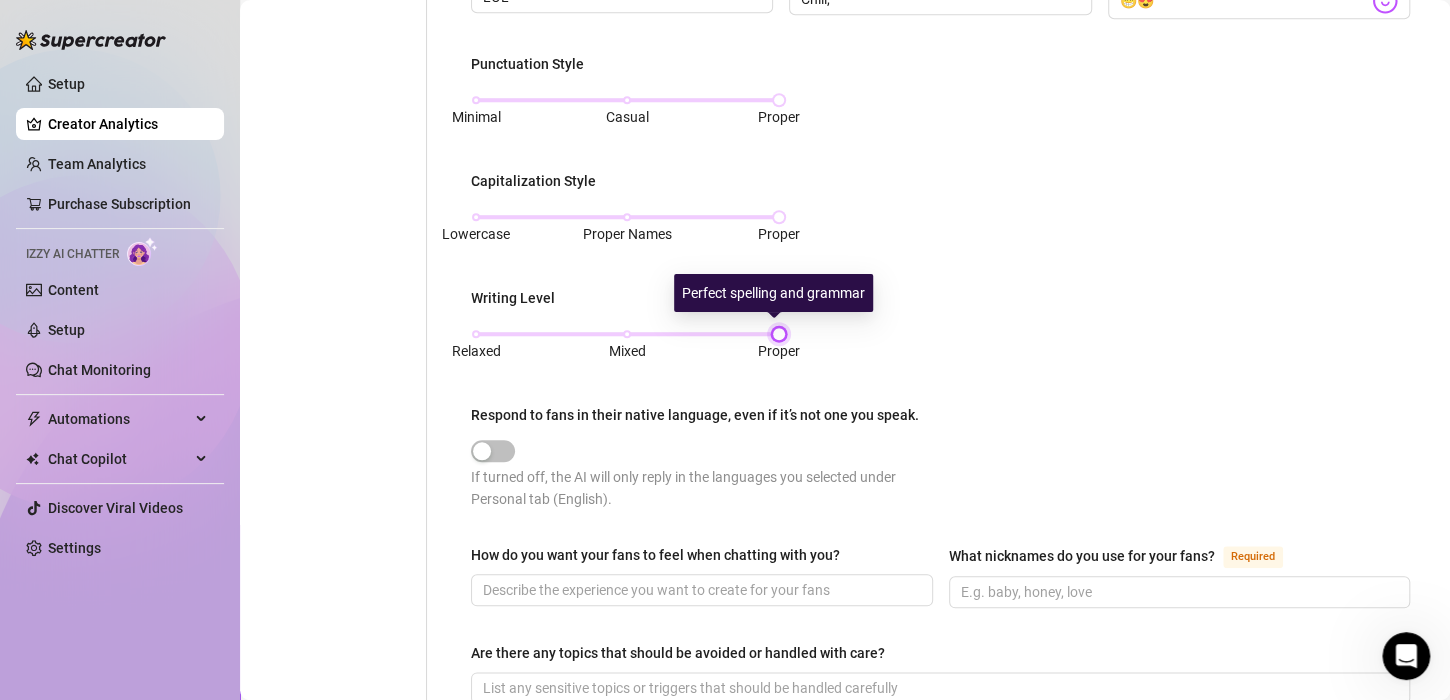 drag, startPoint x: 628, startPoint y: 323, endPoint x: 841, endPoint y: 328, distance: 213.05867 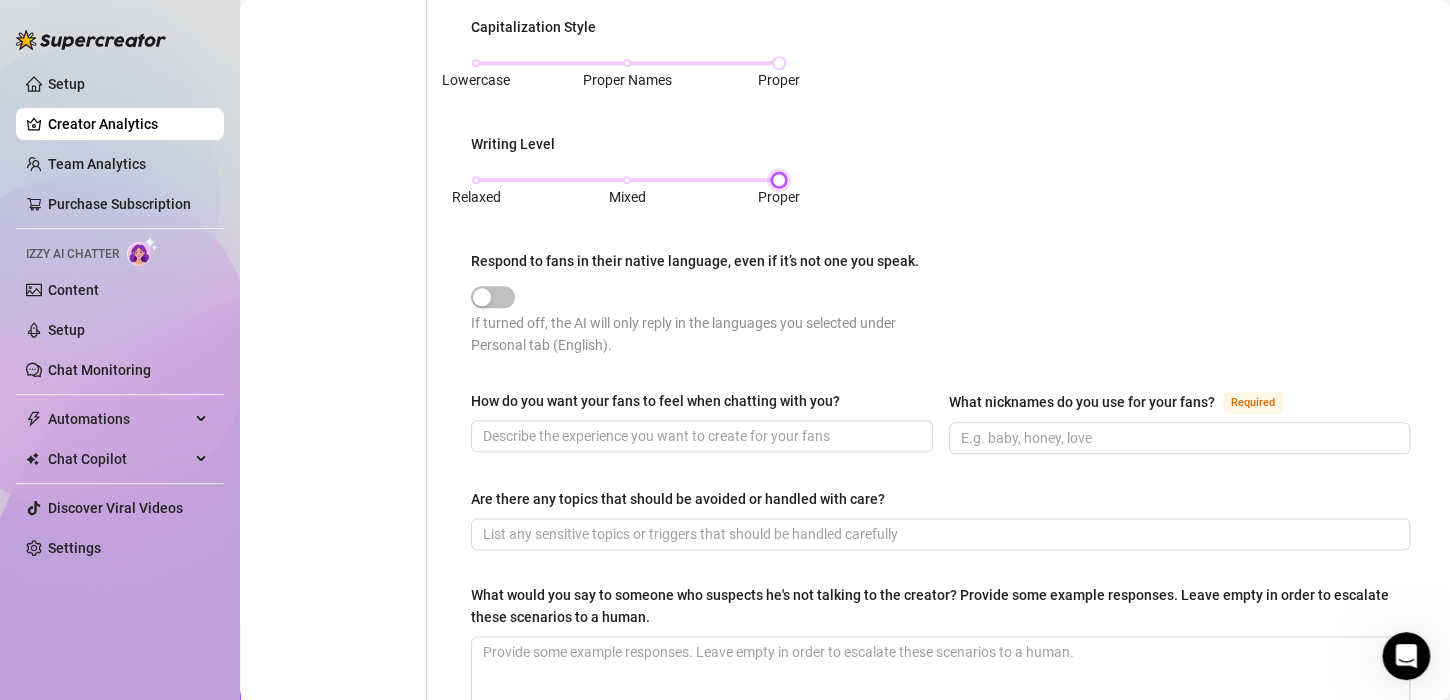 scroll, scrollTop: 908, scrollLeft: 0, axis: vertical 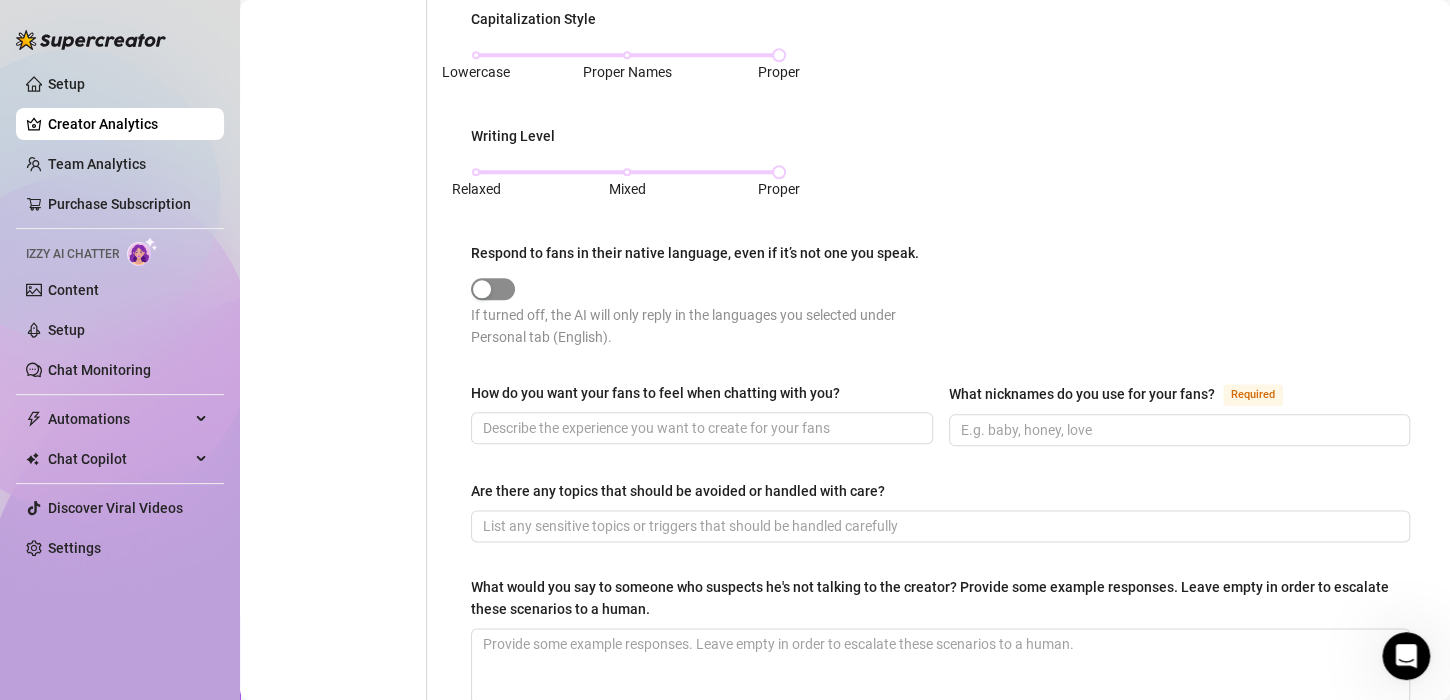 click on "Respond to fans in their native language, even if it’s not one you speak." at bounding box center (493, 289) 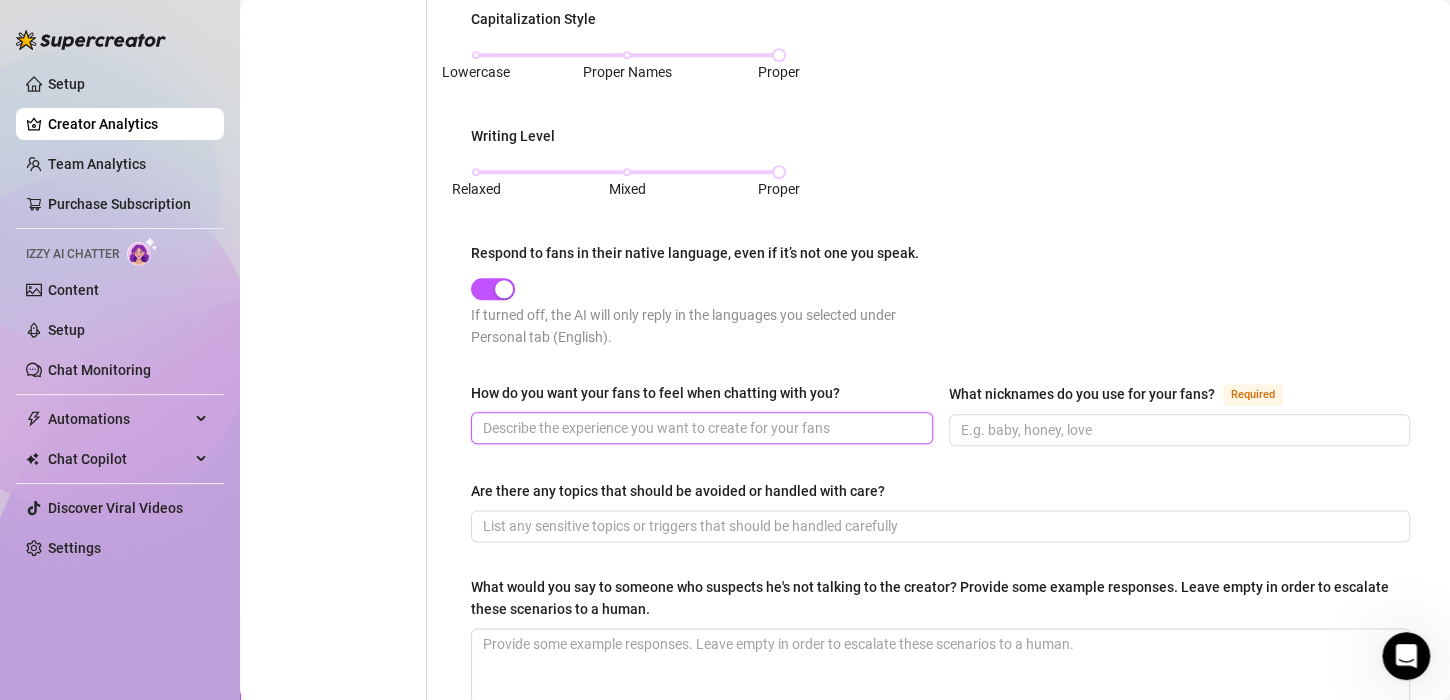 click on "How do you want your fans to feel when chatting with you?" at bounding box center (700, 428) 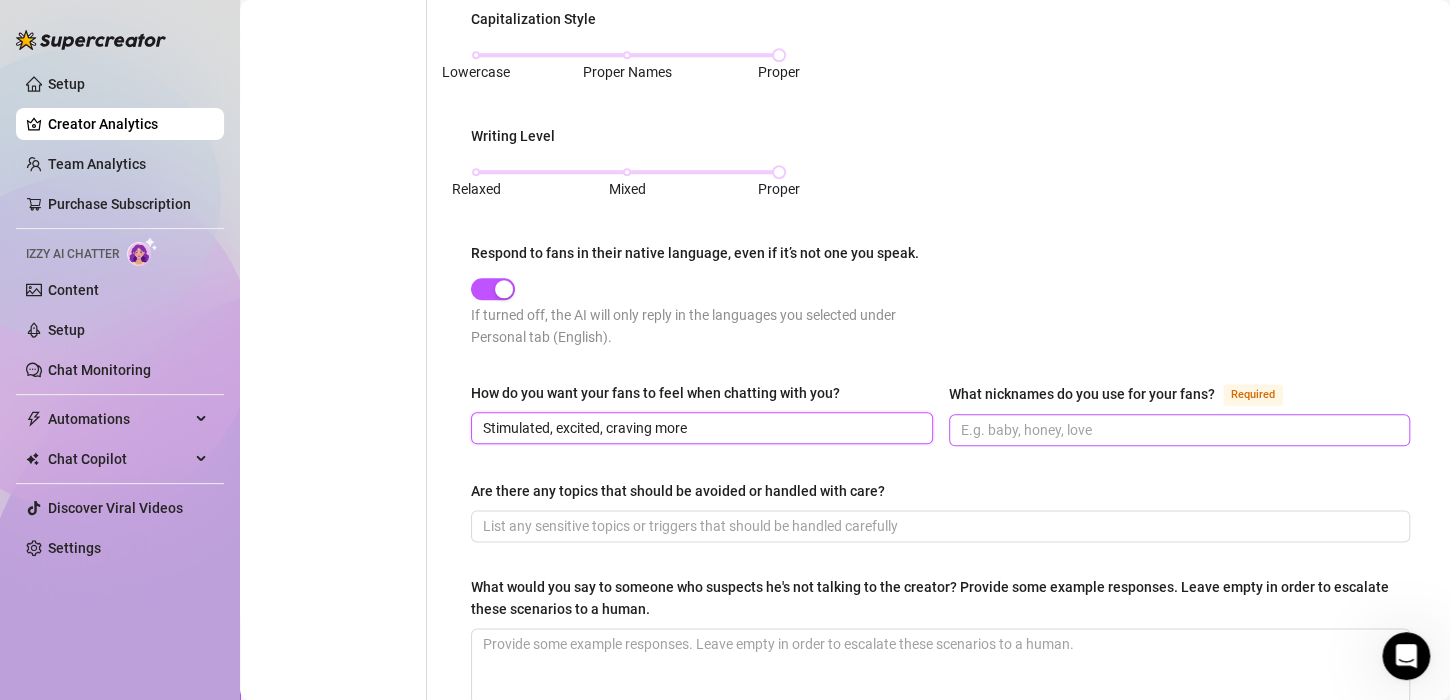 type on "Stimulated, excited, craving more" 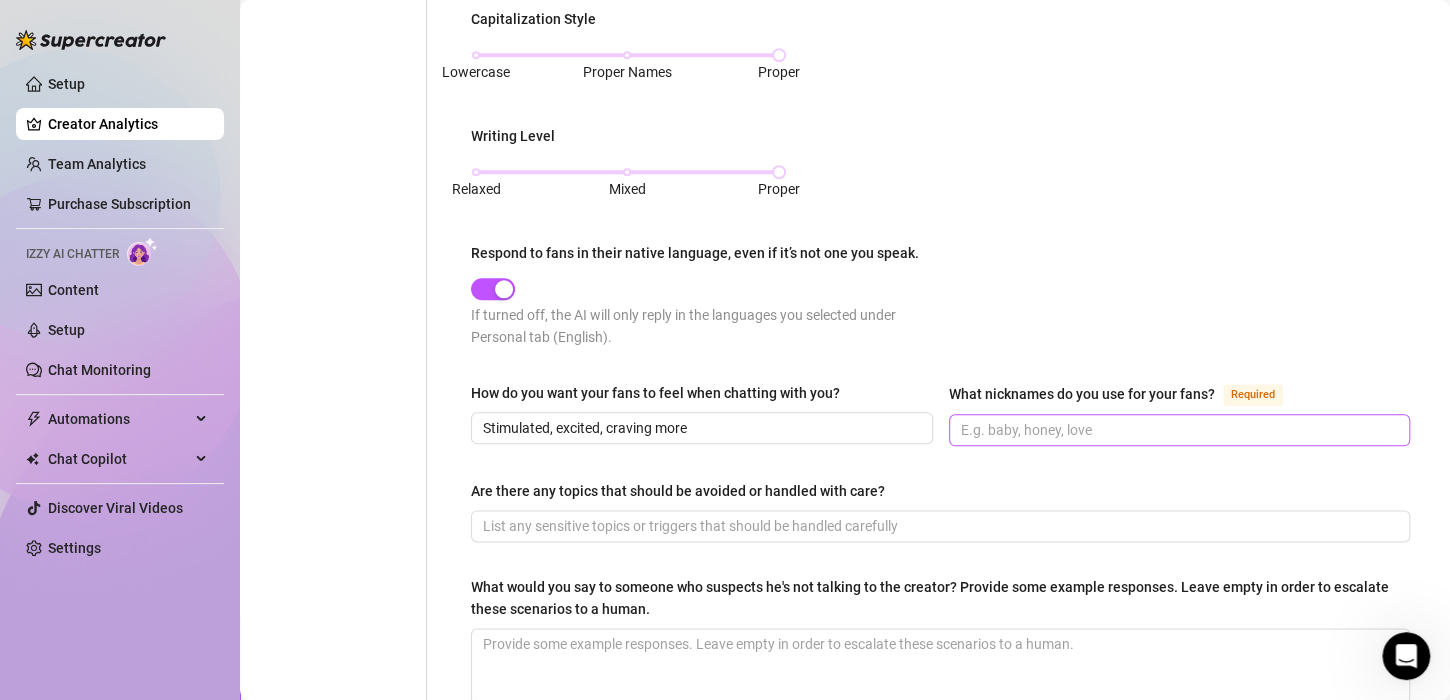 click at bounding box center (1180, 430) 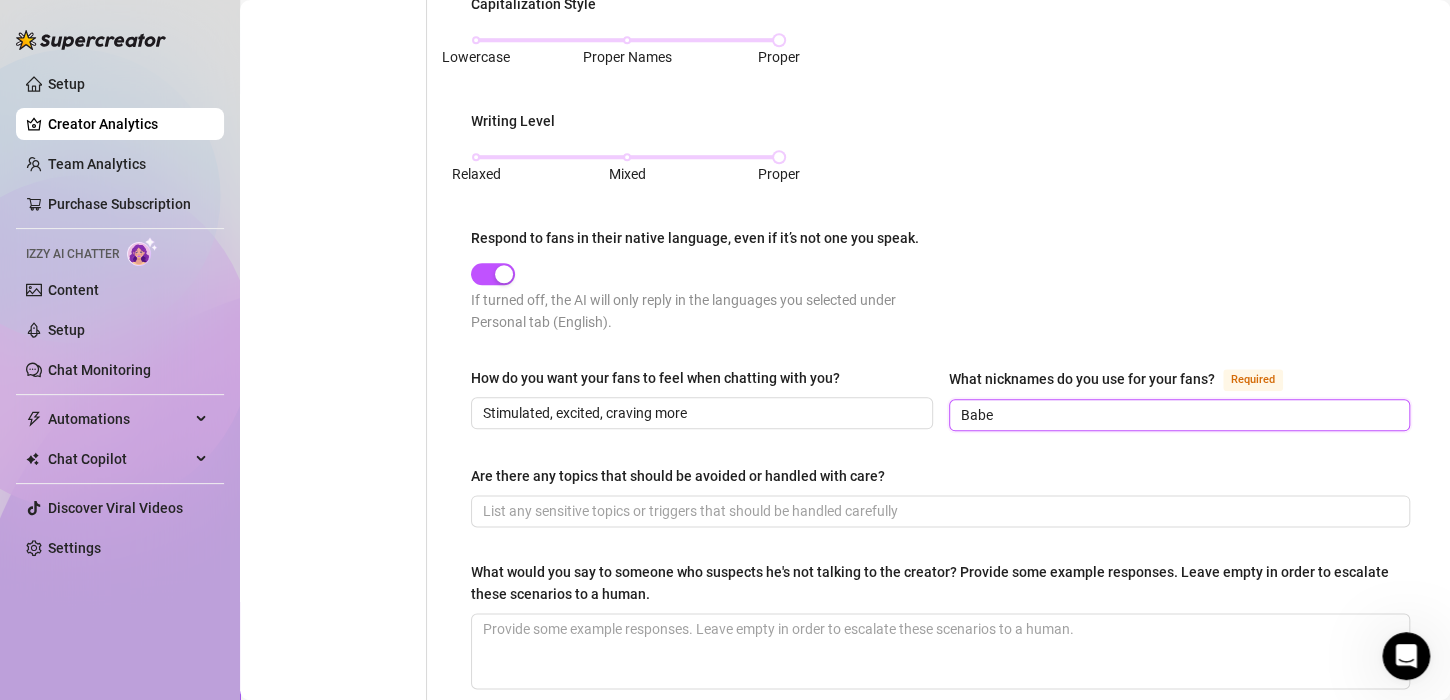 scroll, scrollTop: 1119, scrollLeft: 0, axis: vertical 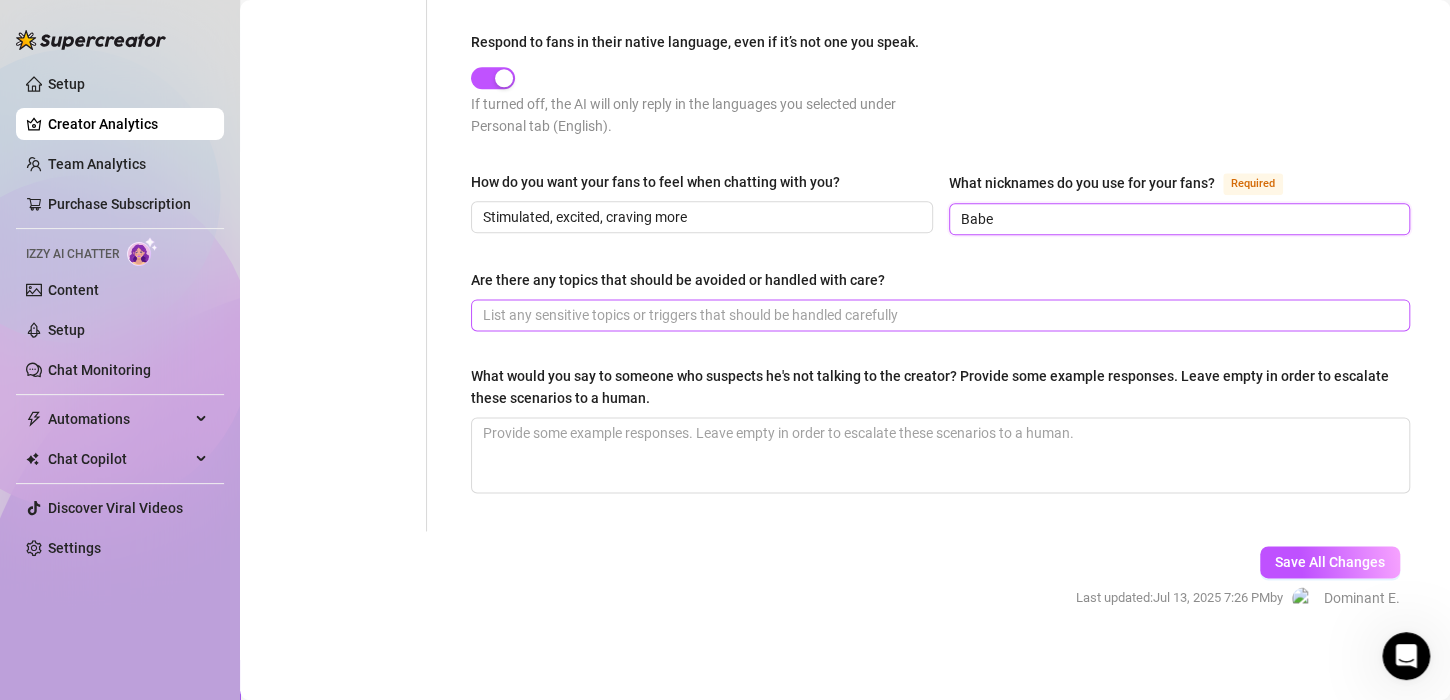 type on "Babe" 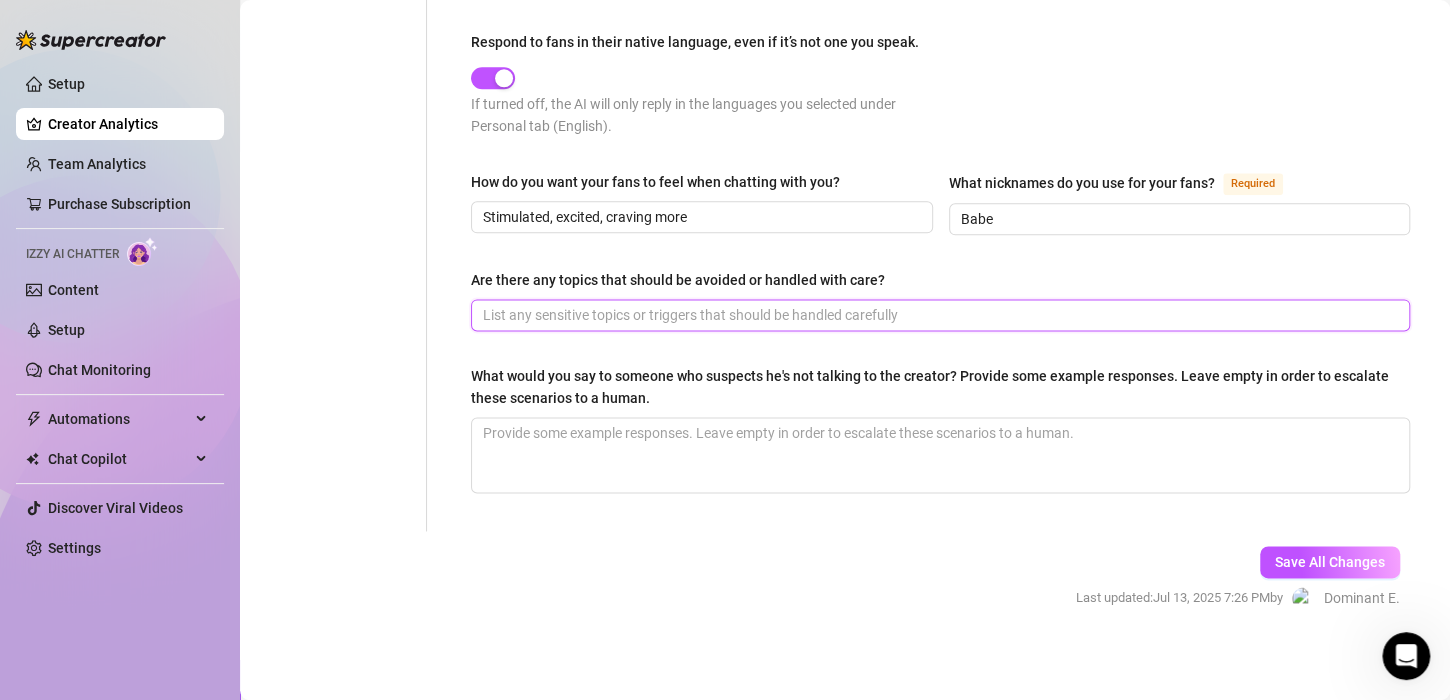 click on "Are there any topics that should be avoided or handled with care?" at bounding box center (938, 315) 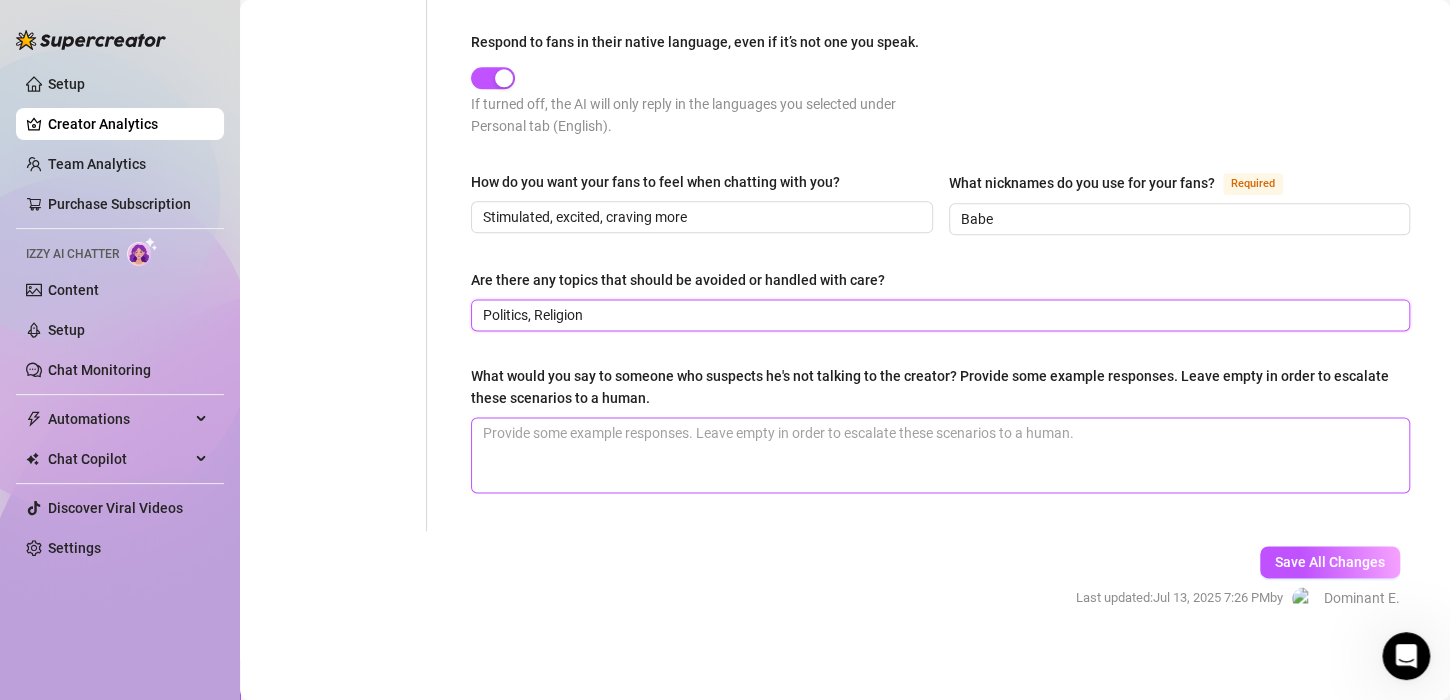 type on "Politics, Religion" 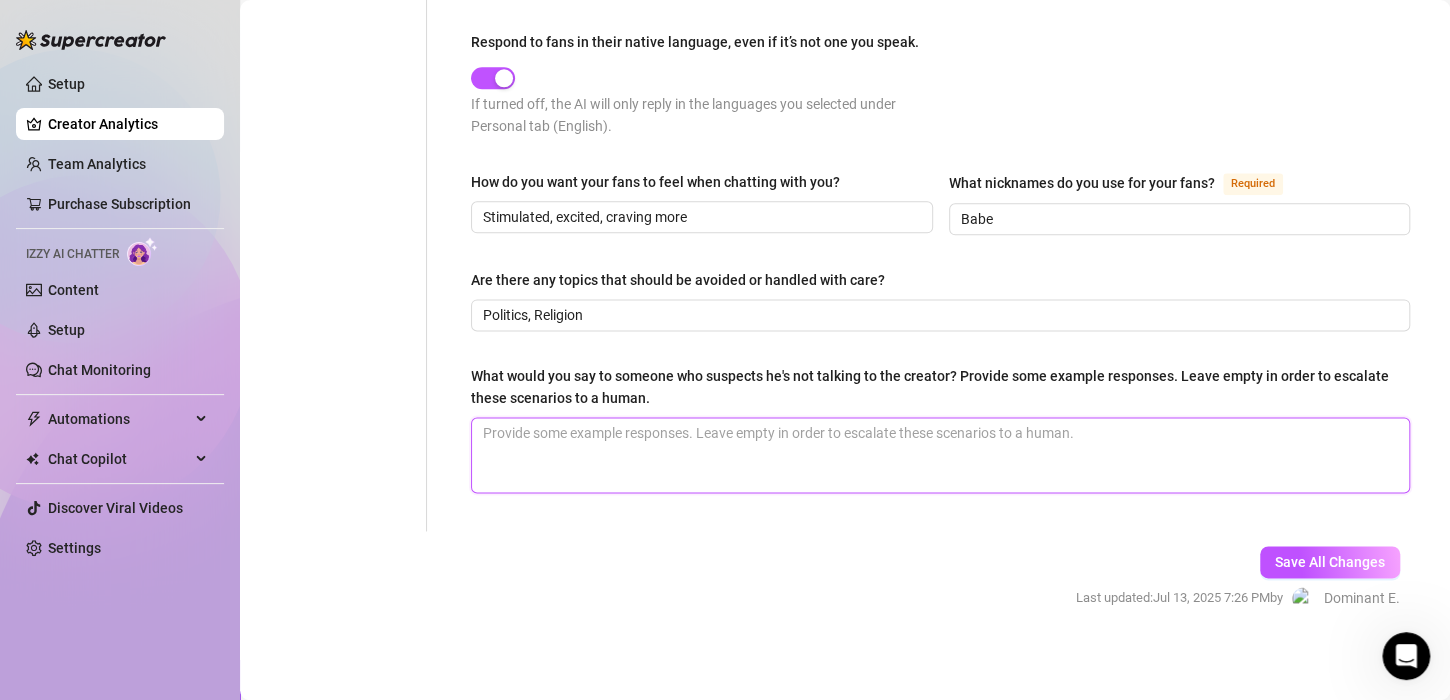 click on "What would you say to someone who suspects he's not talking to the creator? Provide some example responses.
Leave empty in order to escalate these scenarios to a human." at bounding box center [940, 455] 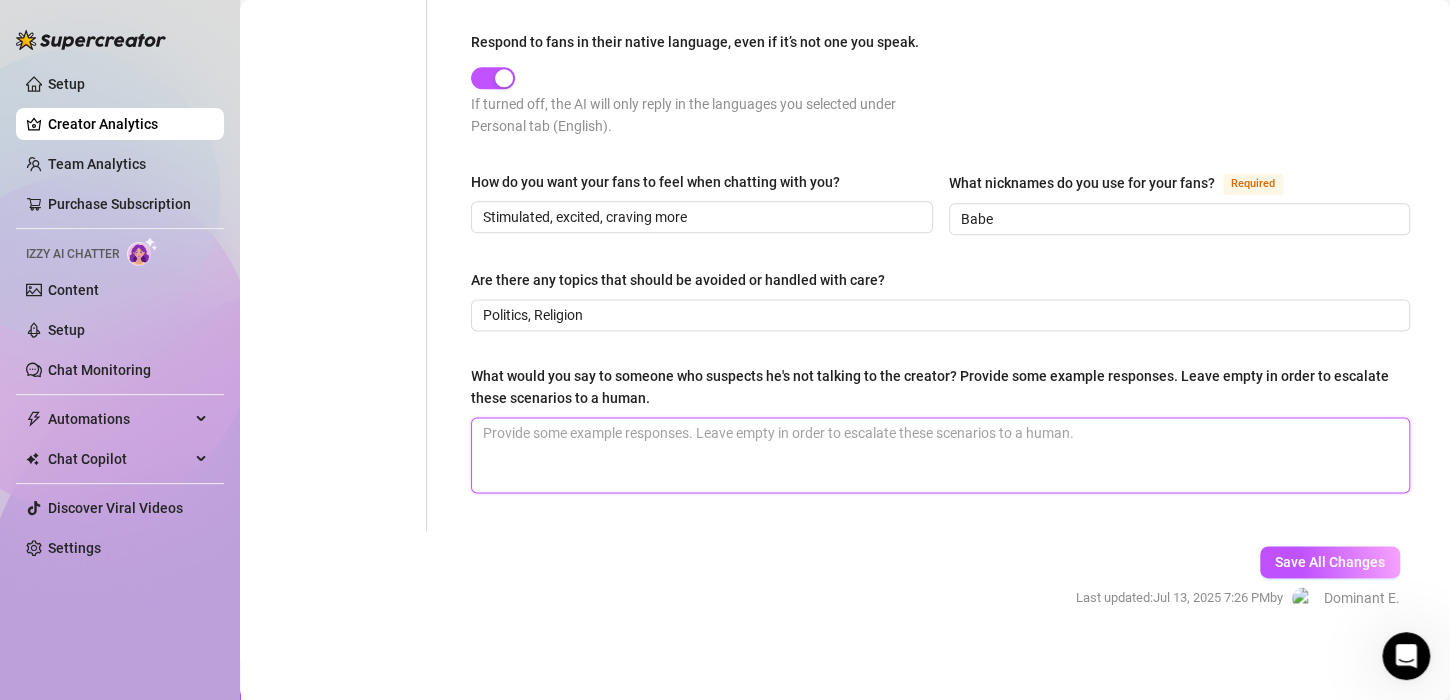 type on "B" 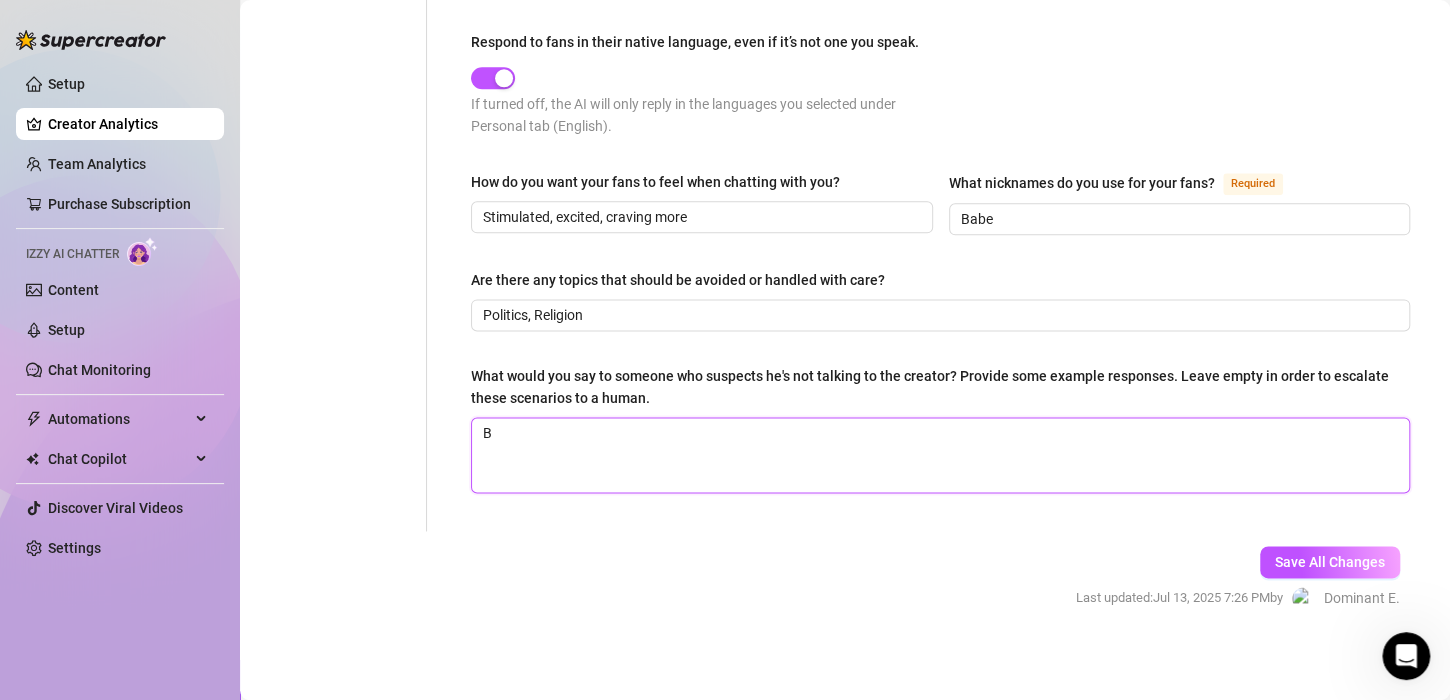 type on "Ba" 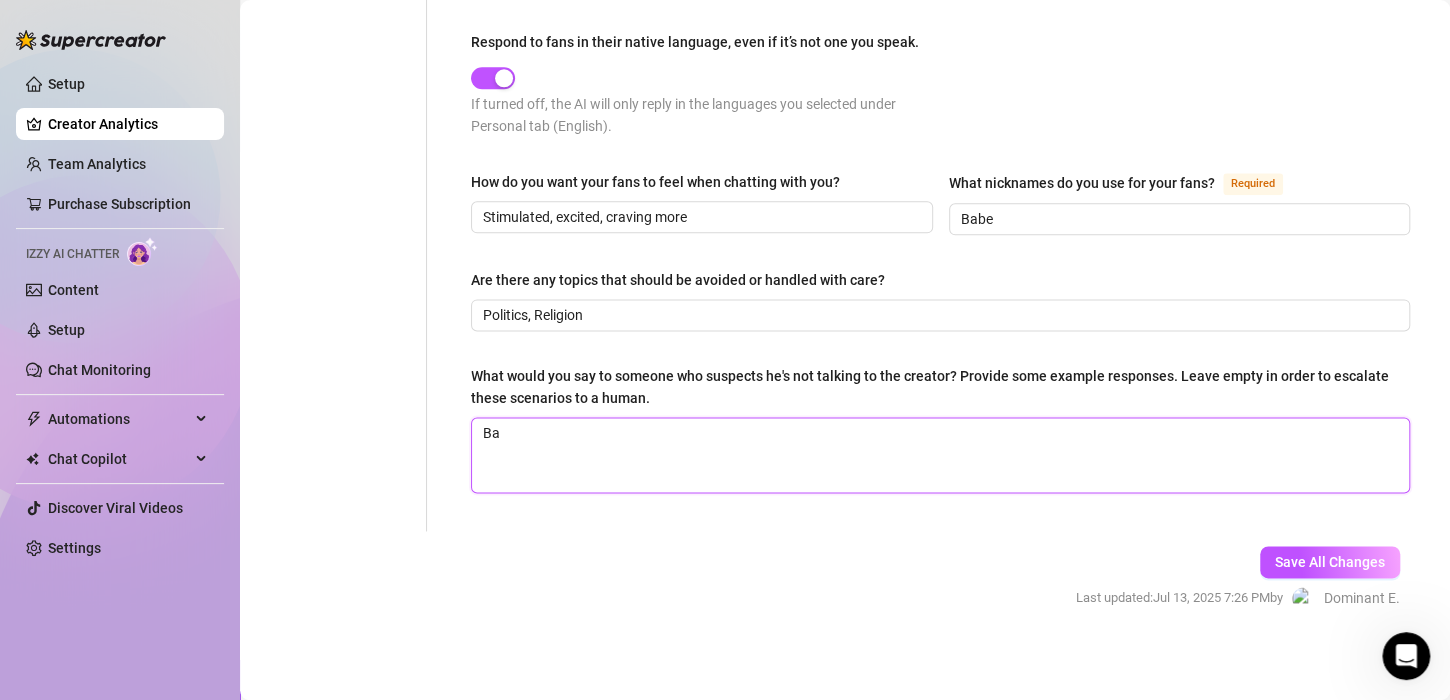 type on "Bab" 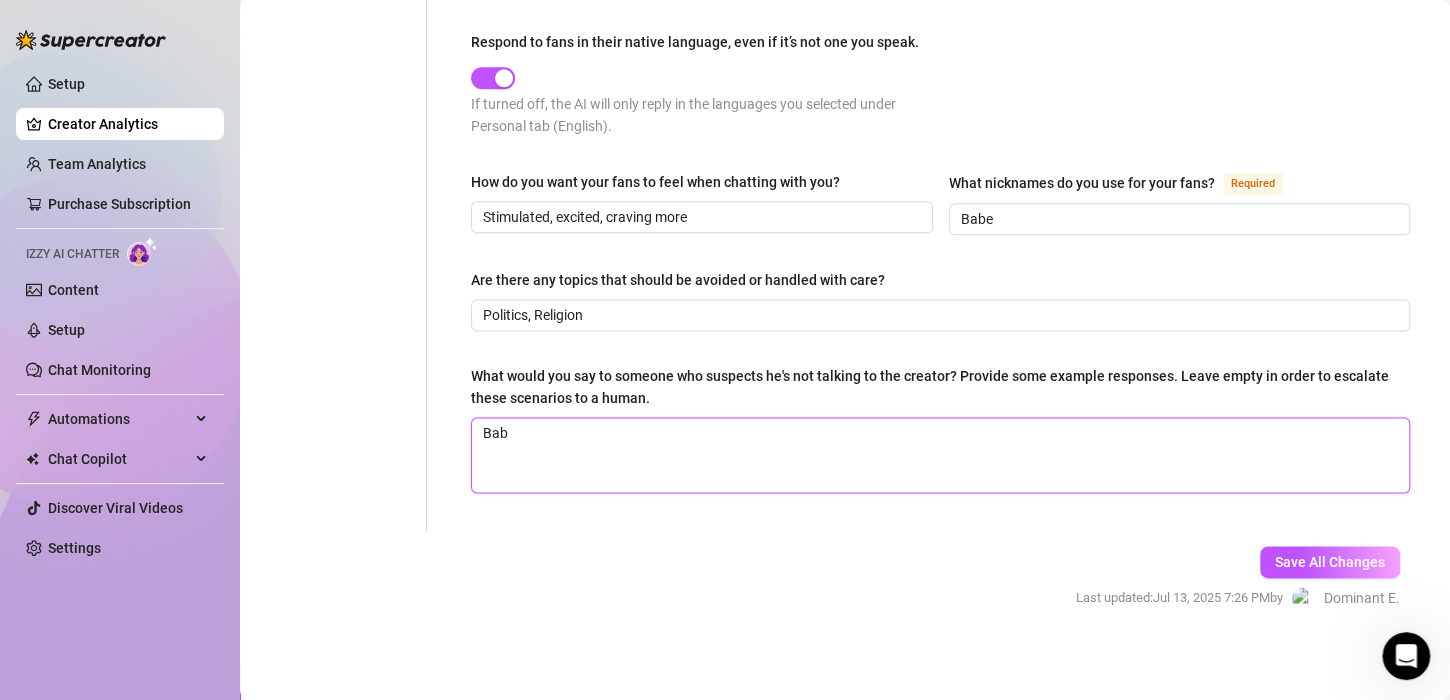 type 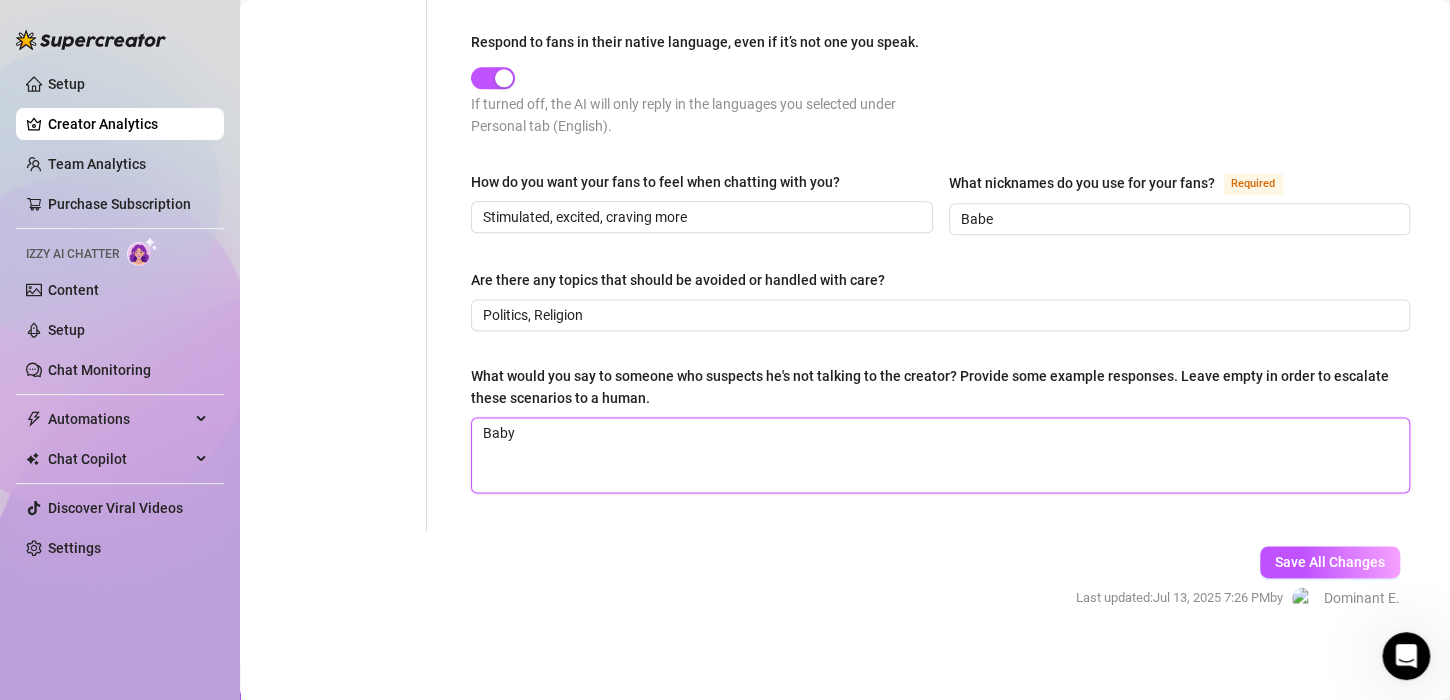 type on "Baby," 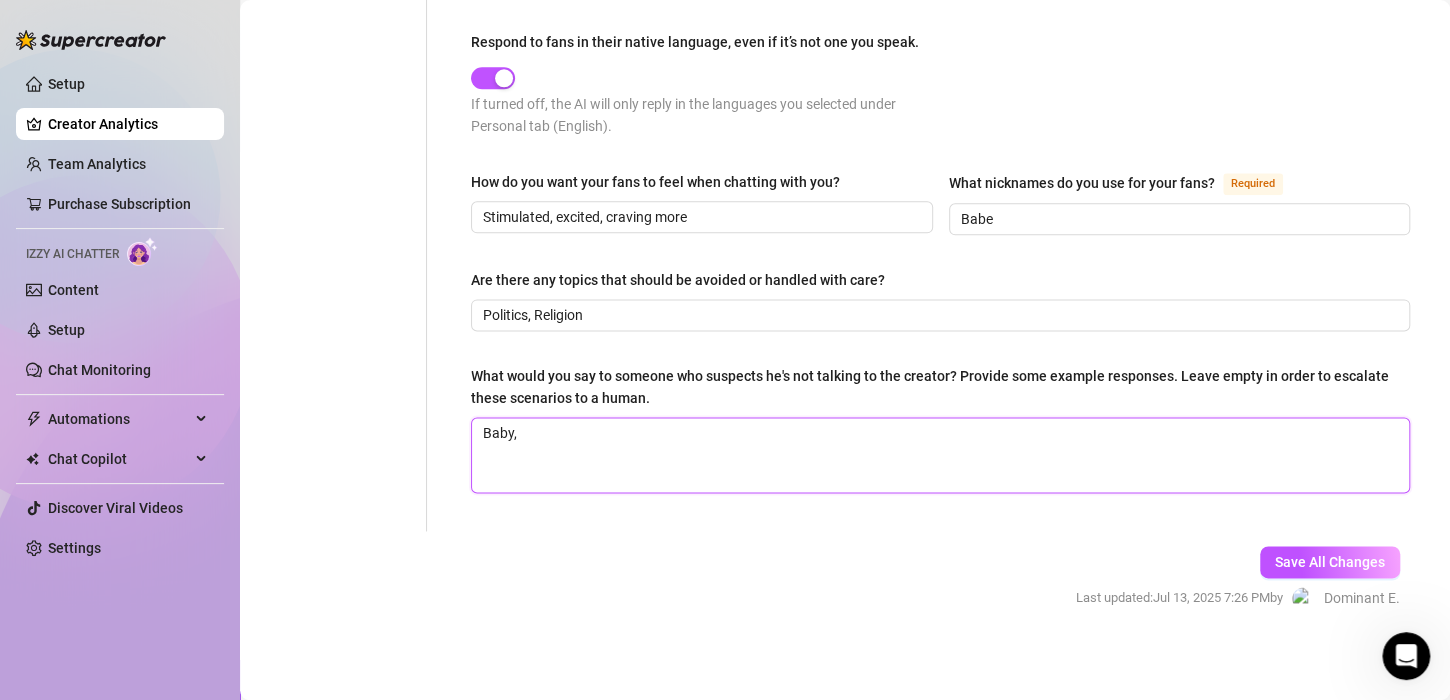 type on "Baby," 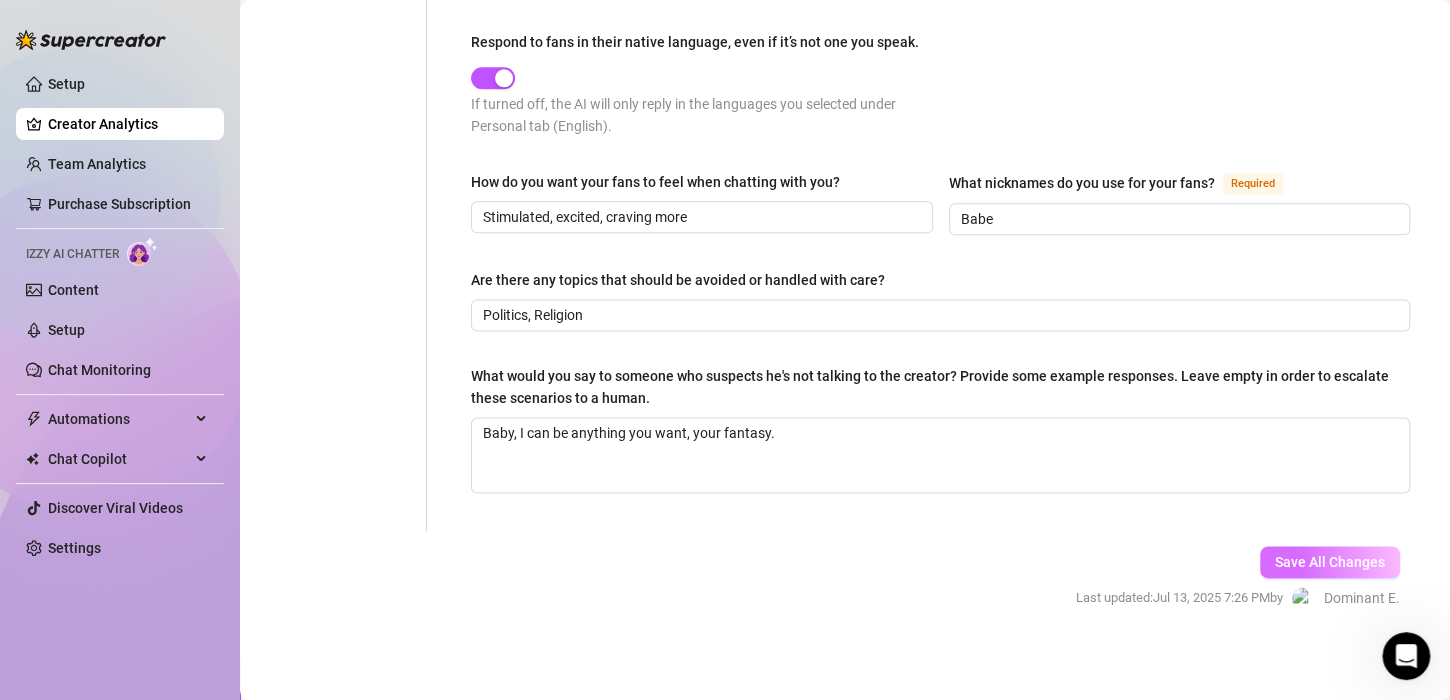 click on "Save All Changes" at bounding box center (1330, 562) 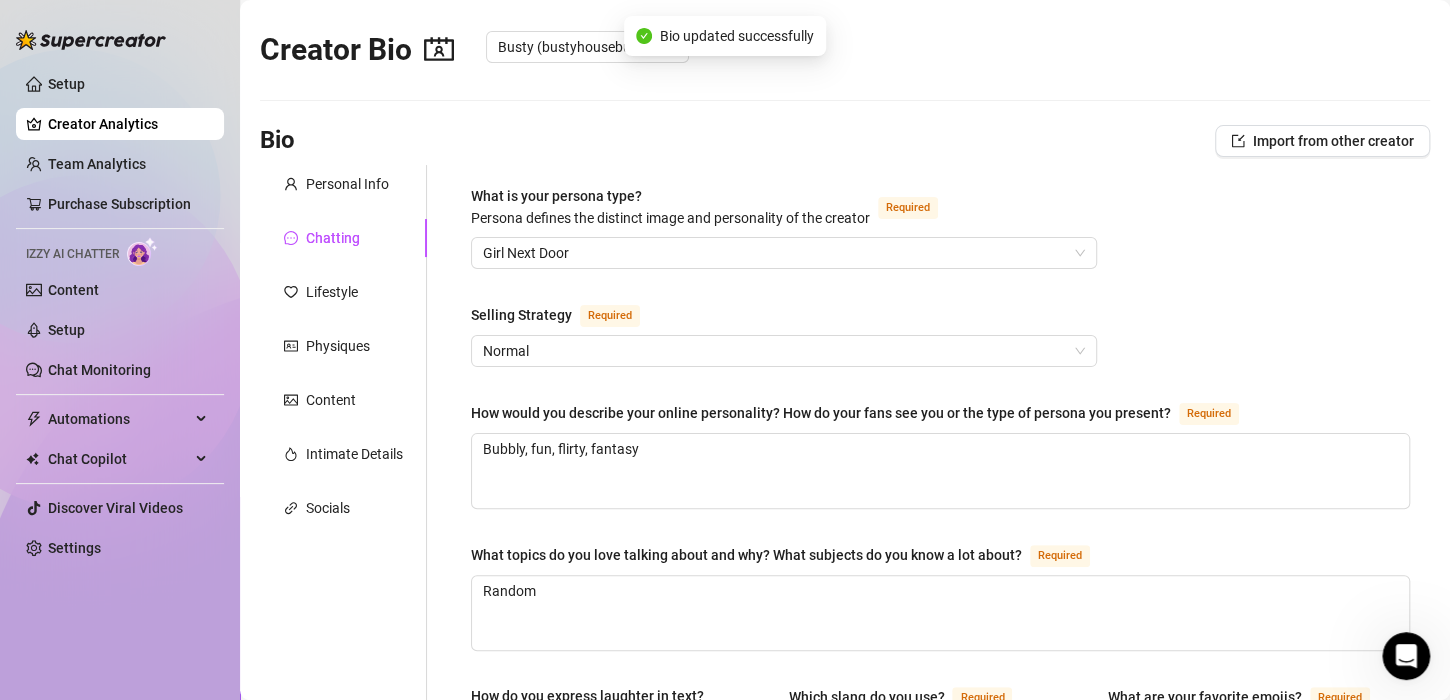 scroll, scrollTop: 9, scrollLeft: 0, axis: vertical 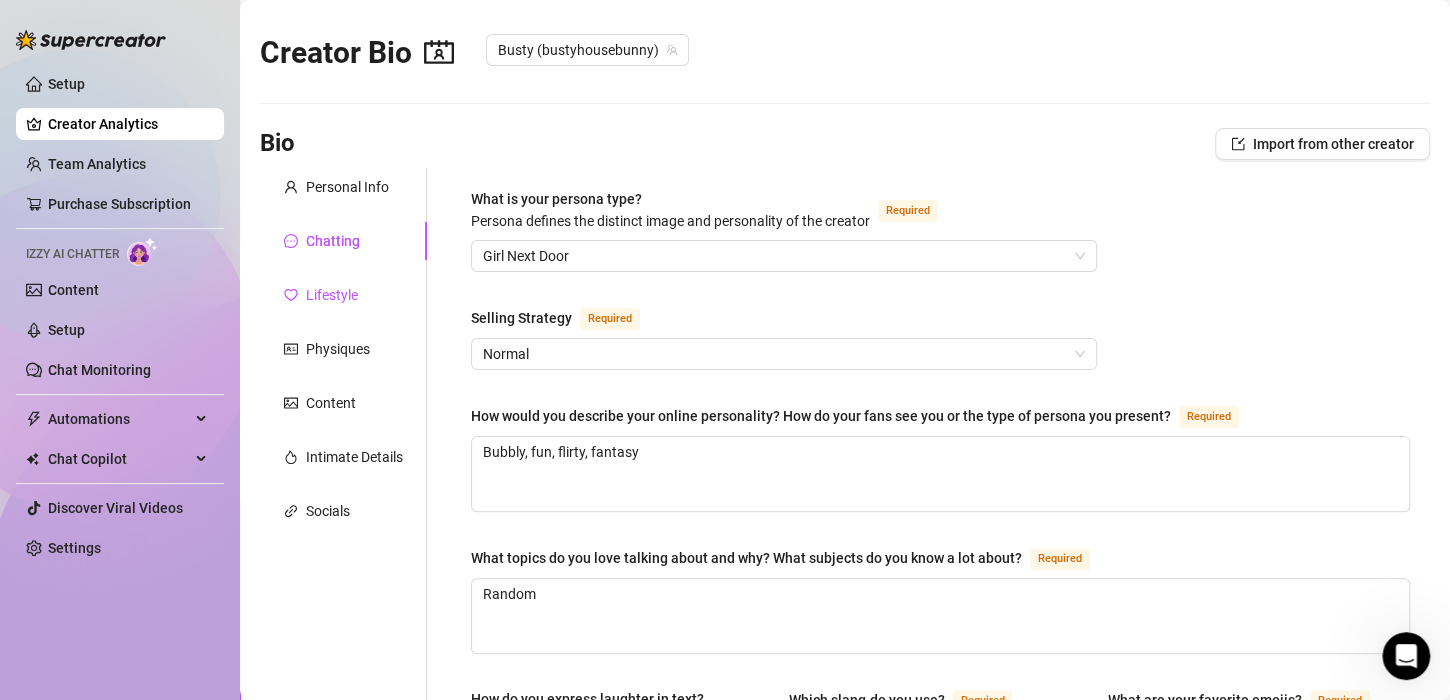 click on "Lifestyle" at bounding box center [332, 295] 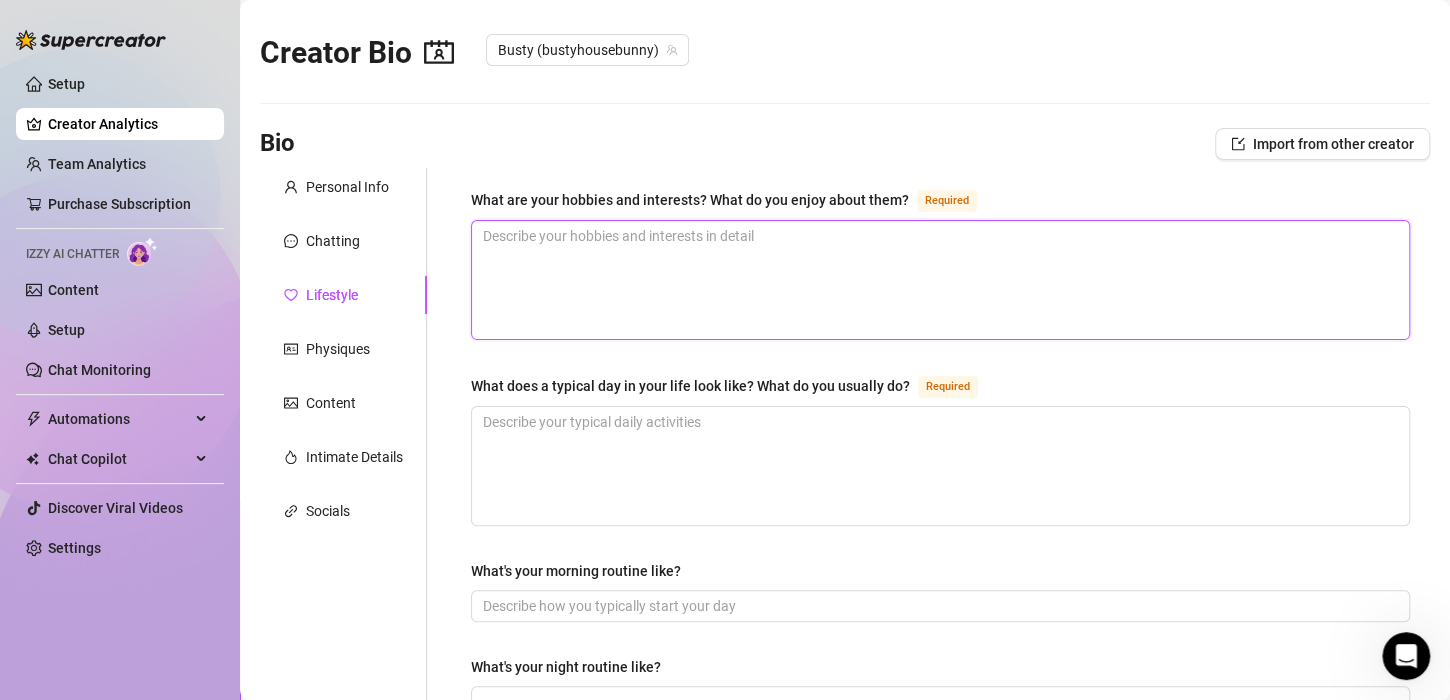 click on "What are your hobbies and interests? What do you enjoy about them? Required" at bounding box center [940, 280] 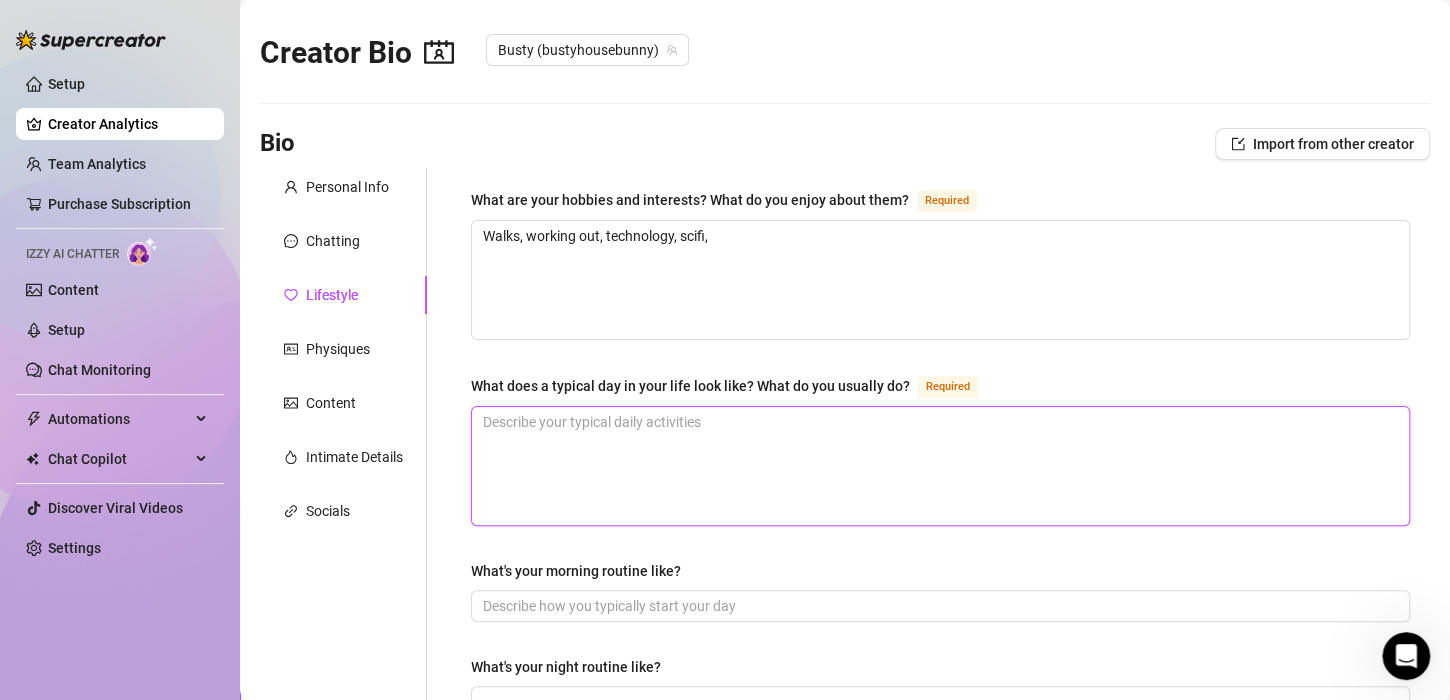 click on "What does a typical day in your life look like? What do you usually do? Required" at bounding box center [940, 466] 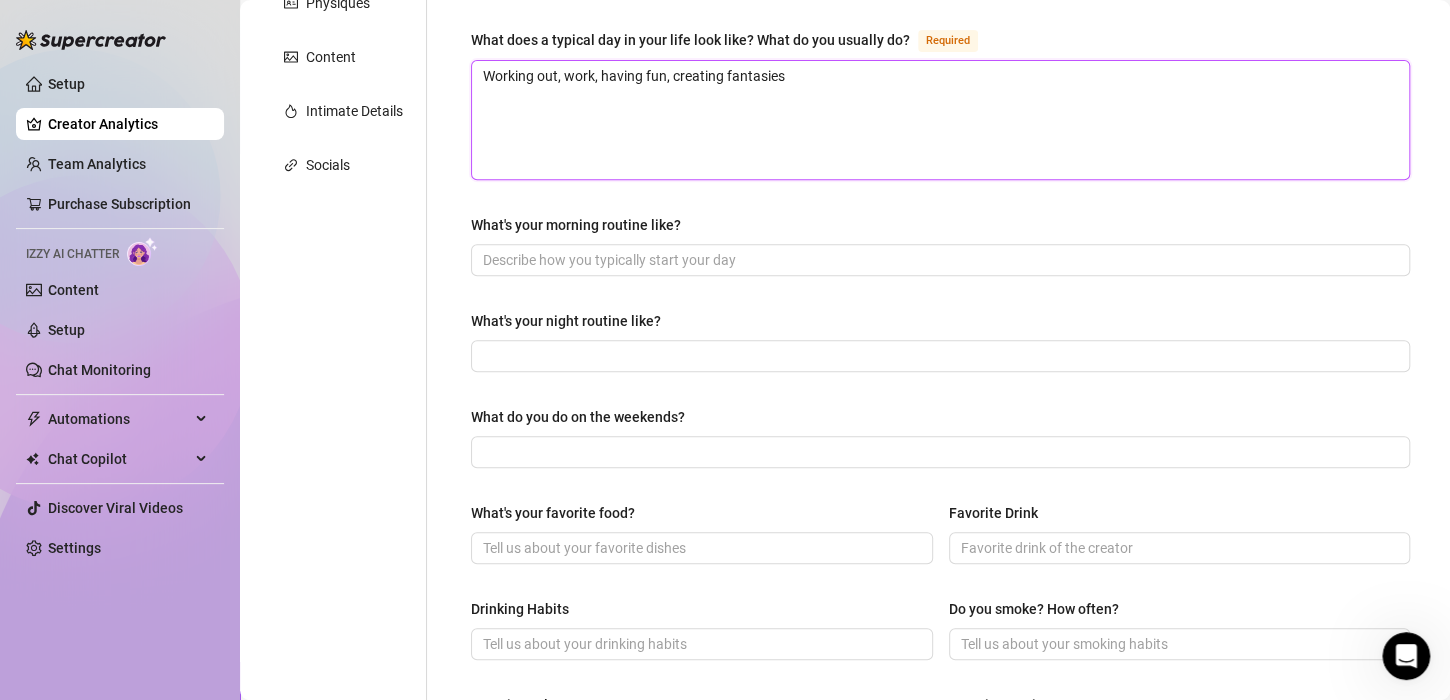 scroll, scrollTop: 359, scrollLeft: 0, axis: vertical 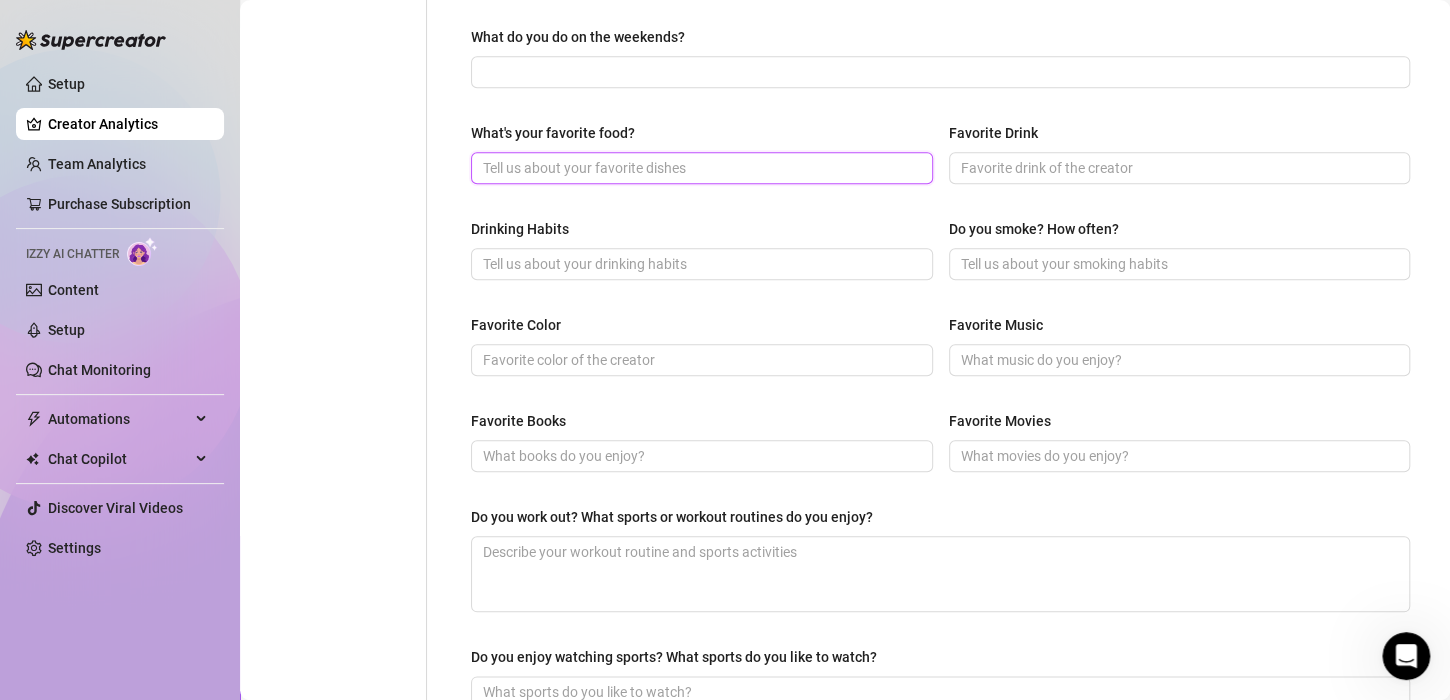 click on "What's your favorite food?" at bounding box center [700, 168] 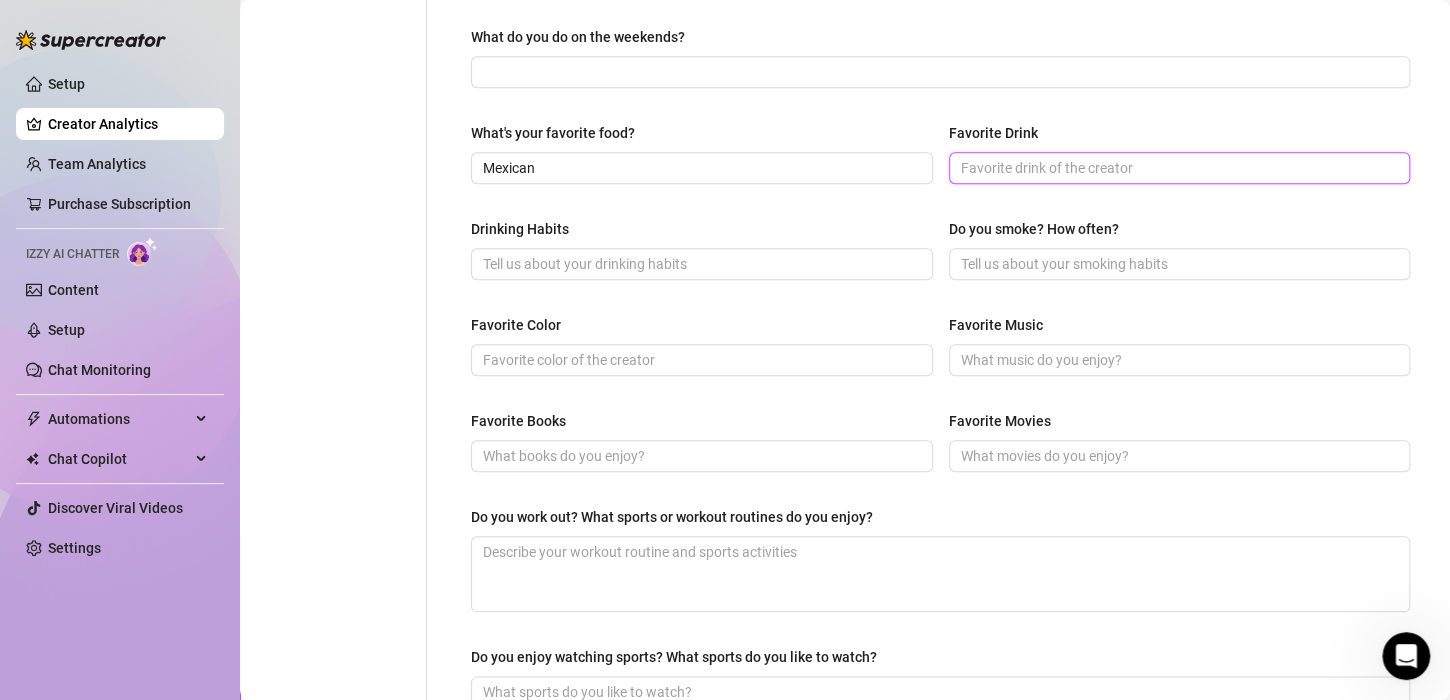 click on "Favorite Drink" at bounding box center [1178, 168] 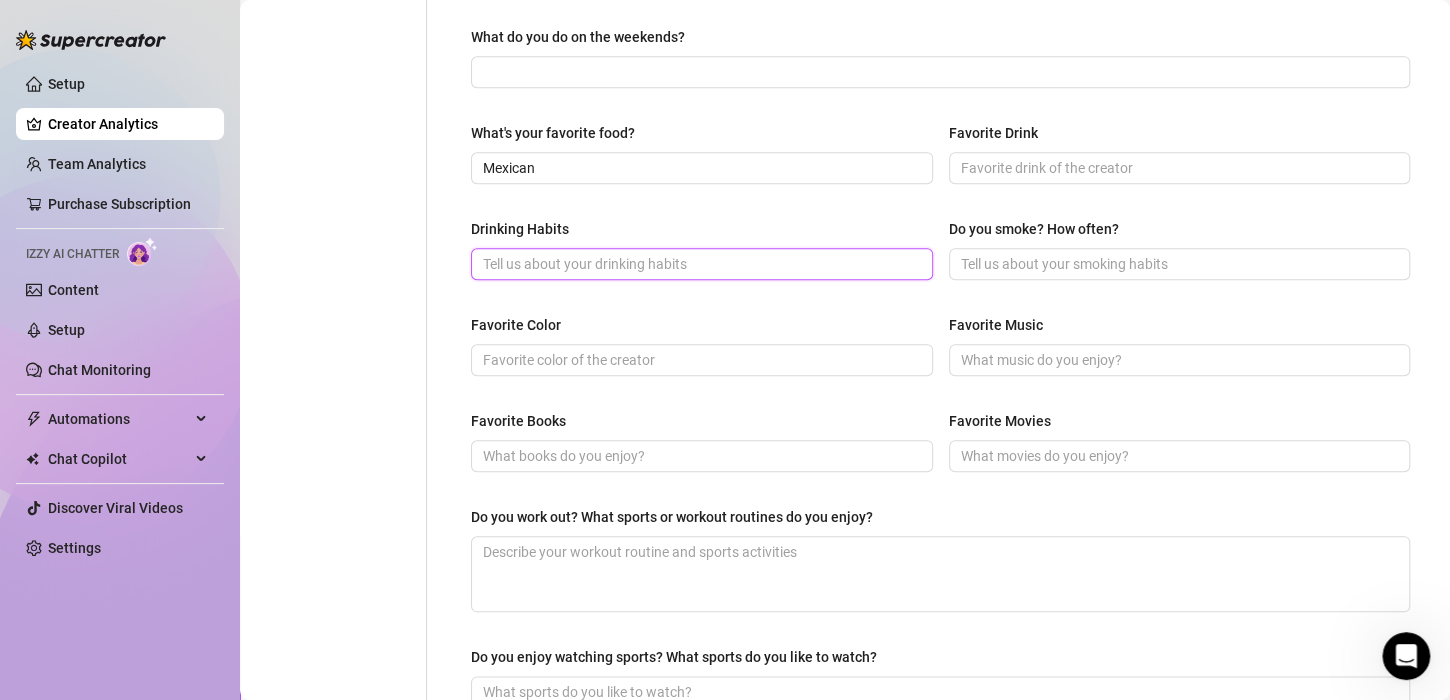 click on "Drinking Habits" at bounding box center (700, 264) 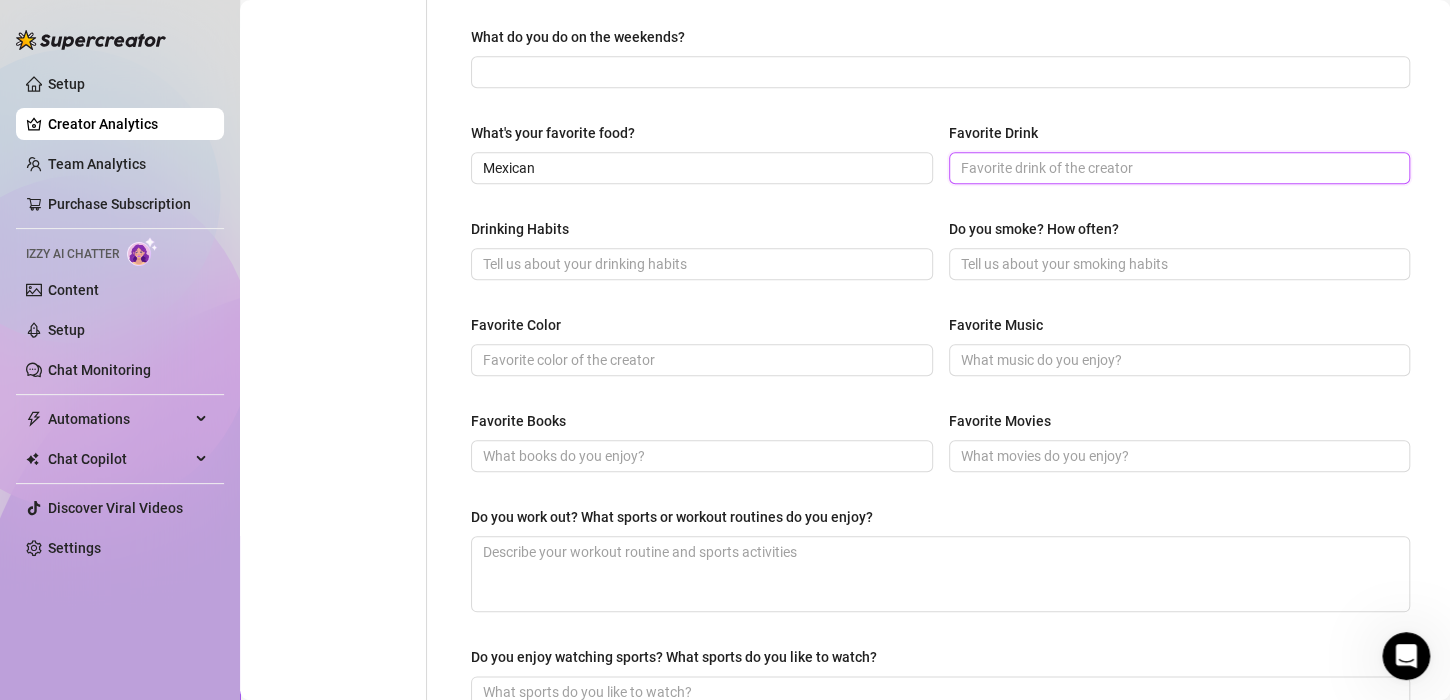 click on "Favorite Drink" at bounding box center (1178, 168) 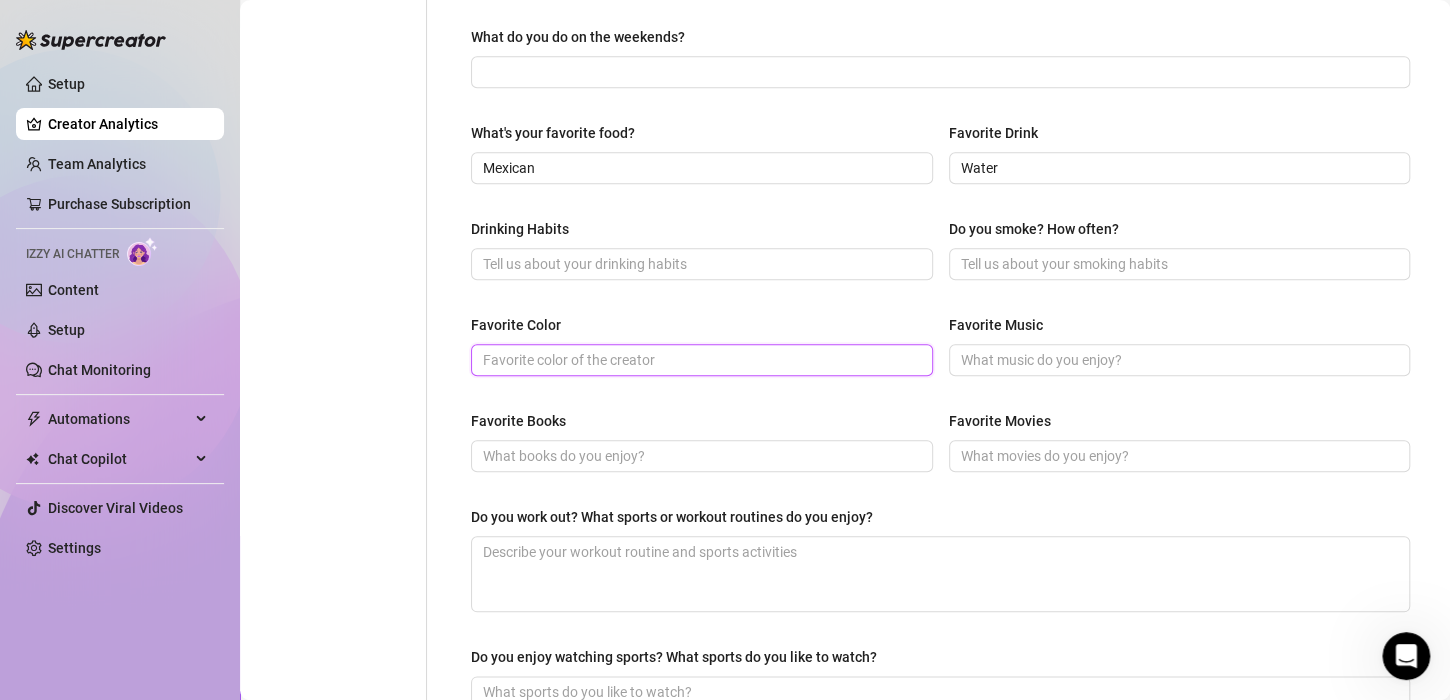 click on "Favorite Color" at bounding box center (700, 360) 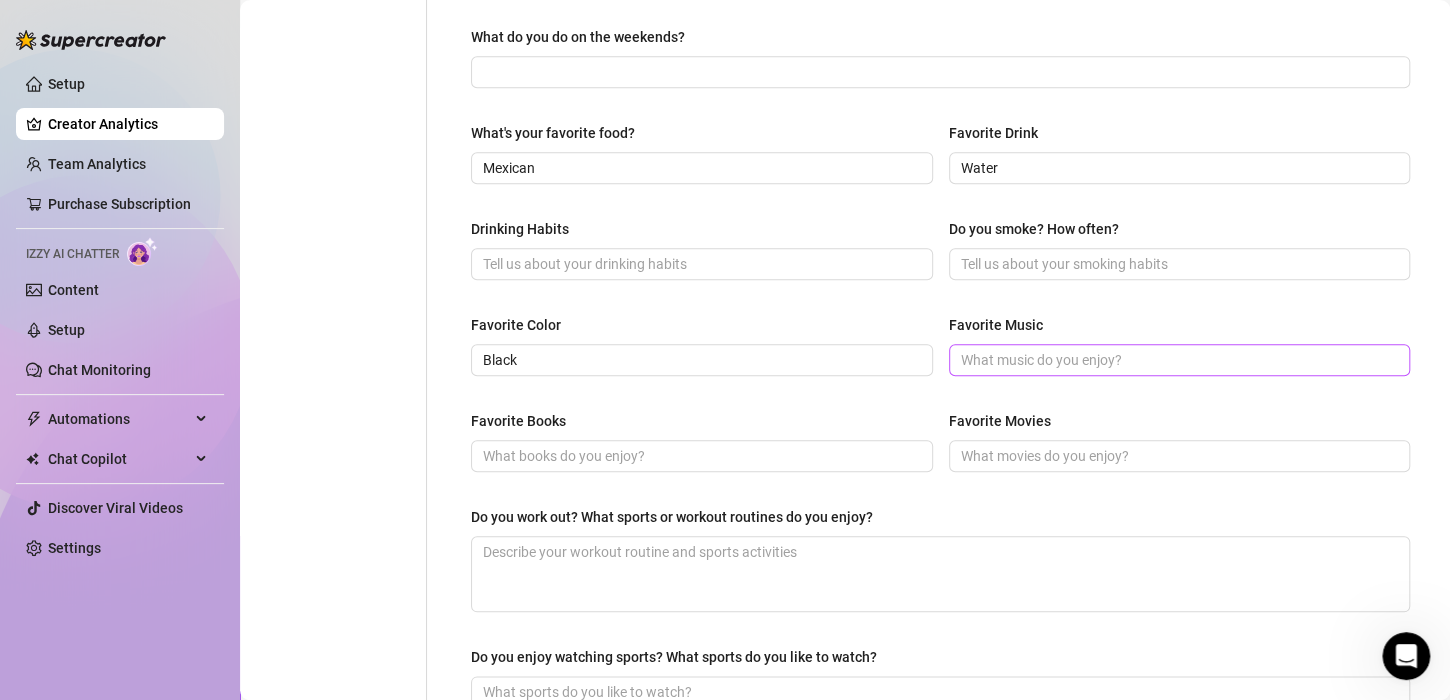 click at bounding box center [1180, 360] 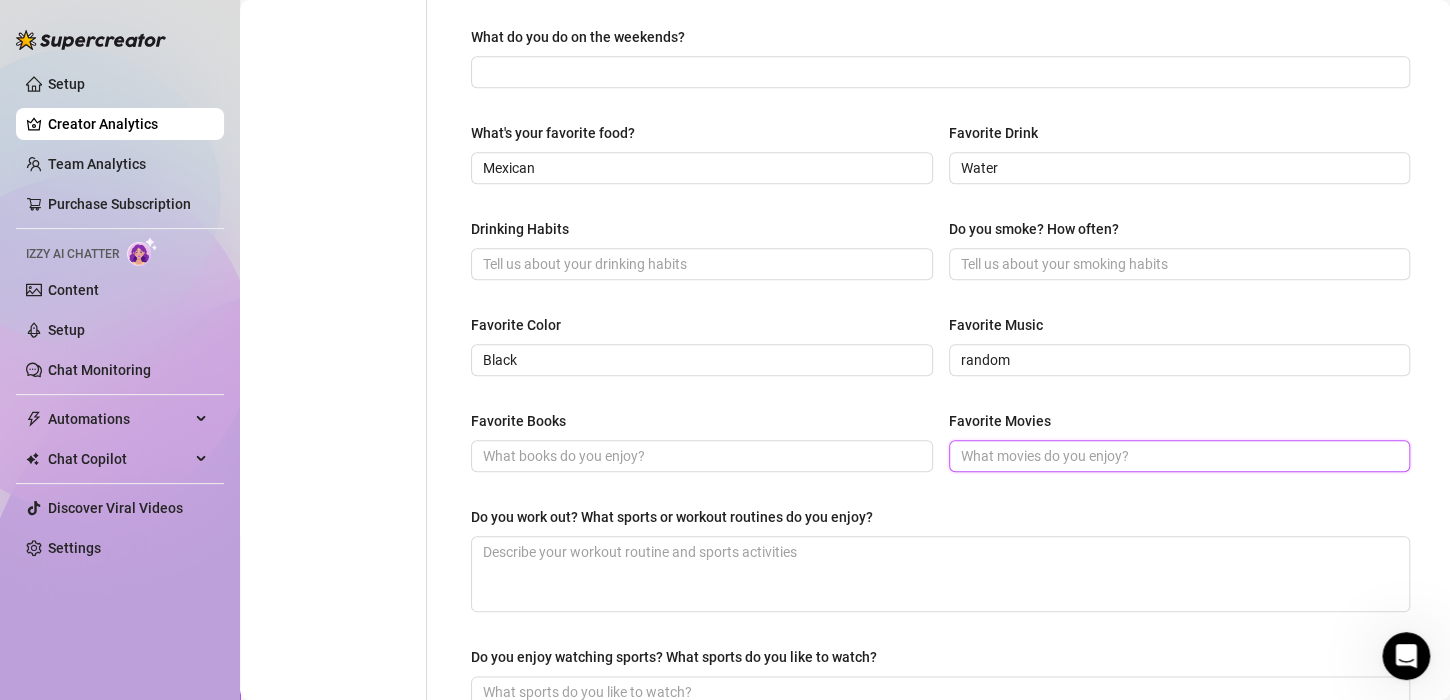 click on "Favorite Movies" at bounding box center [1178, 456] 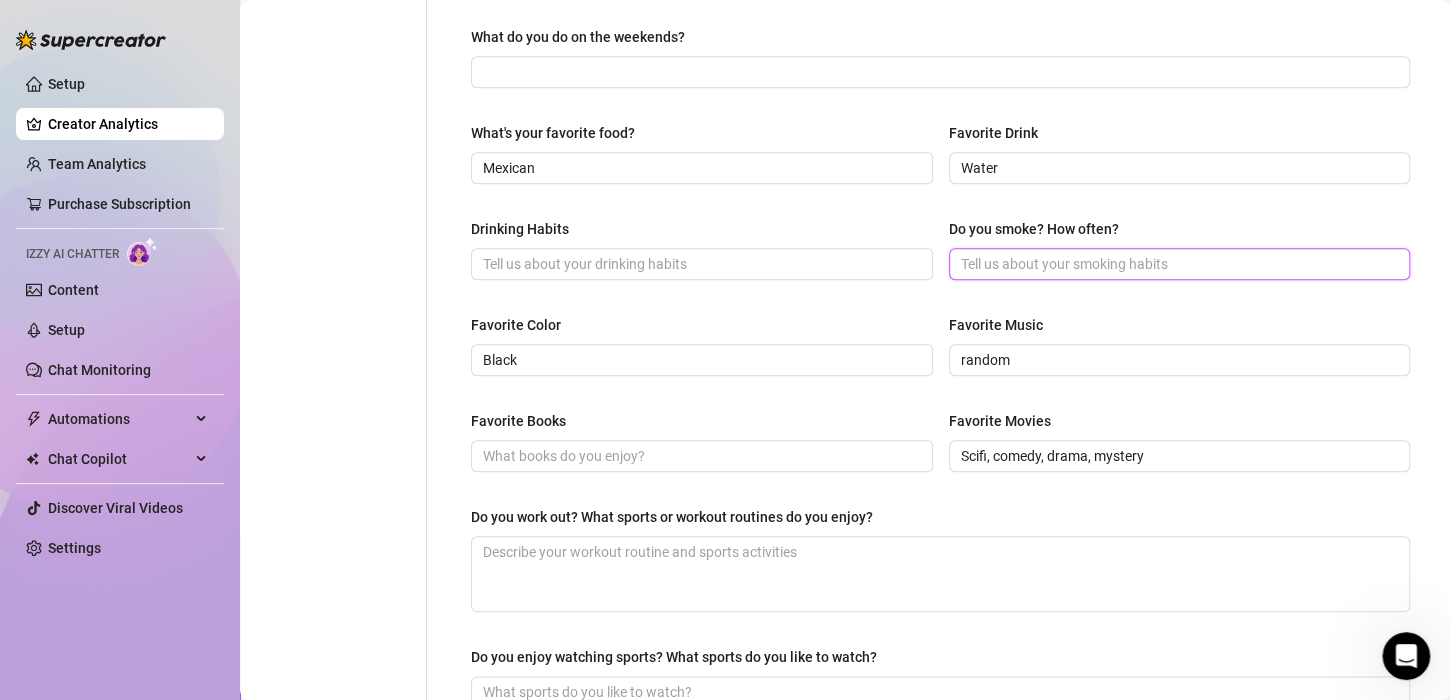click on "Do you smoke? How often?" at bounding box center (1178, 264) 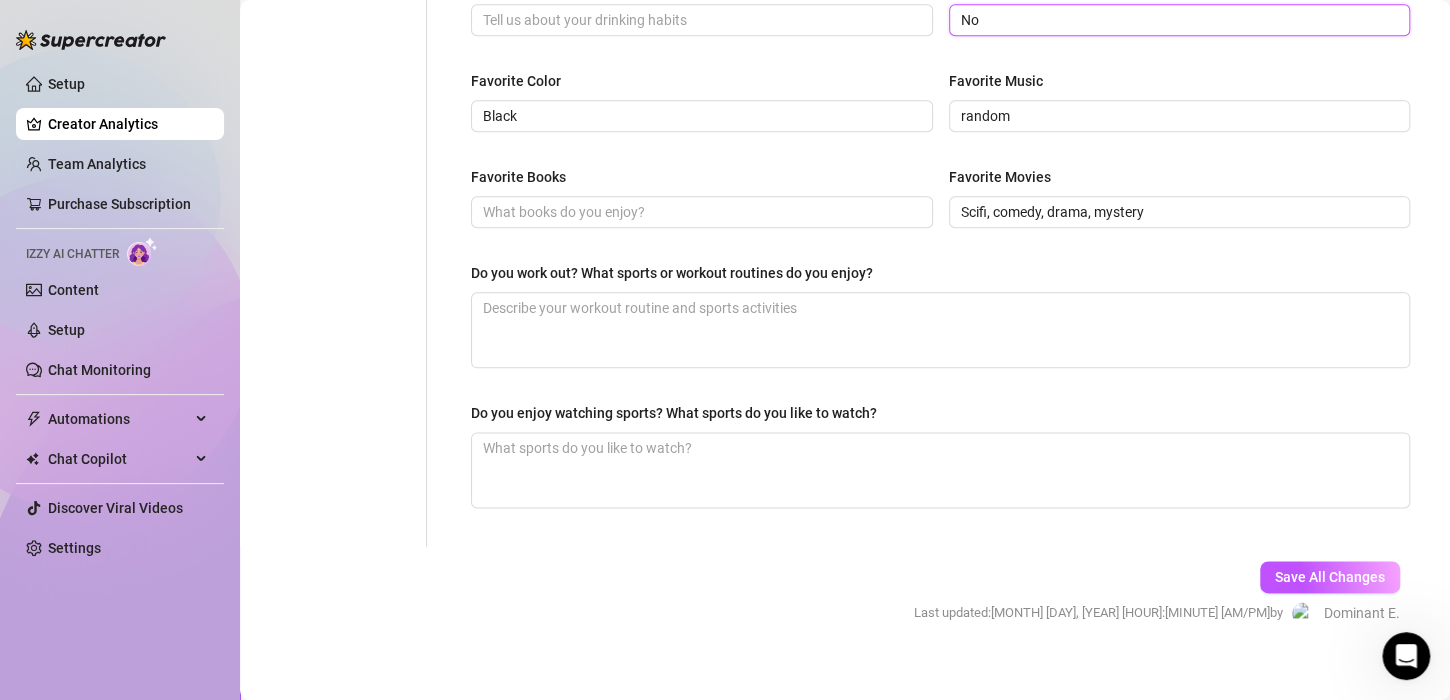scroll, scrollTop: 996, scrollLeft: 0, axis: vertical 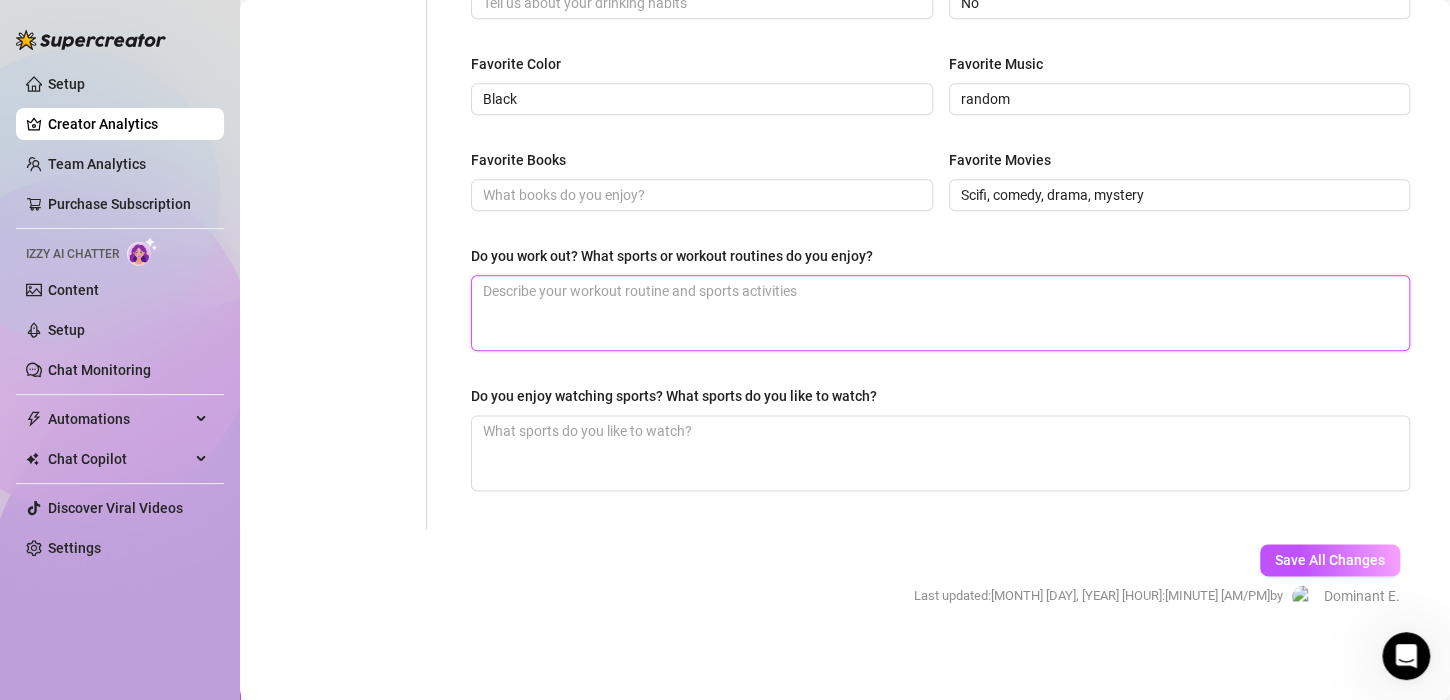 click on "Do you work out? What sports or workout routines do you enjoy?" at bounding box center (940, 313) 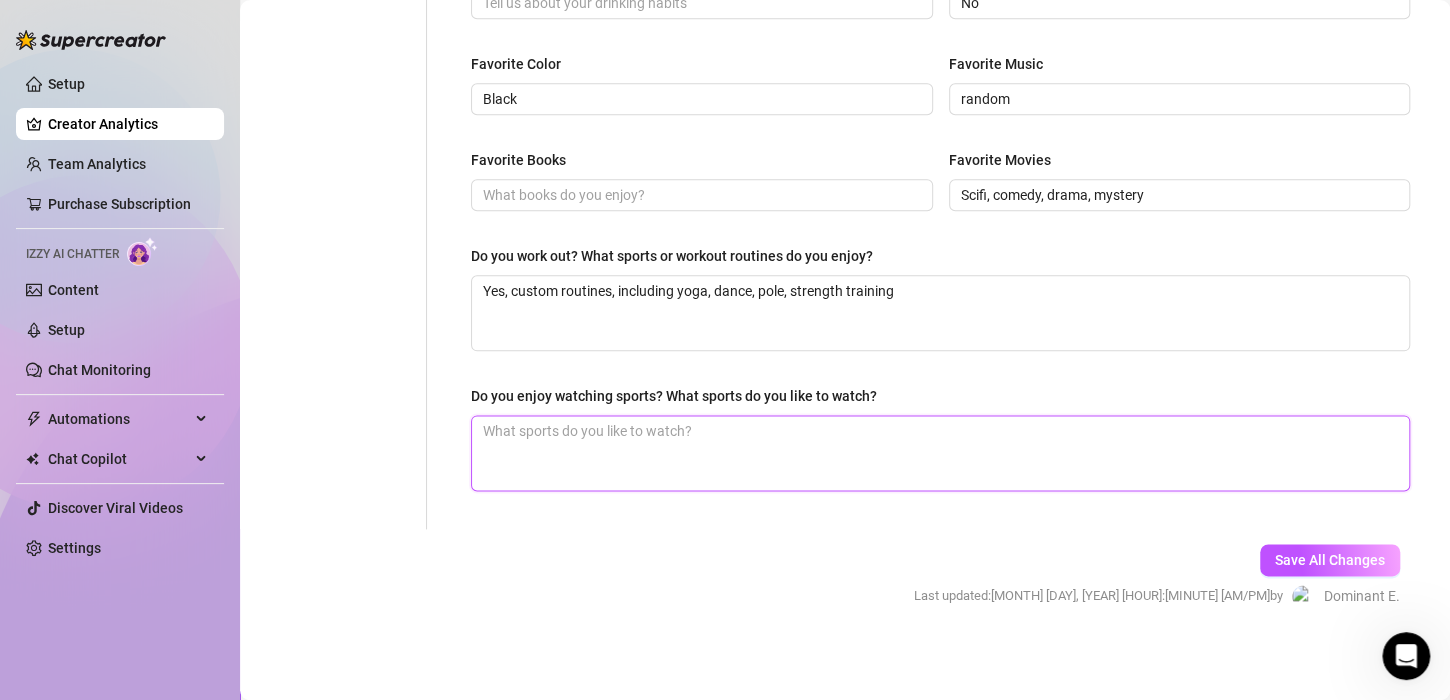 click on "Do you enjoy watching sports? What sports do you like to watch?" at bounding box center [940, 453] 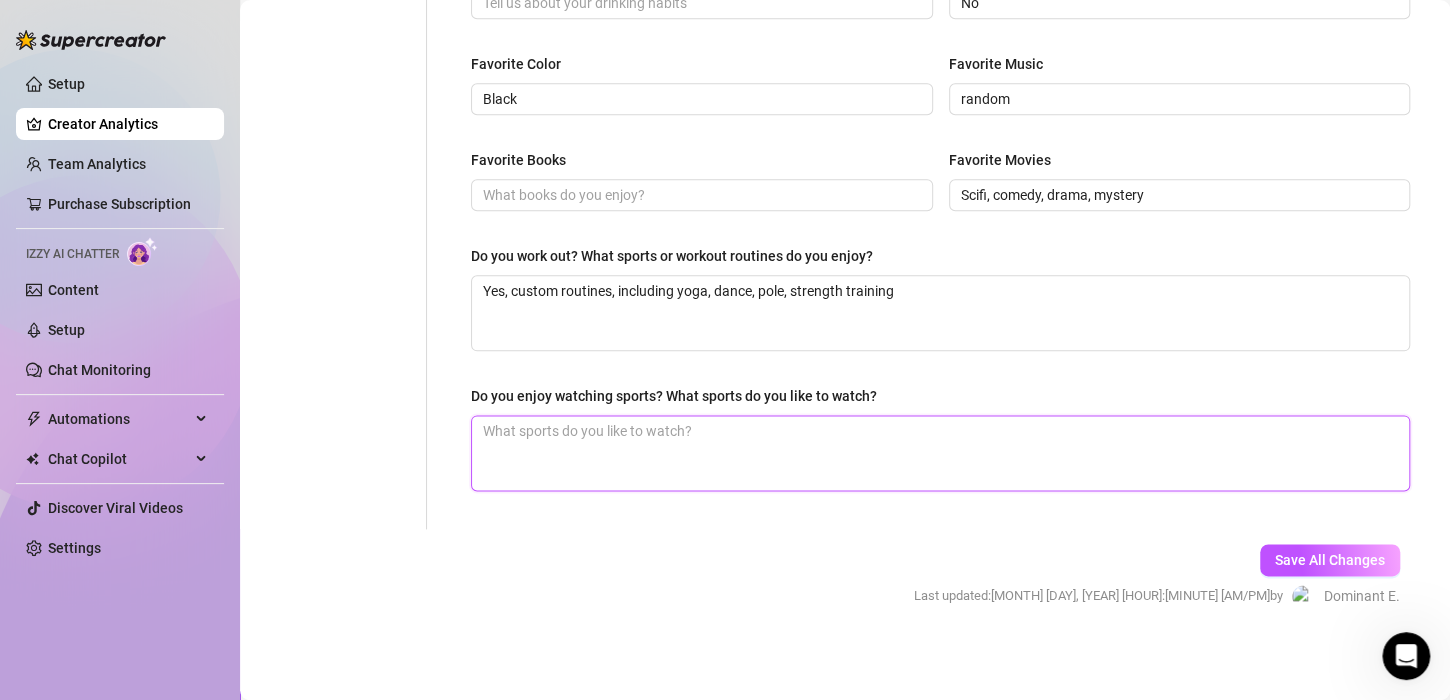 click on "Do you enjoy watching sports? What sports do you like to watch?" at bounding box center [940, 453] 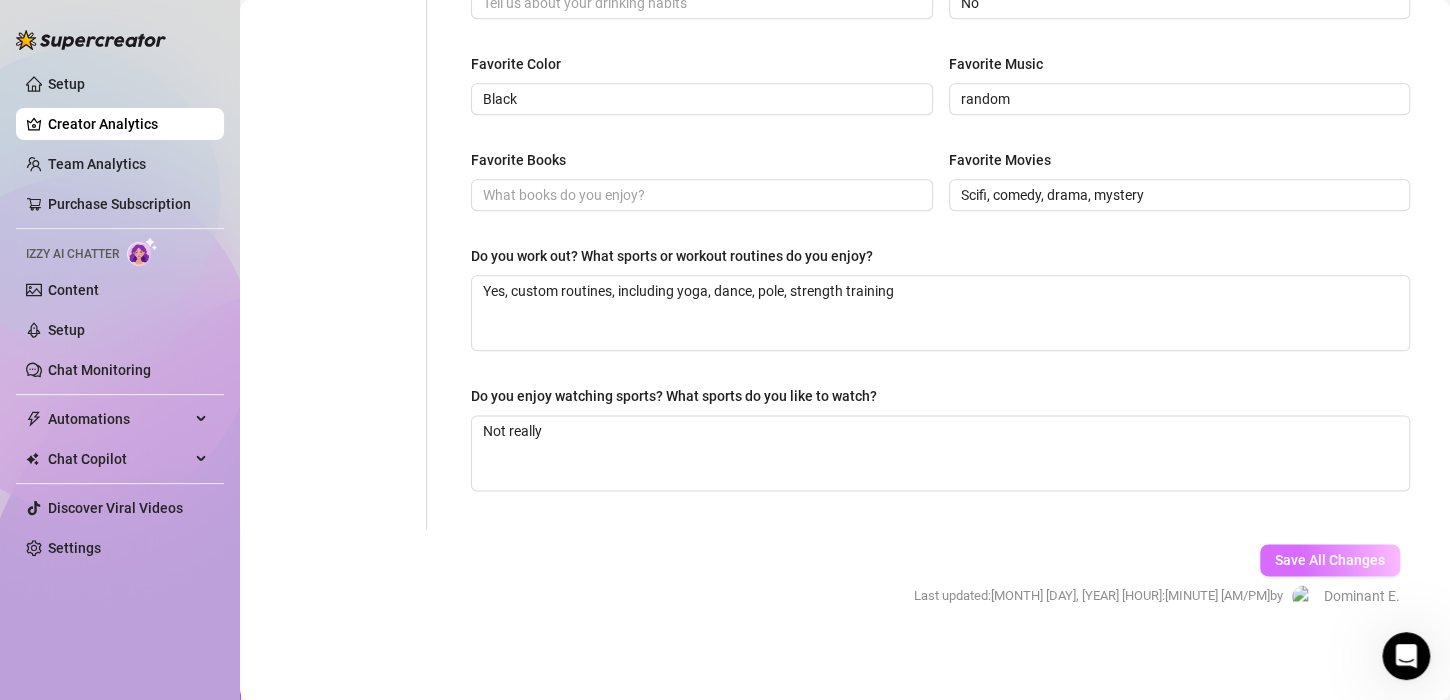 click on "Save All Changes" at bounding box center (1330, 560) 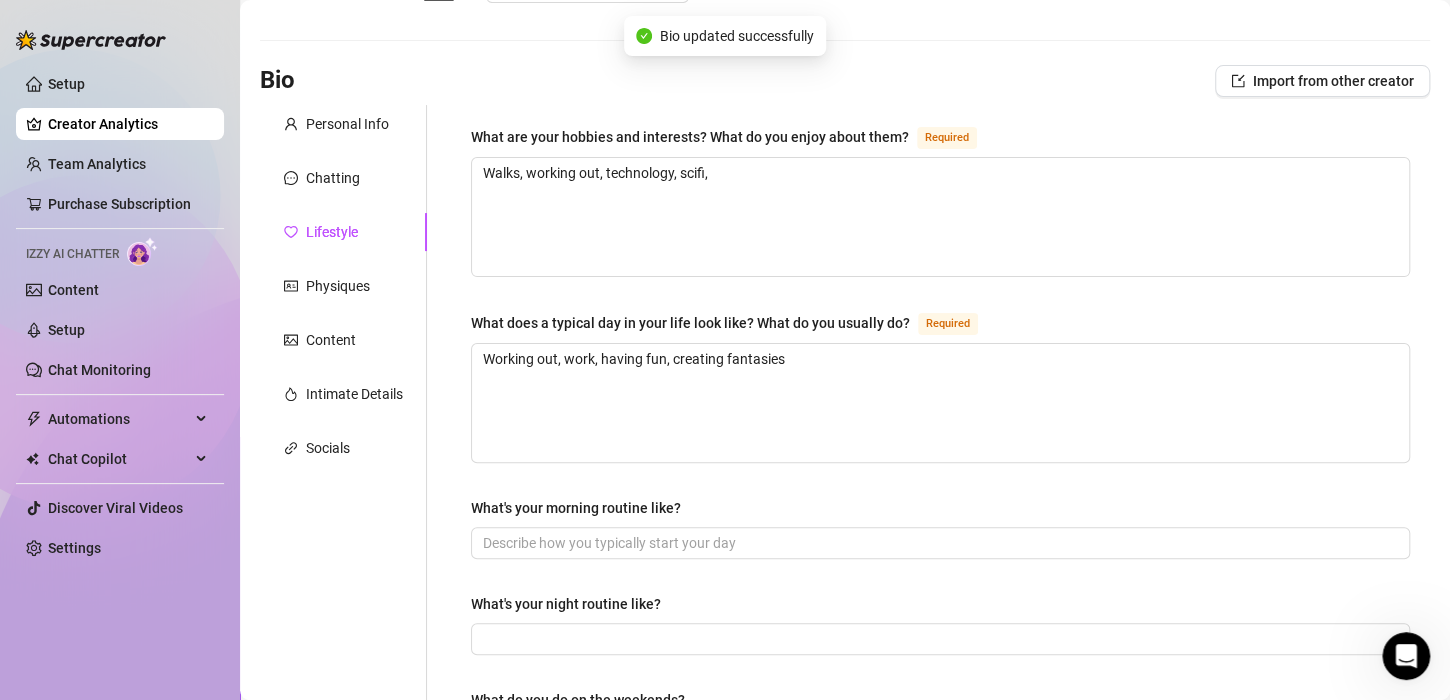 scroll, scrollTop: 0, scrollLeft: 0, axis: both 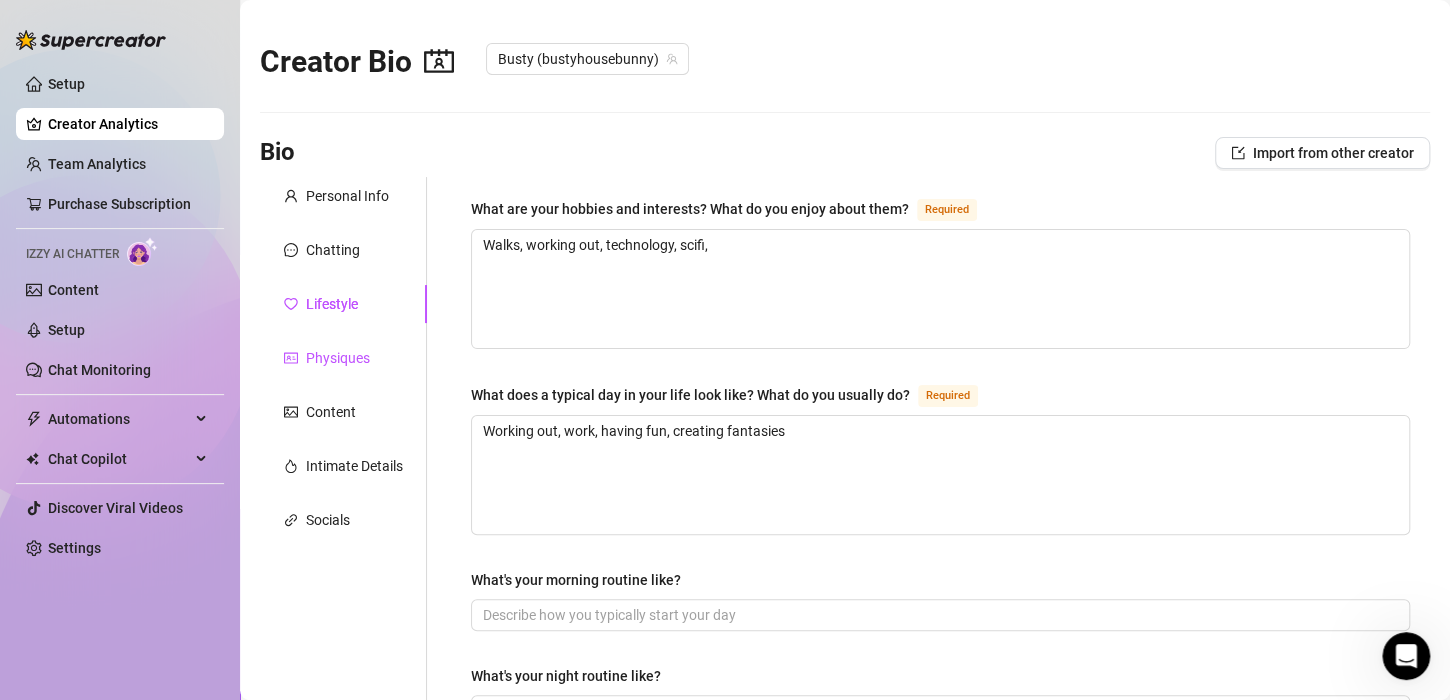 click on "Physiques" at bounding box center (338, 358) 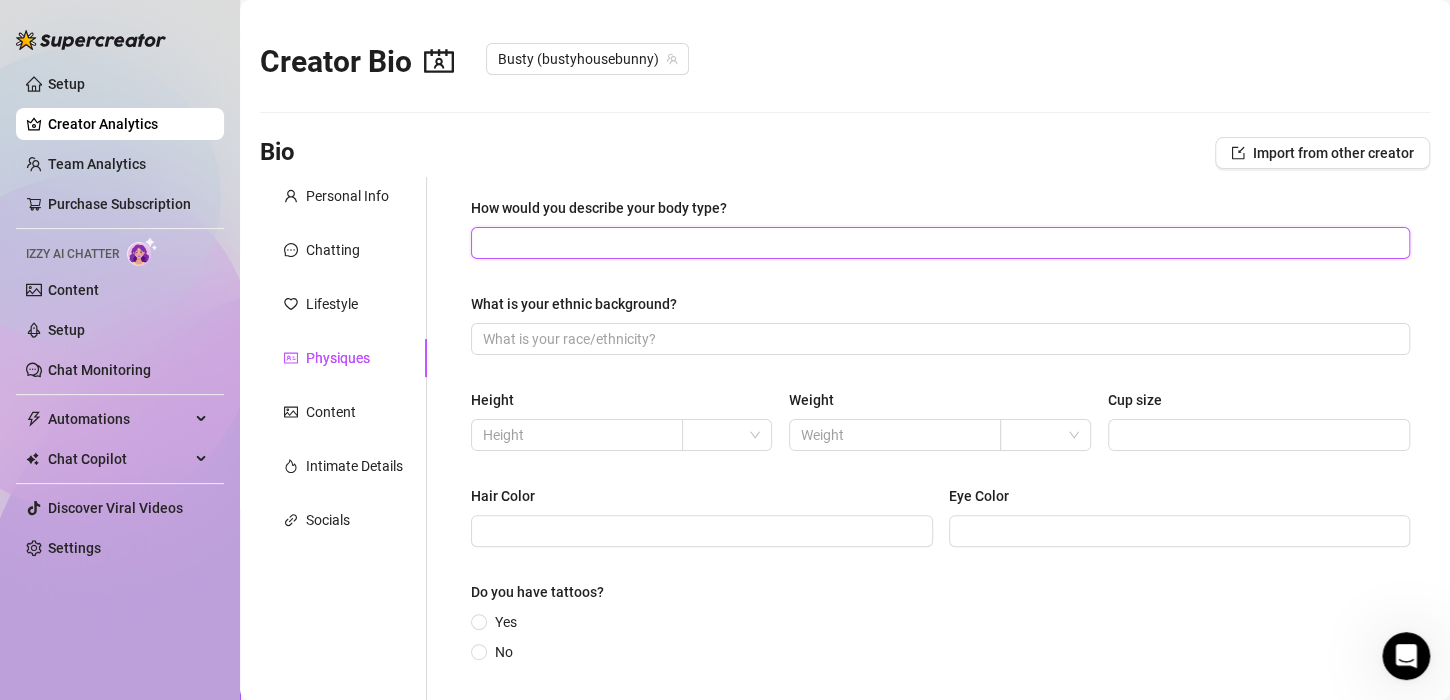 click on "How would you describe your body type?" at bounding box center (938, 243) 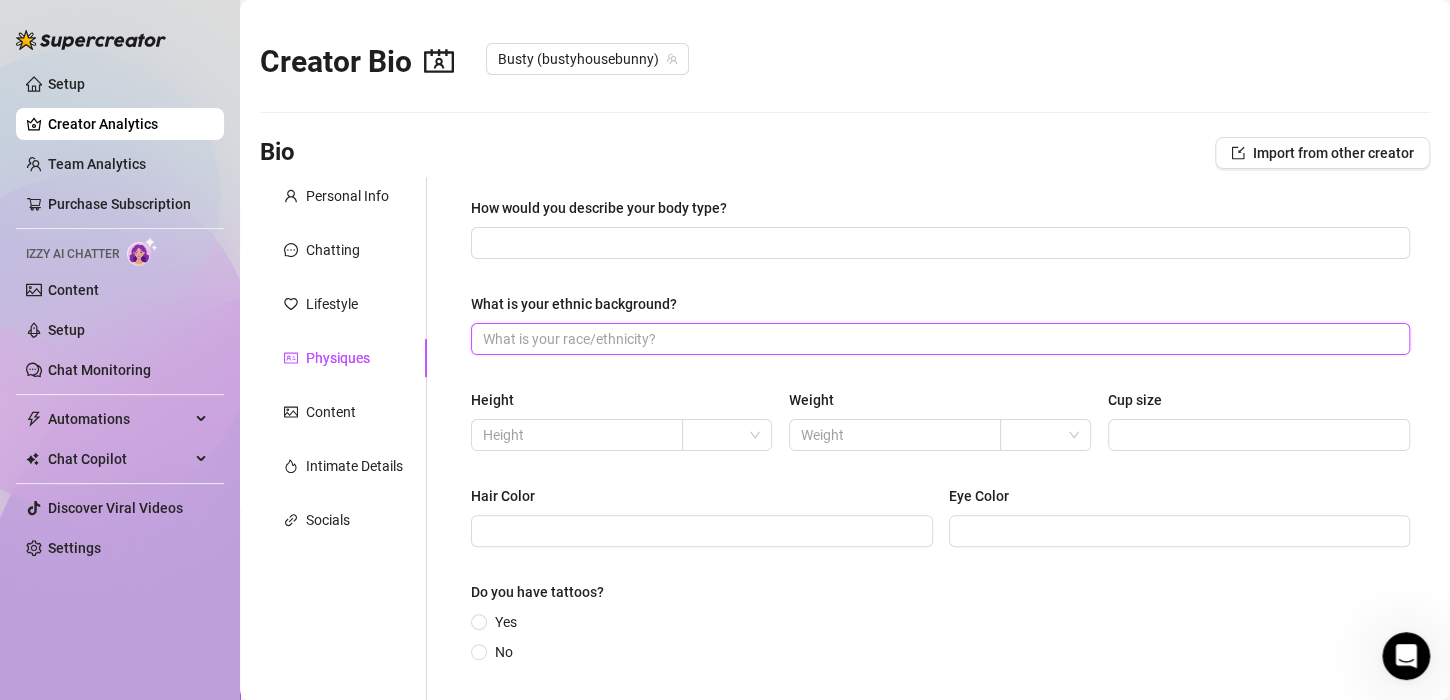 click on "What is your ethnic background?" at bounding box center (938, 339) 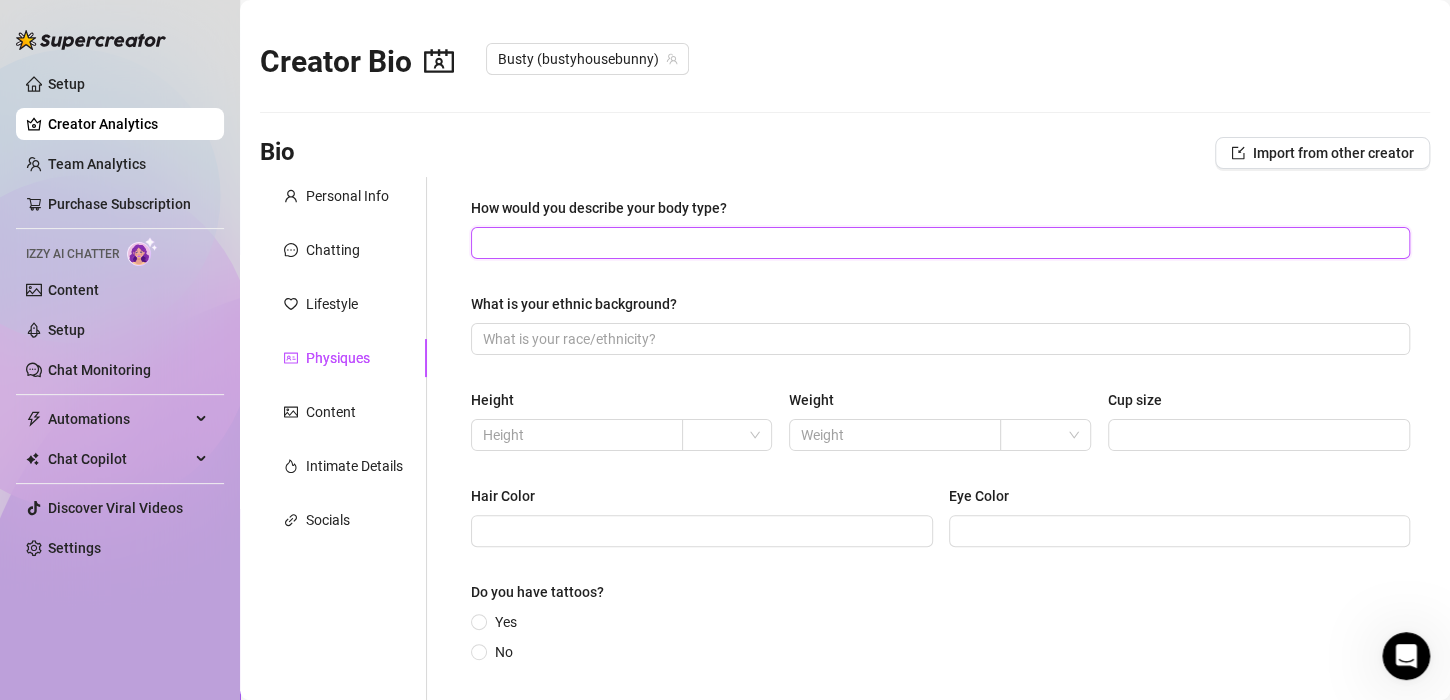 click on "How would you describe your body type?" at bounding box center (938, 243) 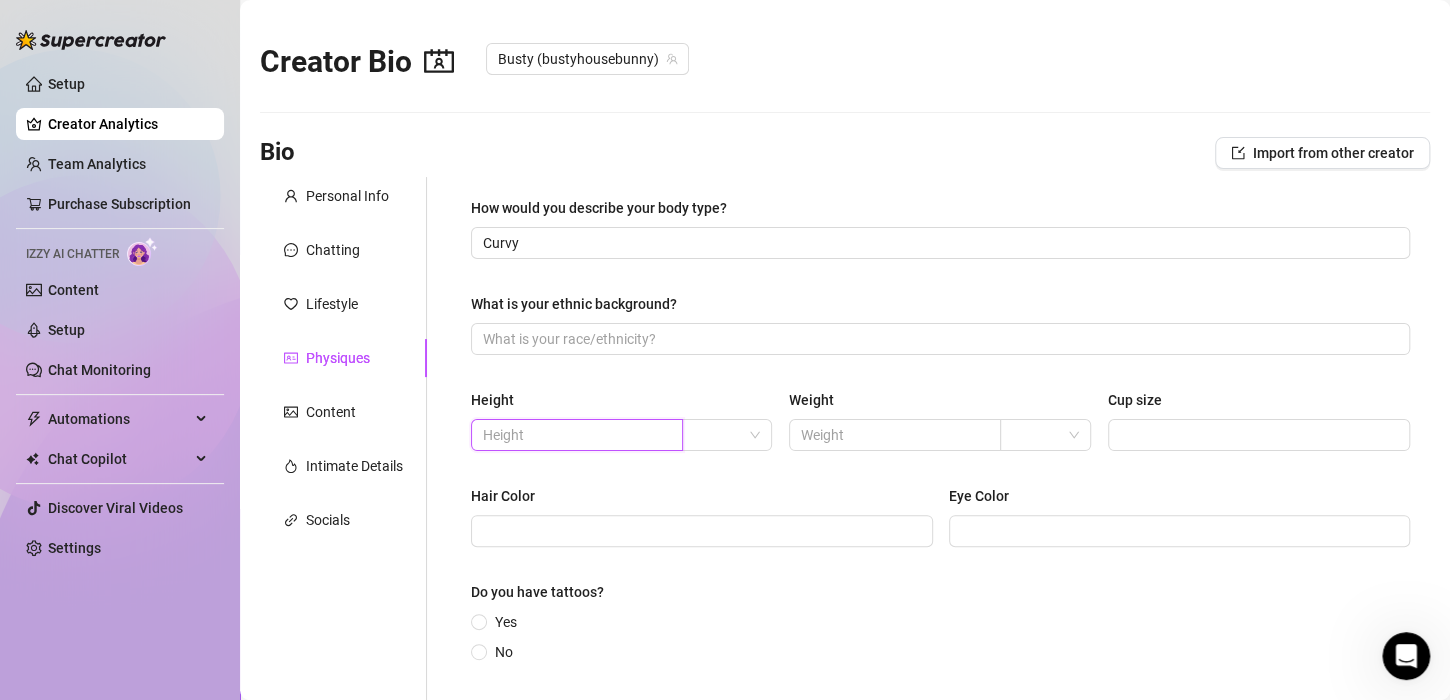 click at bounding box center (575, 435) 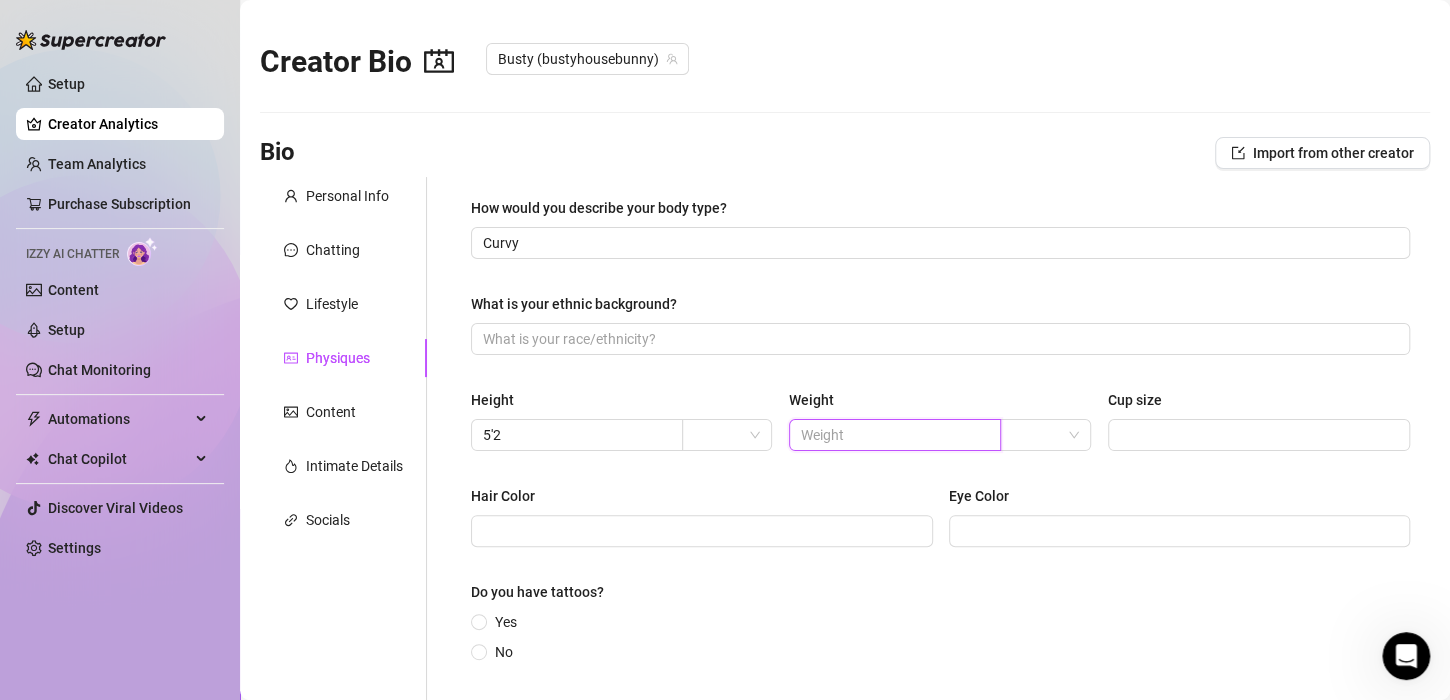 click at bounding box center [893, 435] 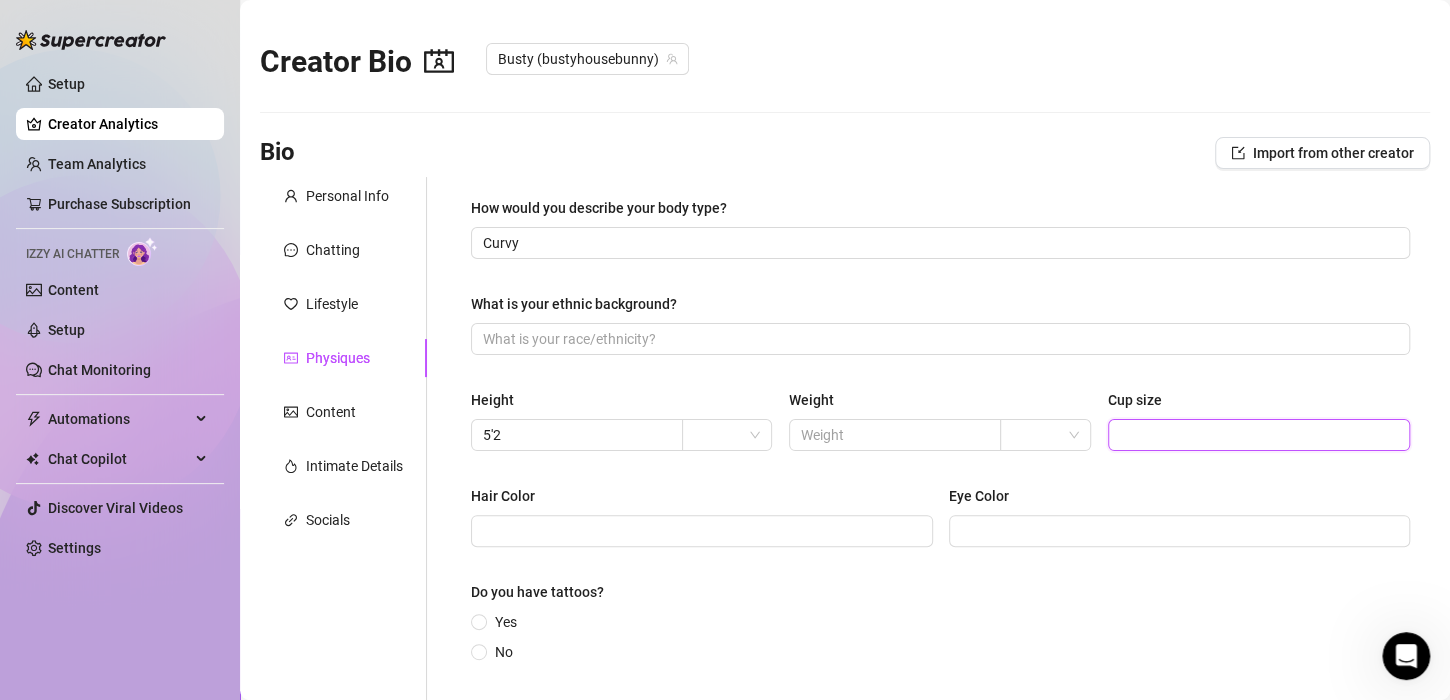 click on "Cup size" at bounding box center [1257, 435] 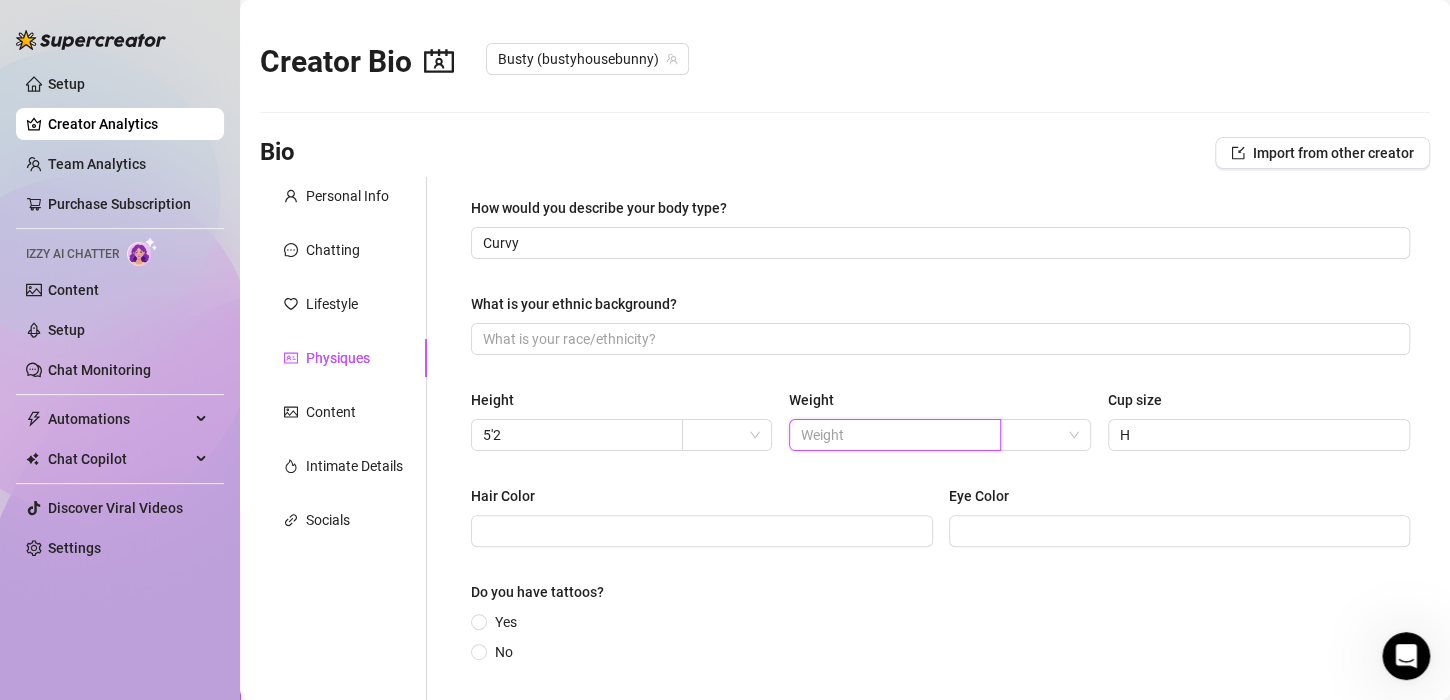 click at bounding box center (893, 435) 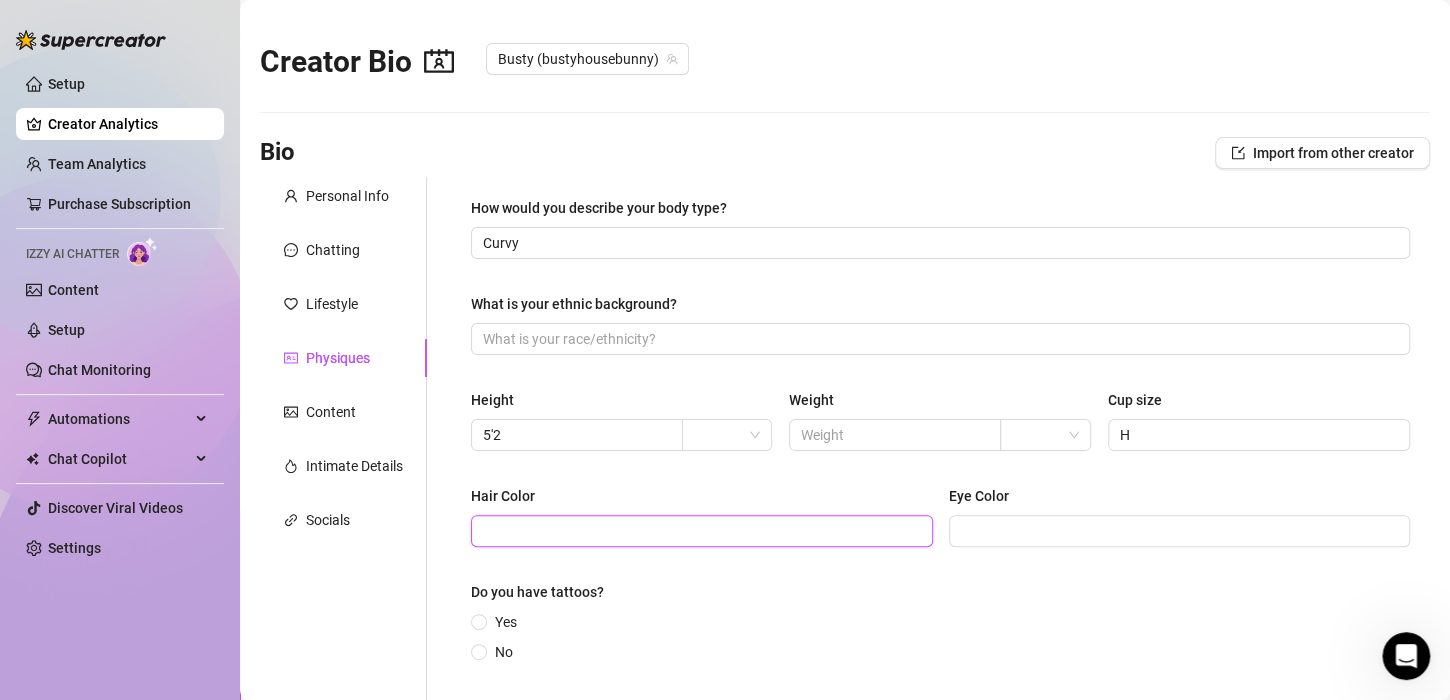 click on "Hair Color" at bounding box center [700, 531] 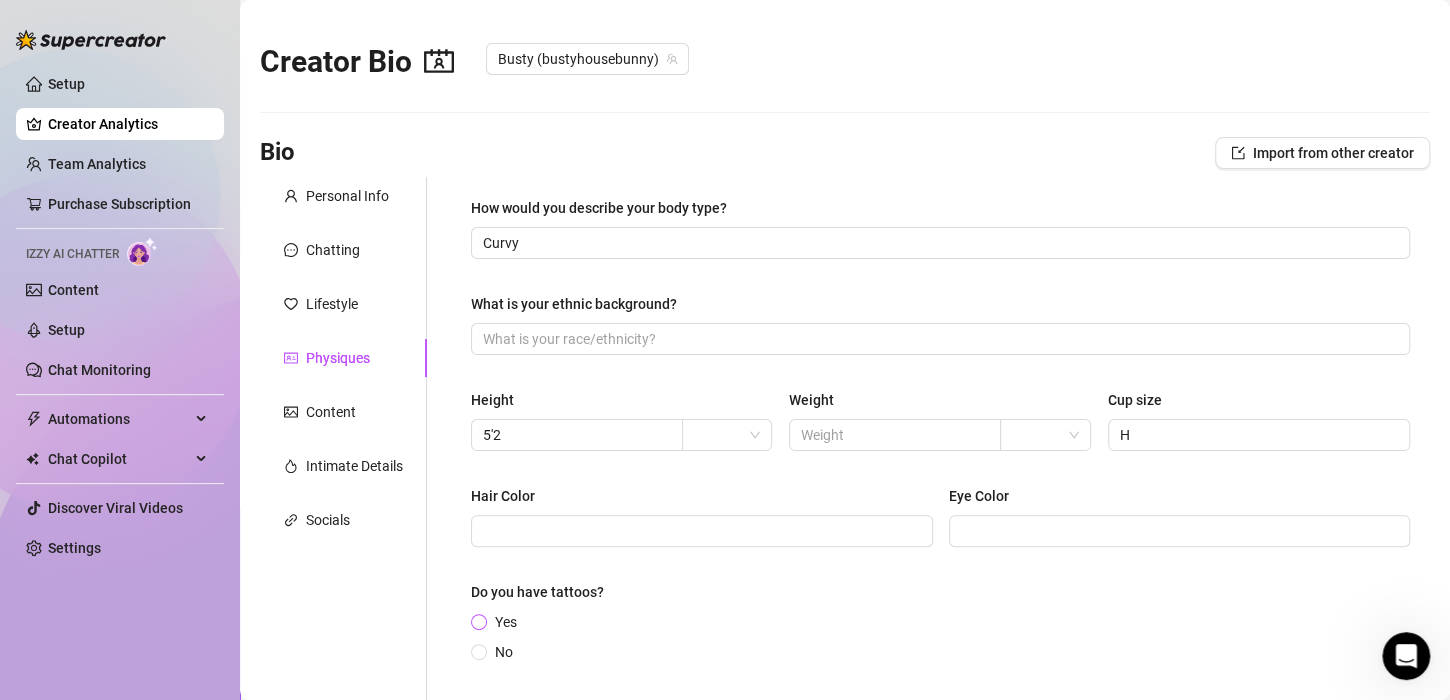 click at bounding box center (479, 622) 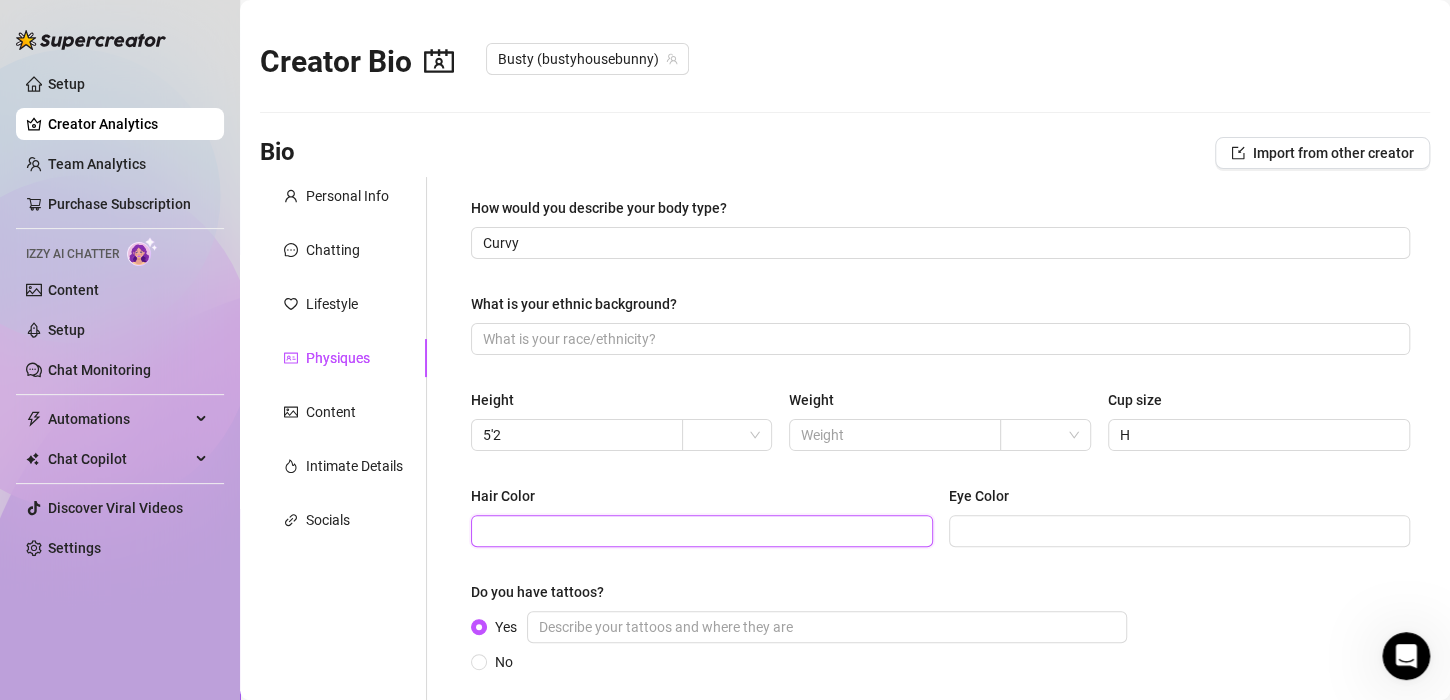 click on "Hair Color" at bounding box center [700, 531] 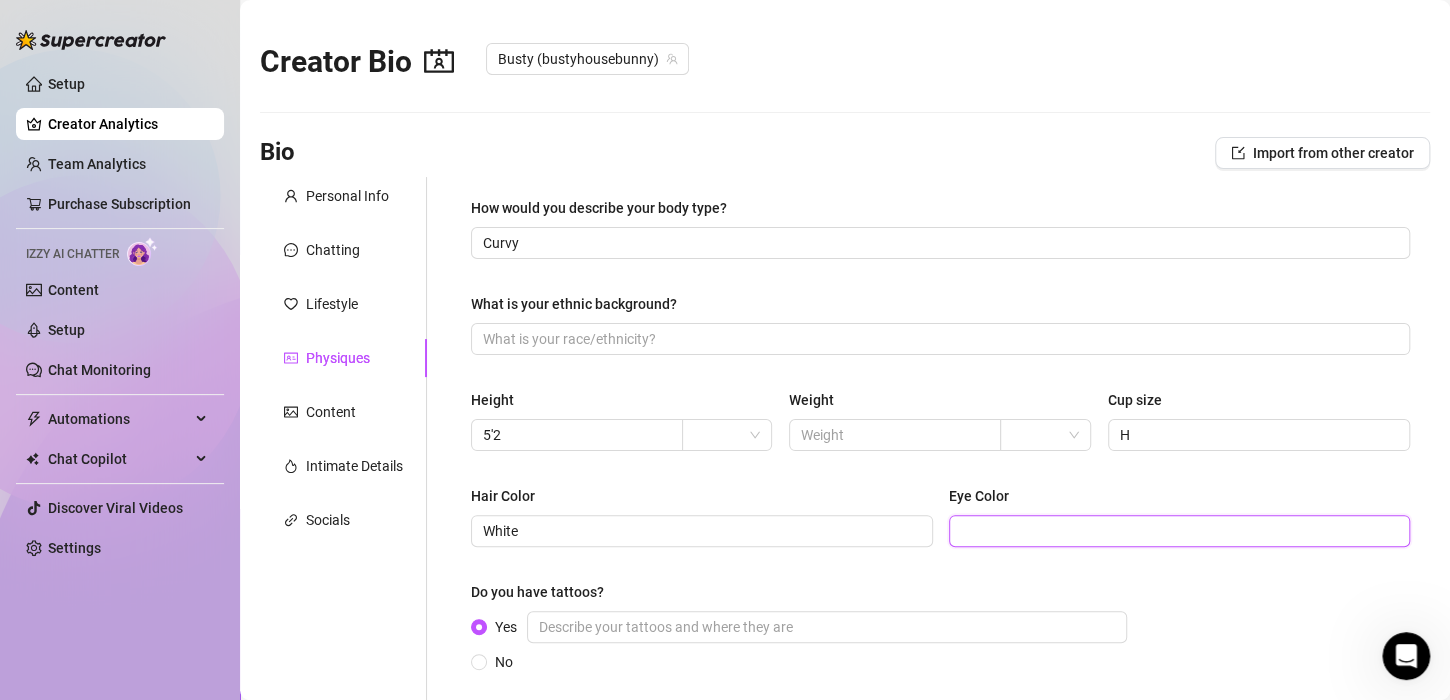 click on "Eye Color" at bounding box center (1178, 531) 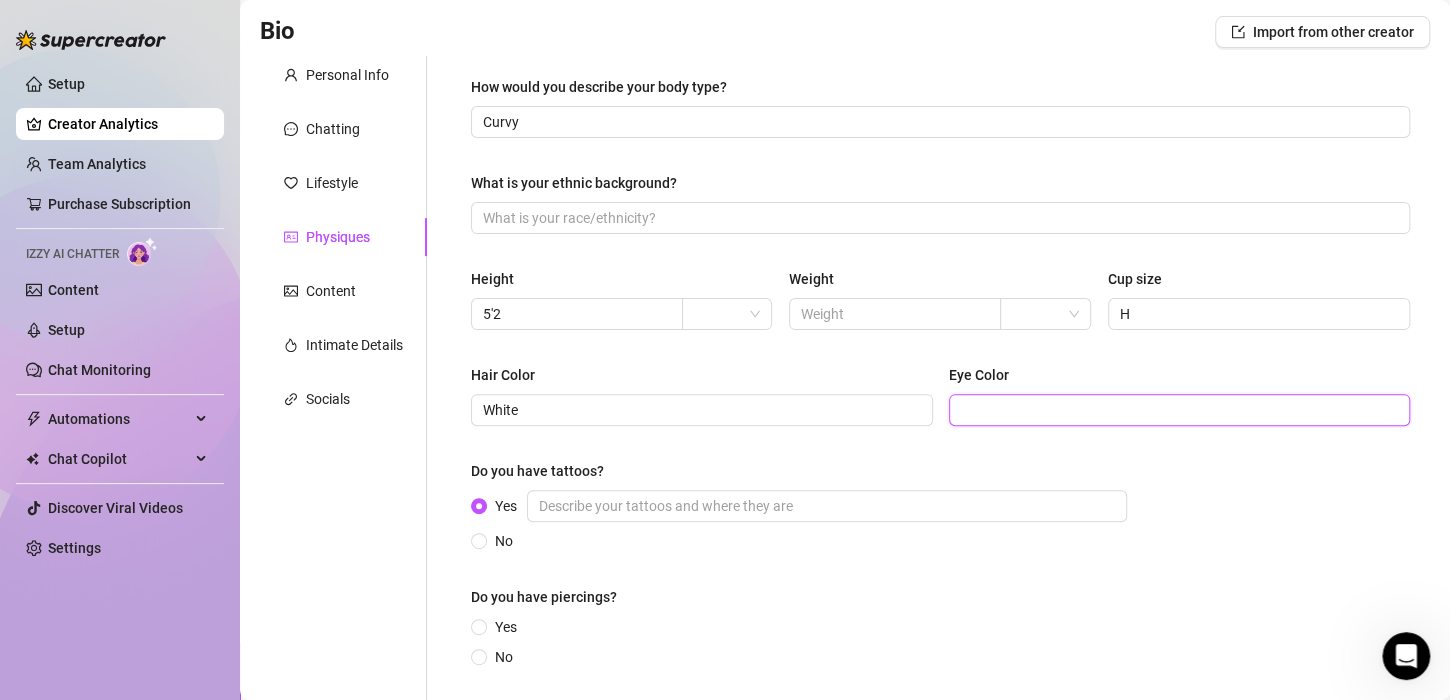 scroll, scrollTop: 140, scrollLeft: 0, axis: vertical 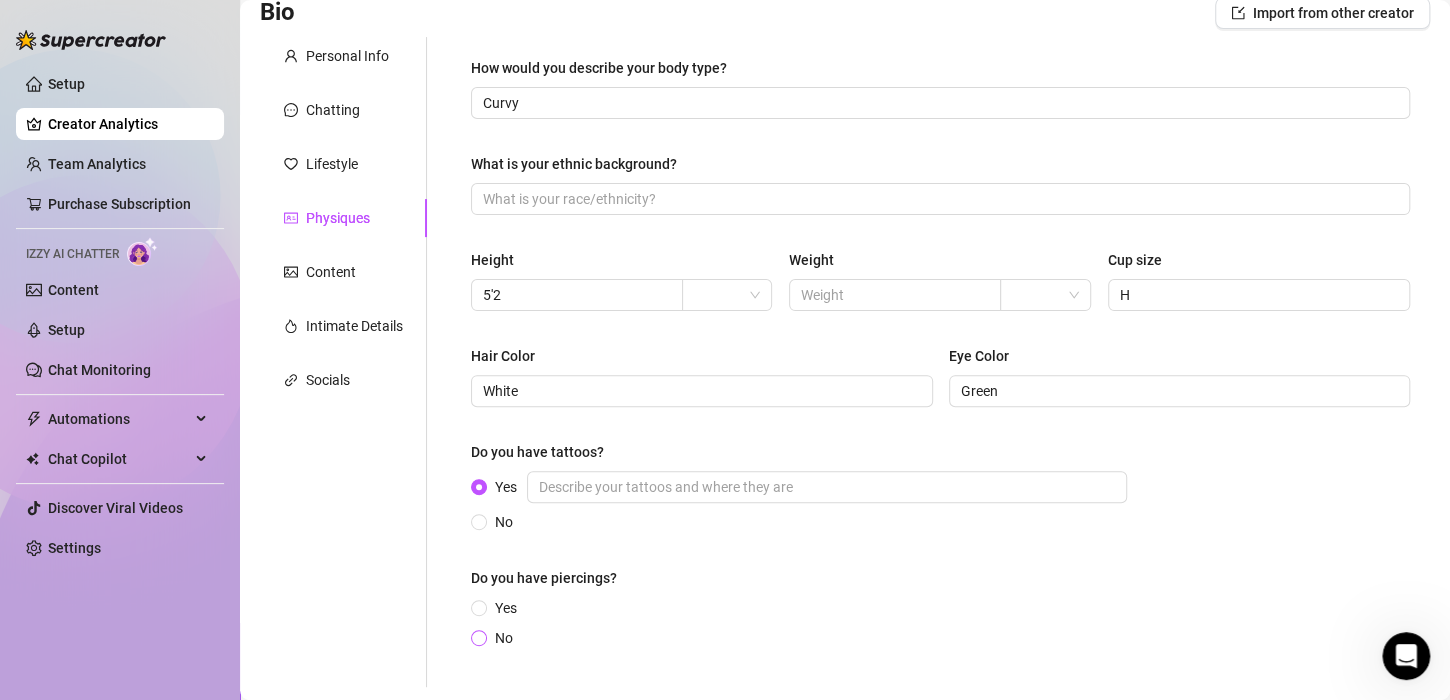 click at bounding box center (479, 638) 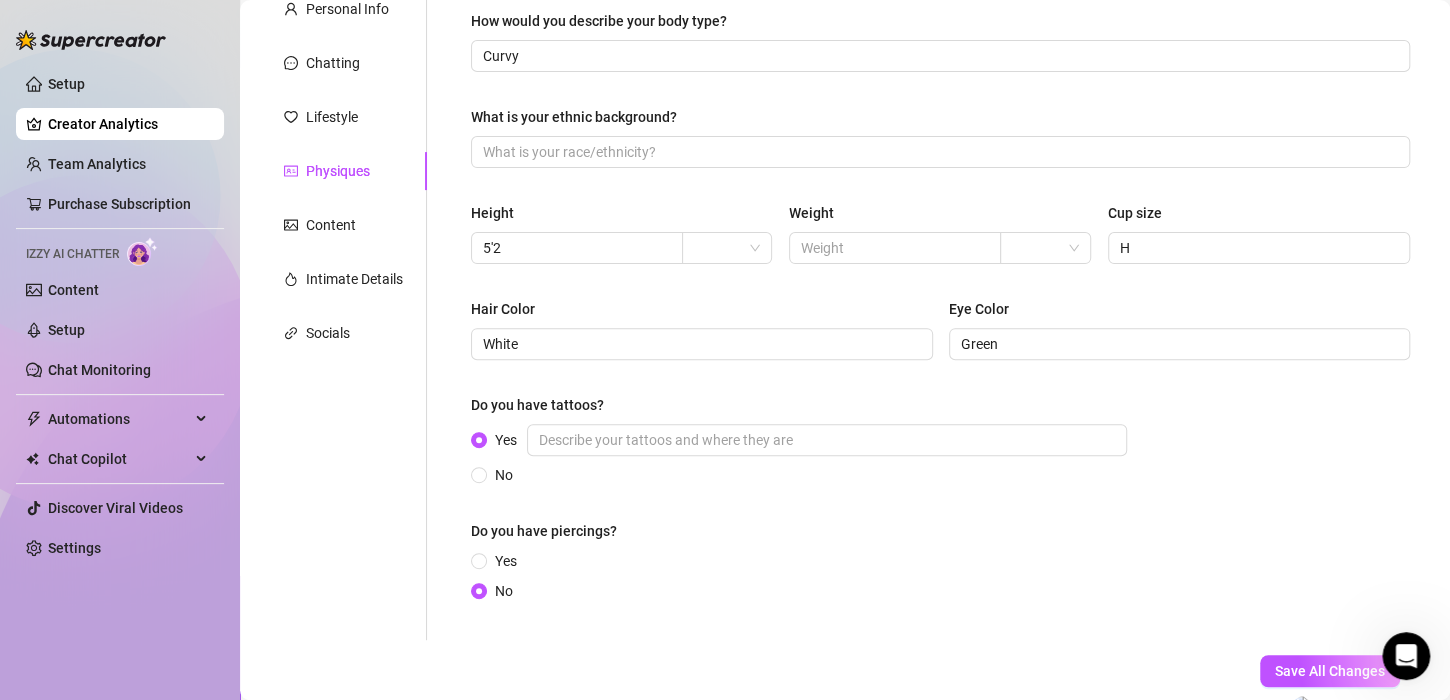 scroll, scrollTop: 0, scrollLeft: 0, axis: both 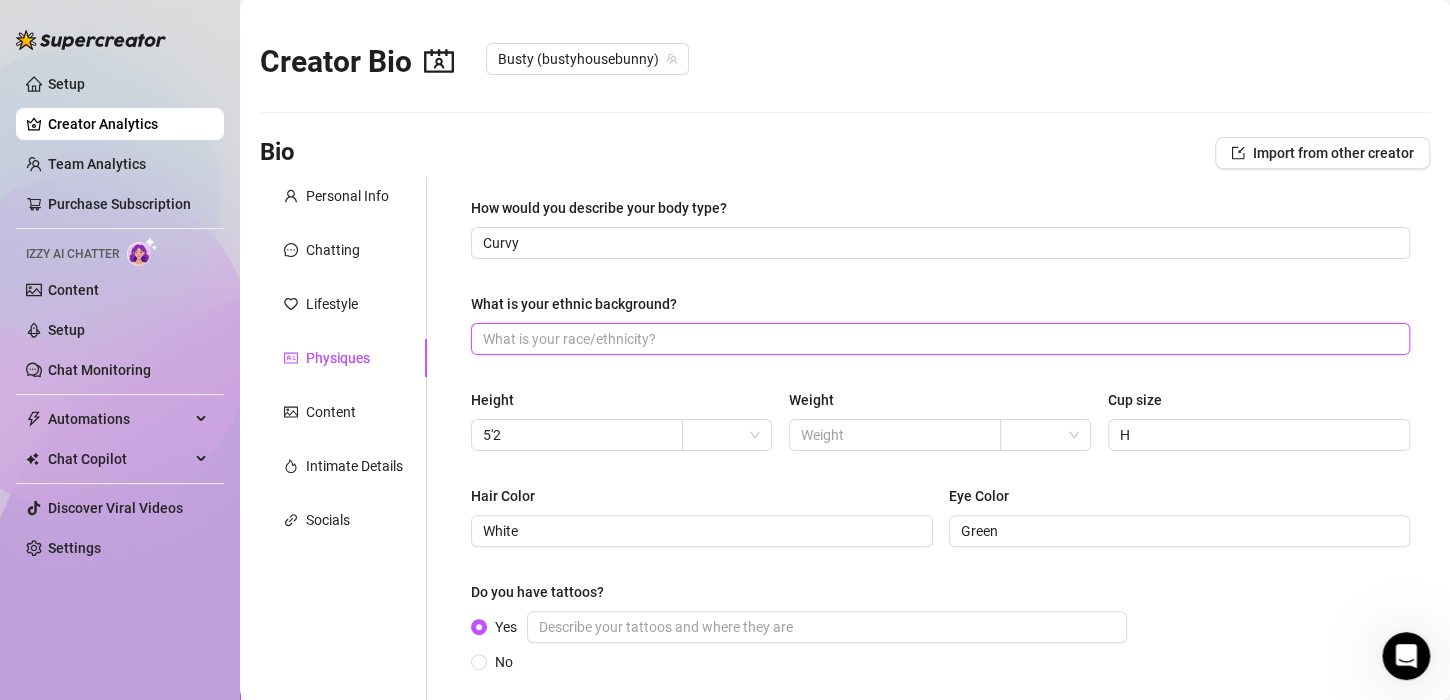 click on "What is your ethnic background?" at bounding box center [938, 339] 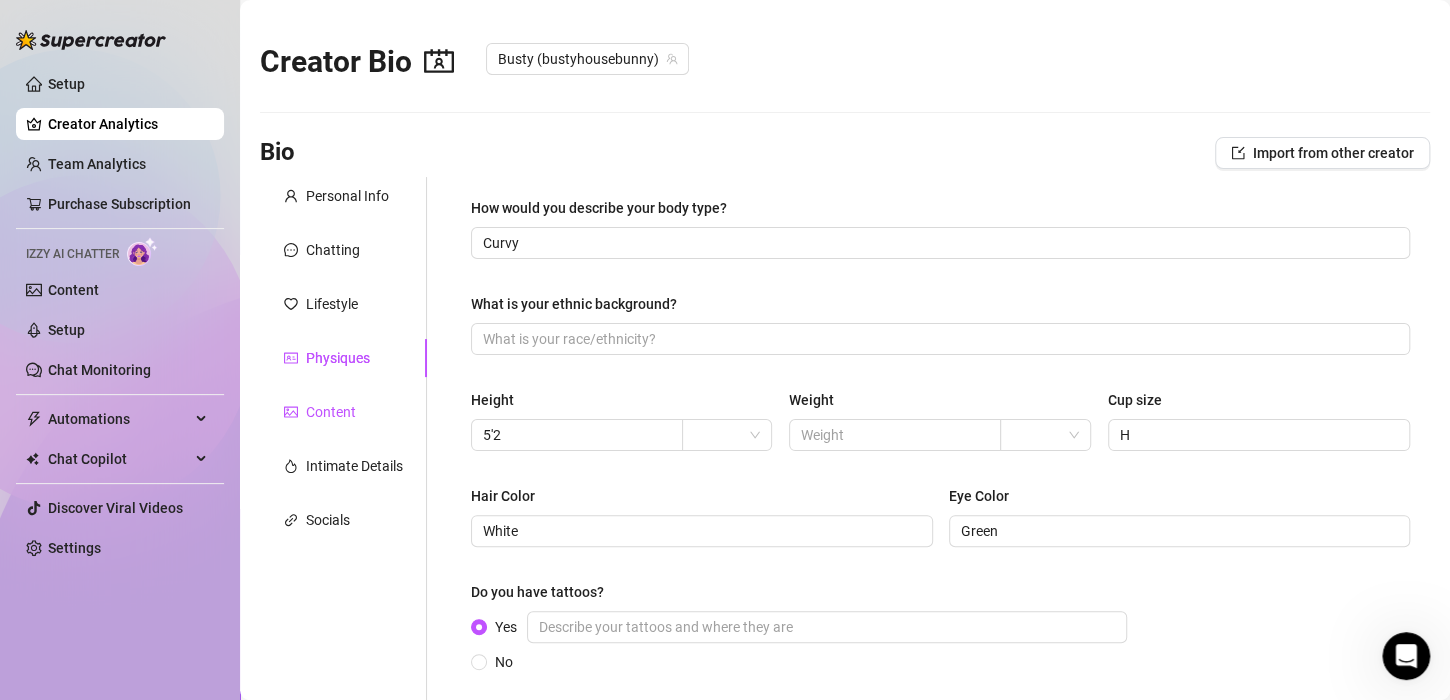 click on "Content" at bounding box center (331, 412) 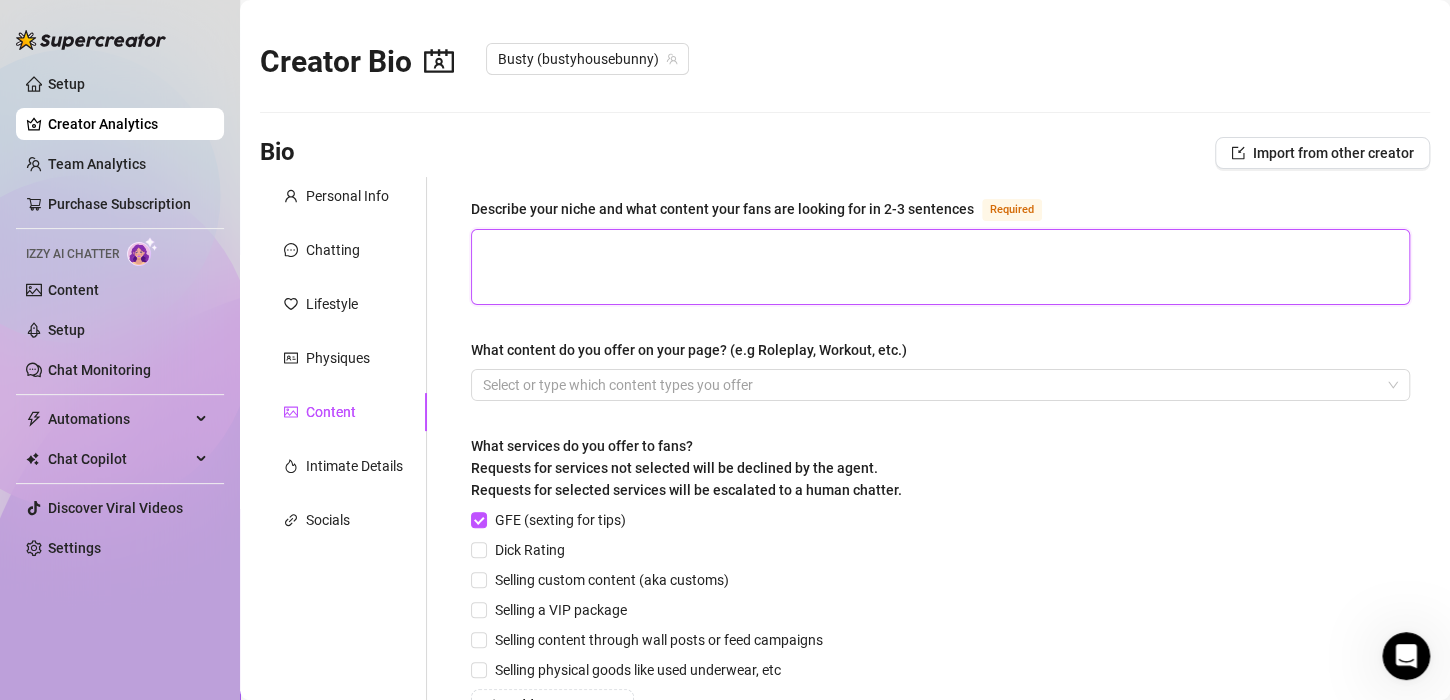 click on "Describe your niche and what content your fans are looking for in 2-3 sentences Required" at bounding box center (940, 267) 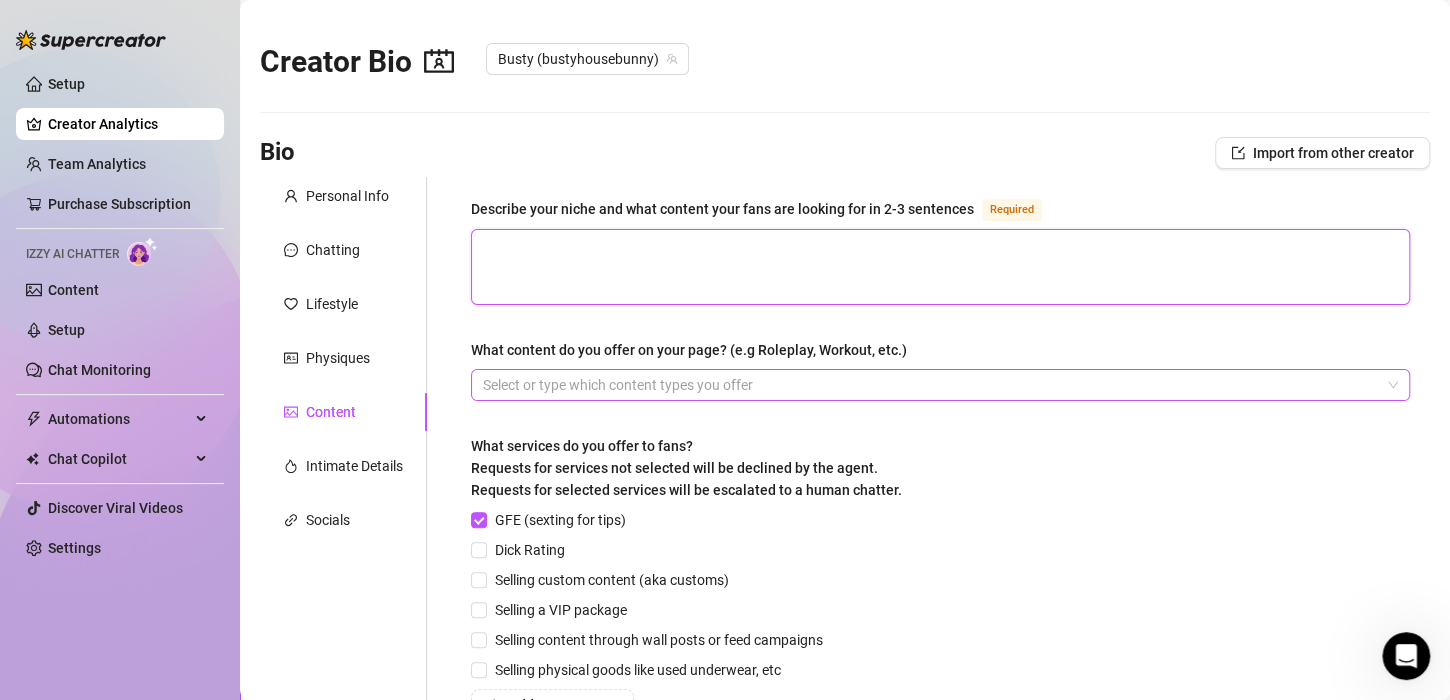 click at bounding box center [930, 385] 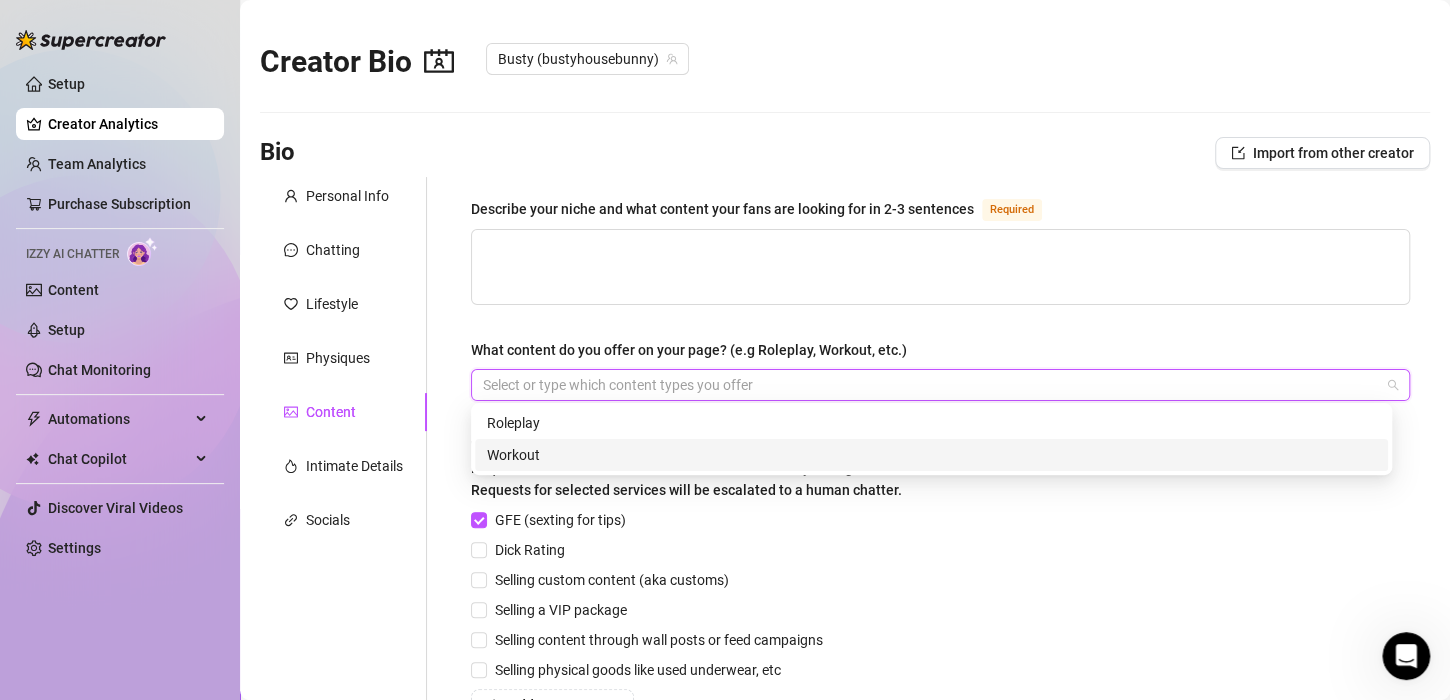 click on "Workout" at bounding box center (931, 455) 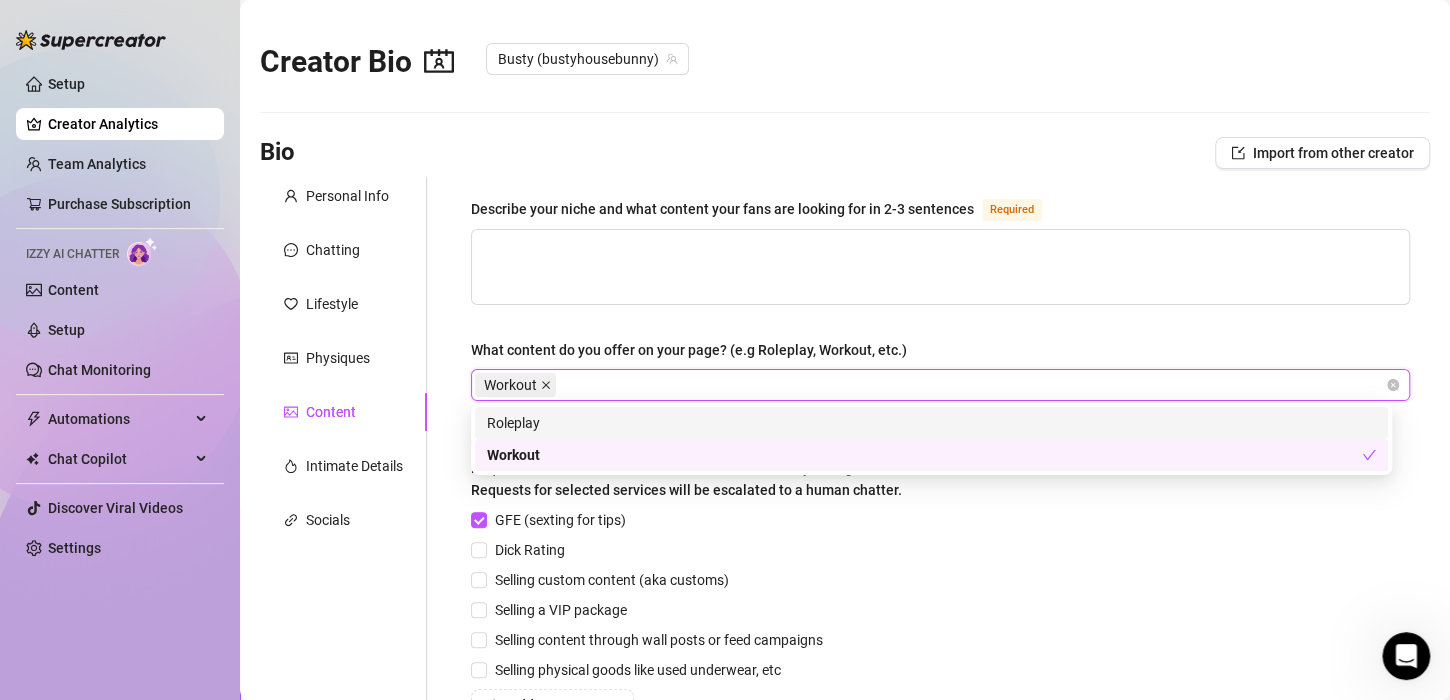click 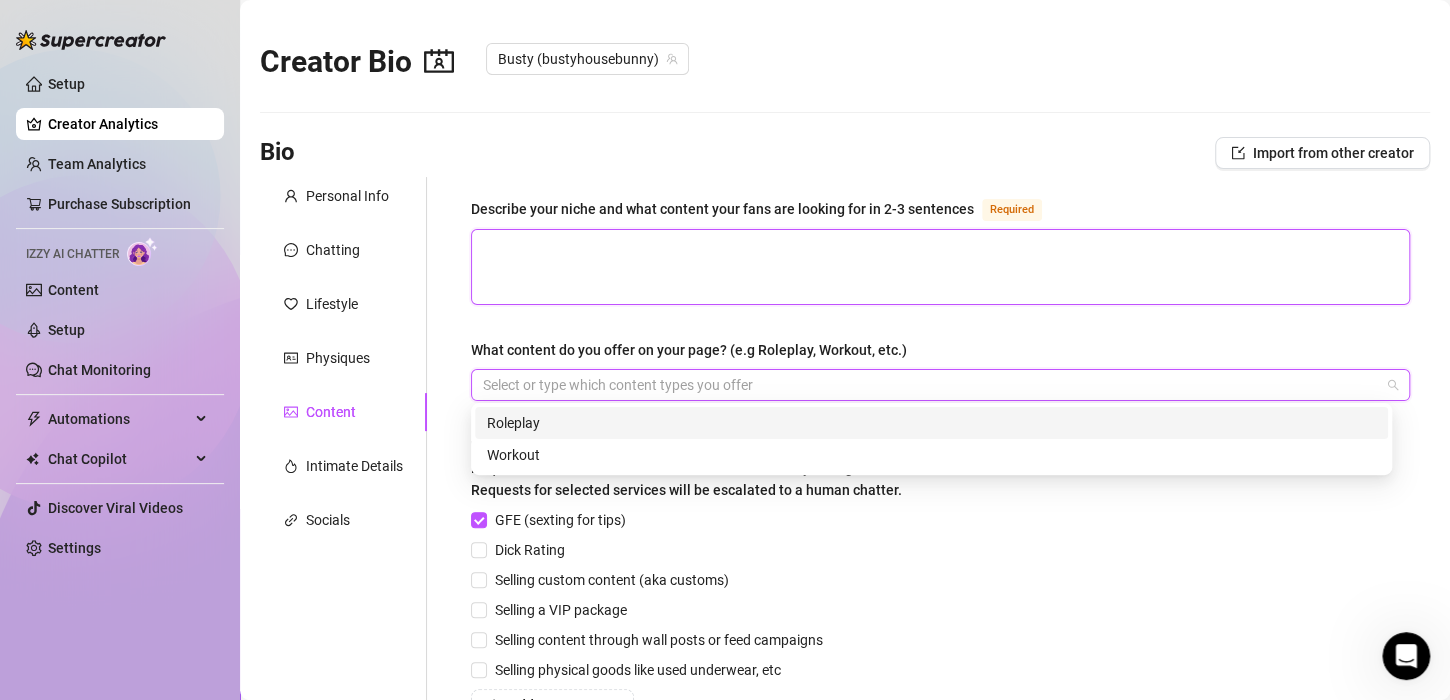 click on "Describe your niche and what content your fans are looking for in 2-3 sentences Required" at bounding box center [940, 267] 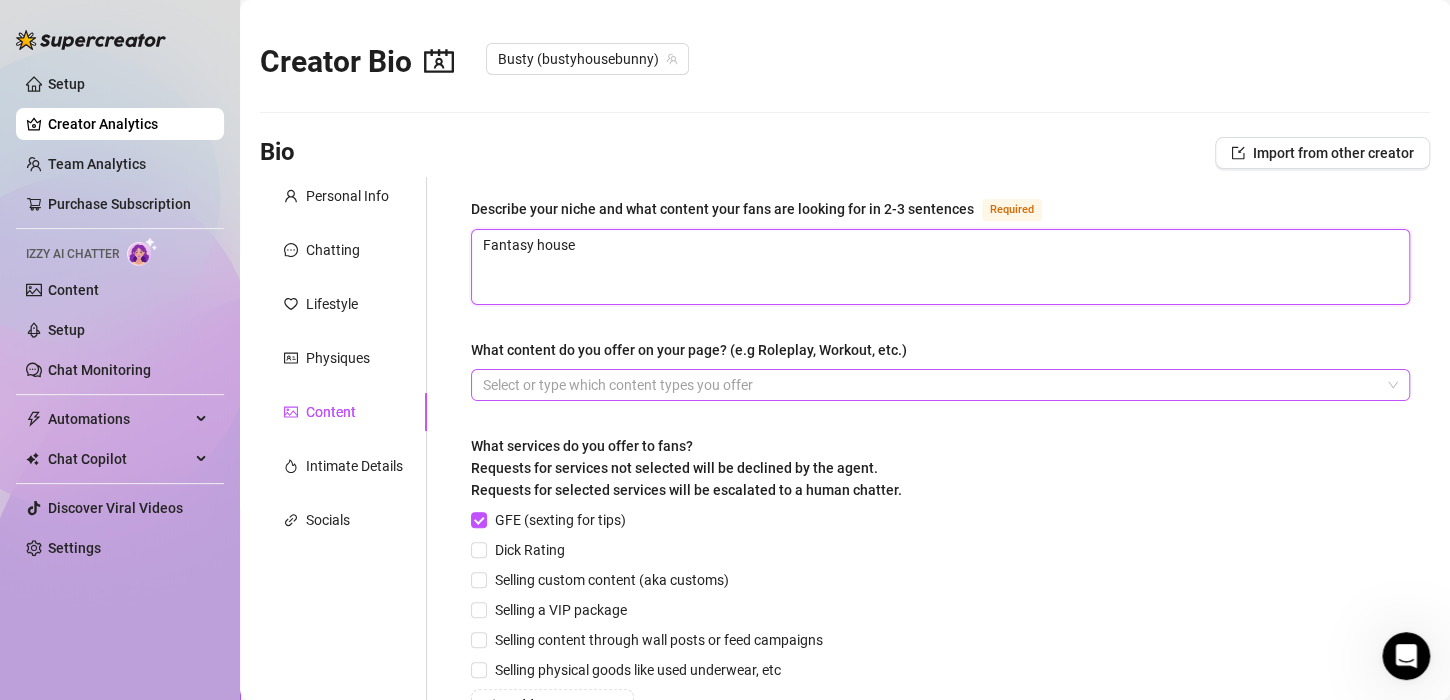click on "Fantasy house" at bounding box center [940, 267] 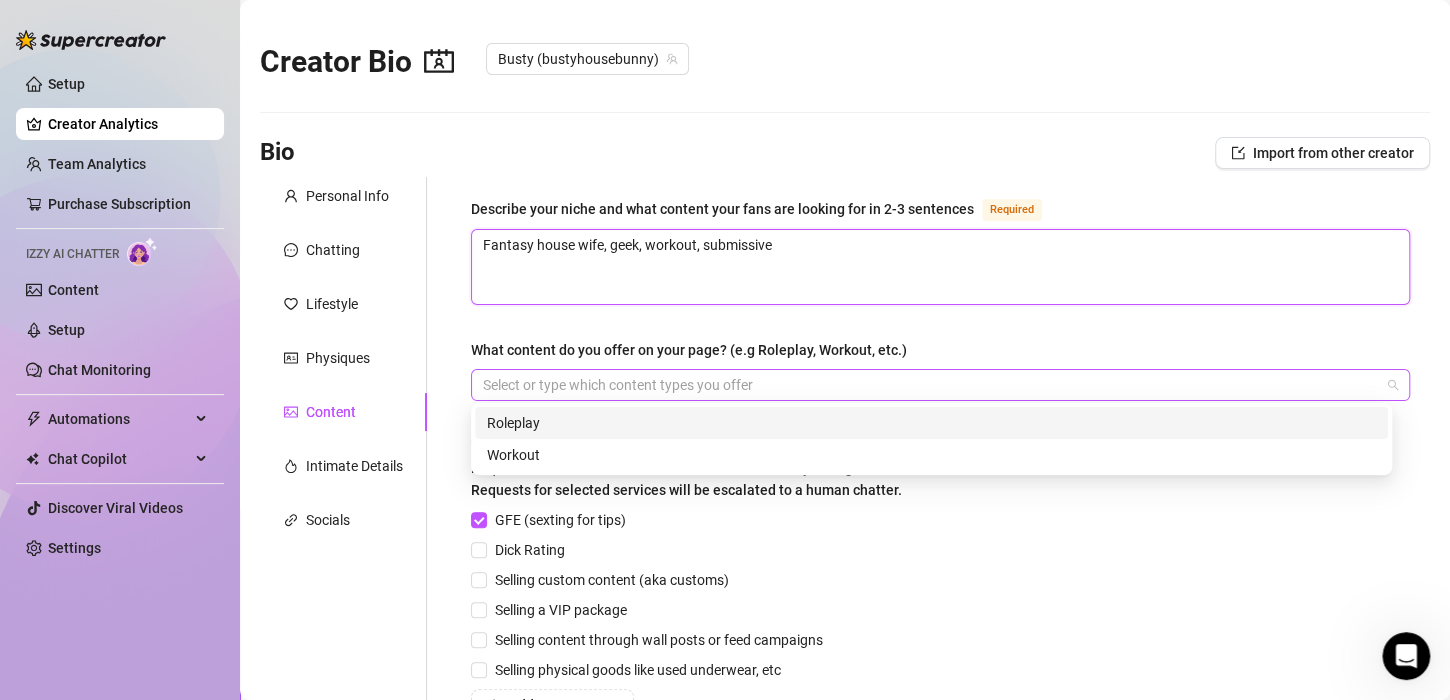 click at bounding box center [930, 385] 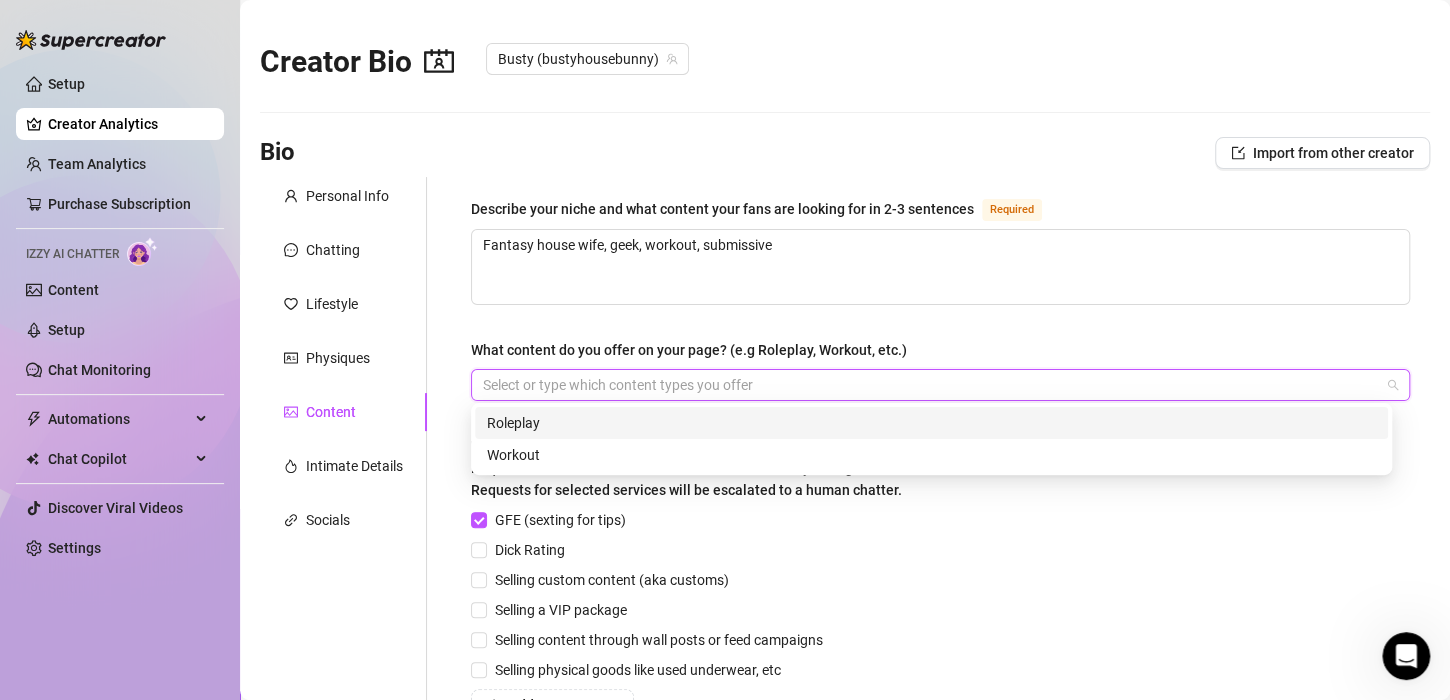 click at bounding box center (930, 385) 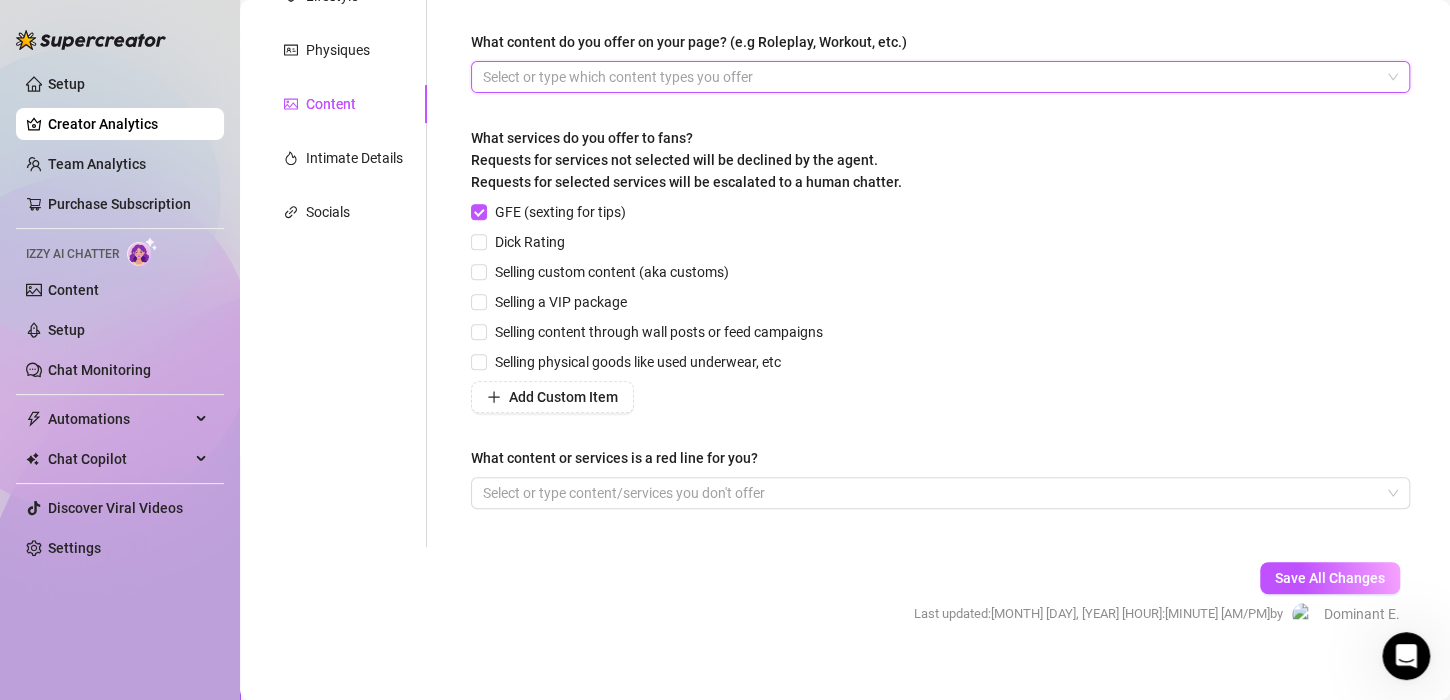 scroll, scrollTop: 297, scrollLeft: 0, axis: vertical 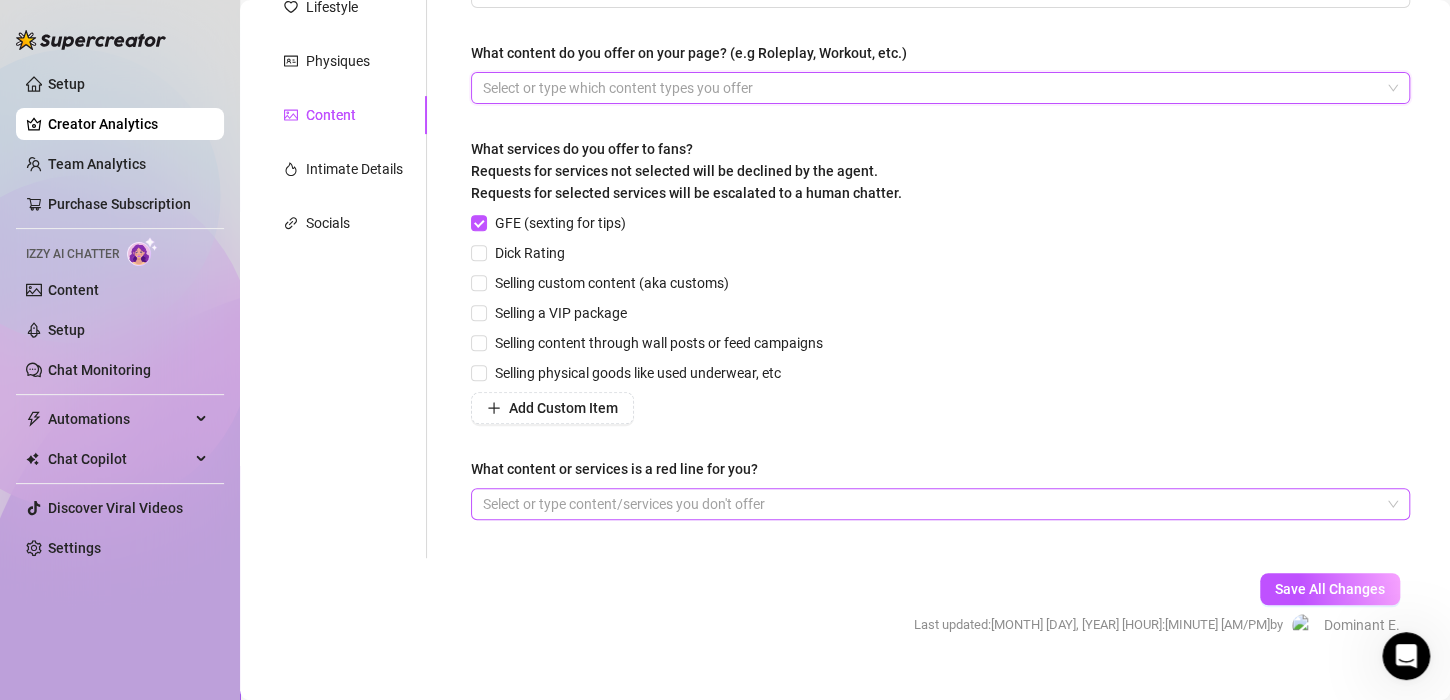 click at bounding box center (930, 504) 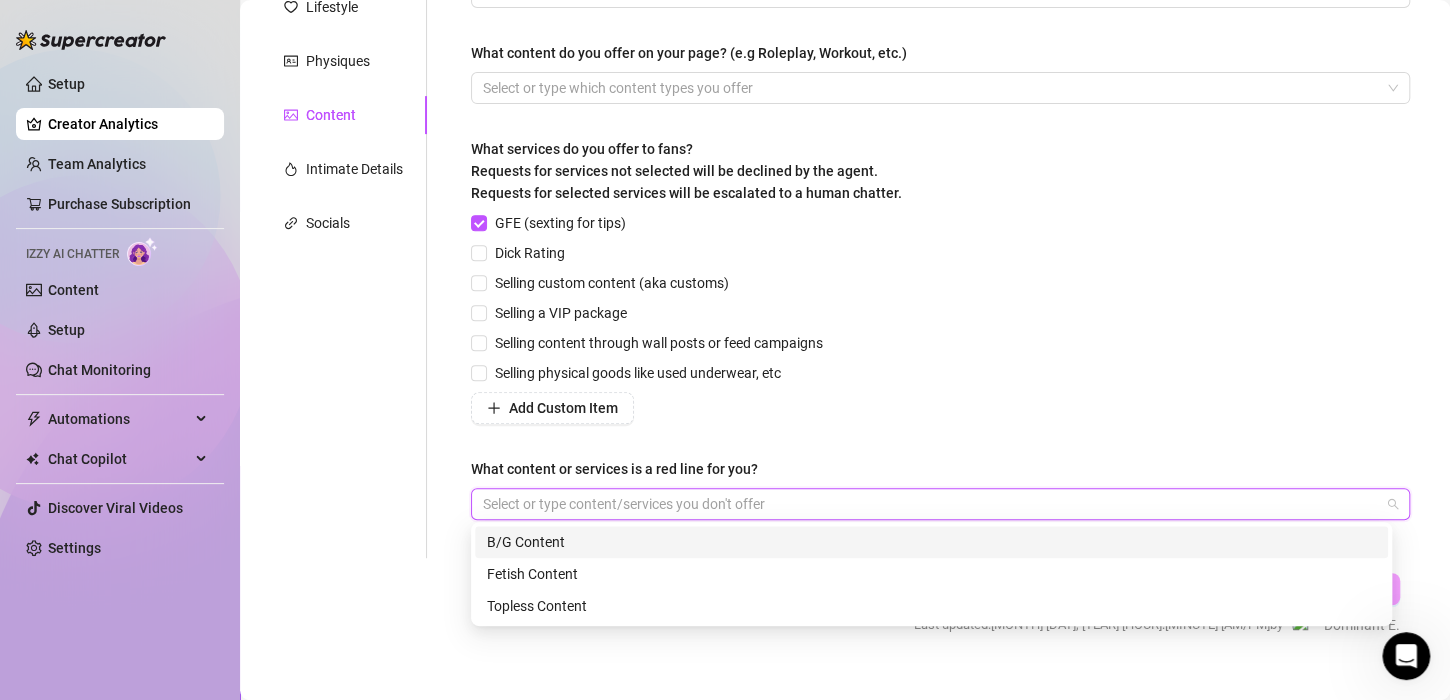 click at bounding box center (930, 504) 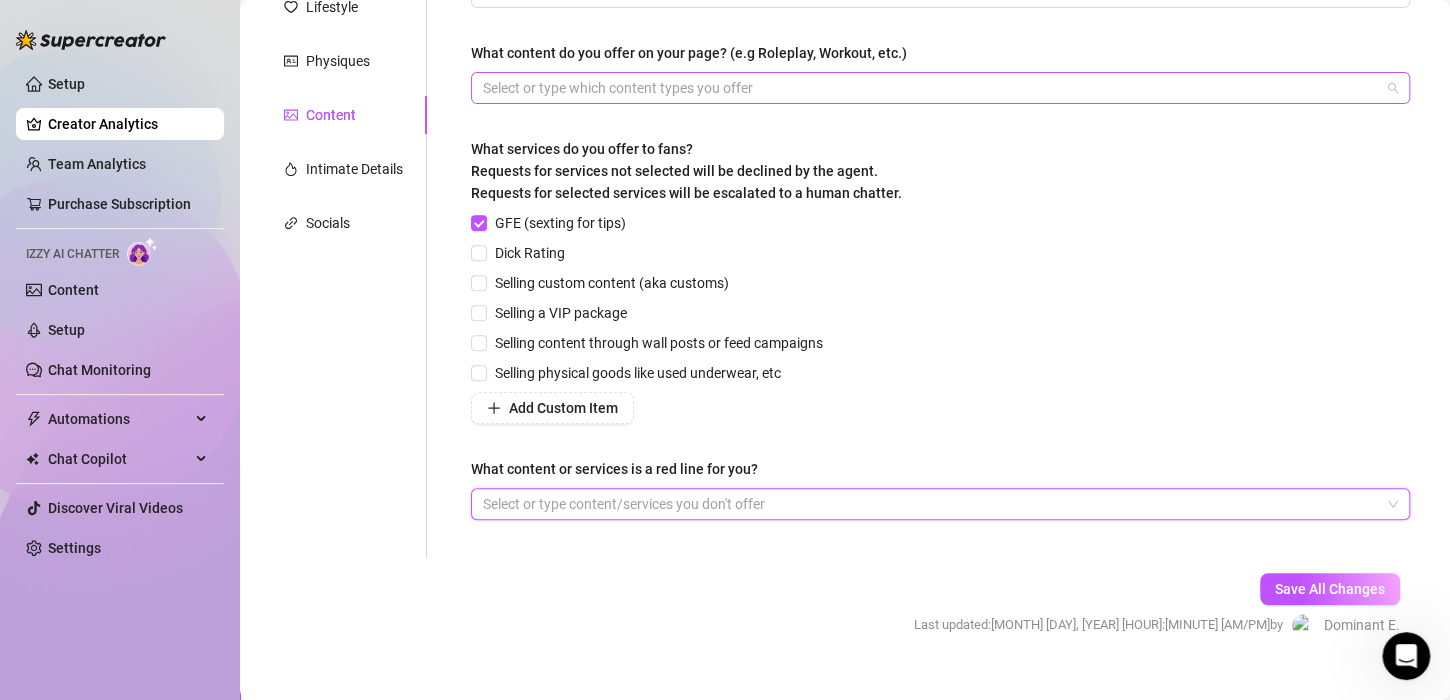 click at bounding box center [930, 88] 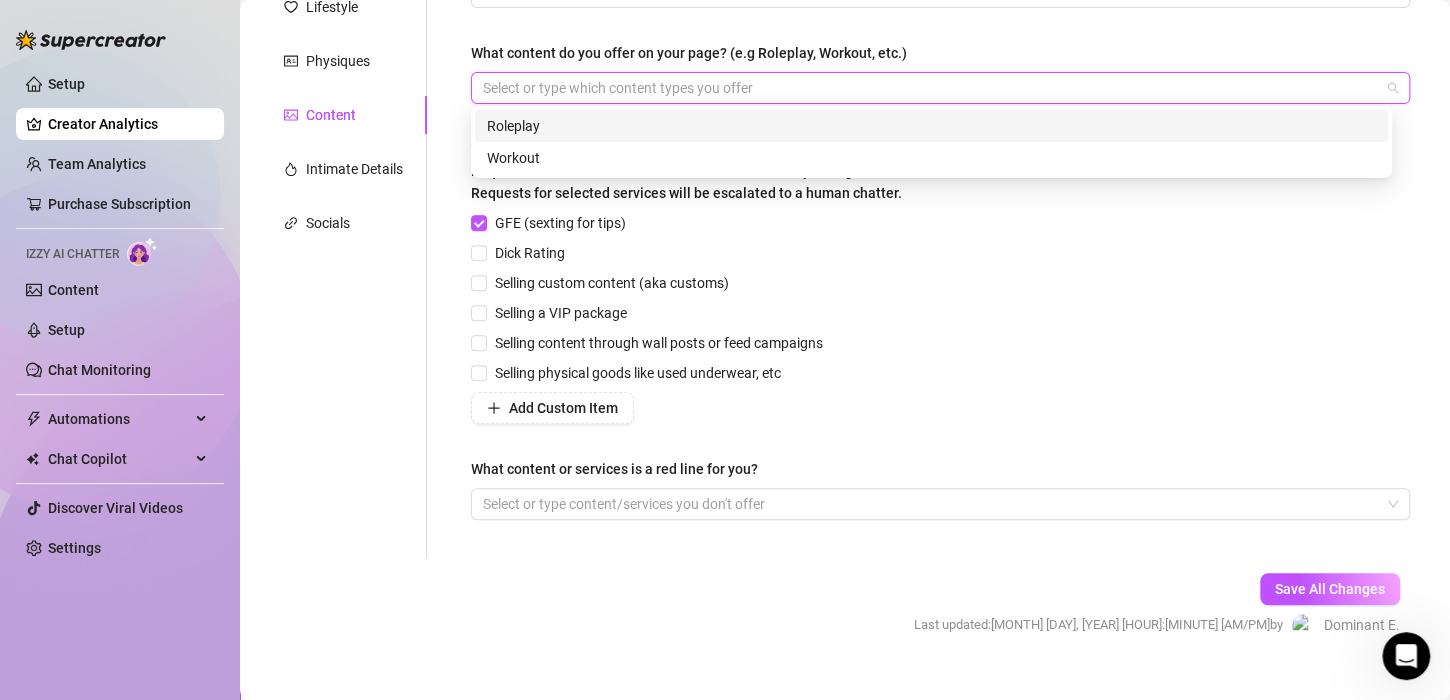 click on "Roleplay" at bounding box center [931, 126] 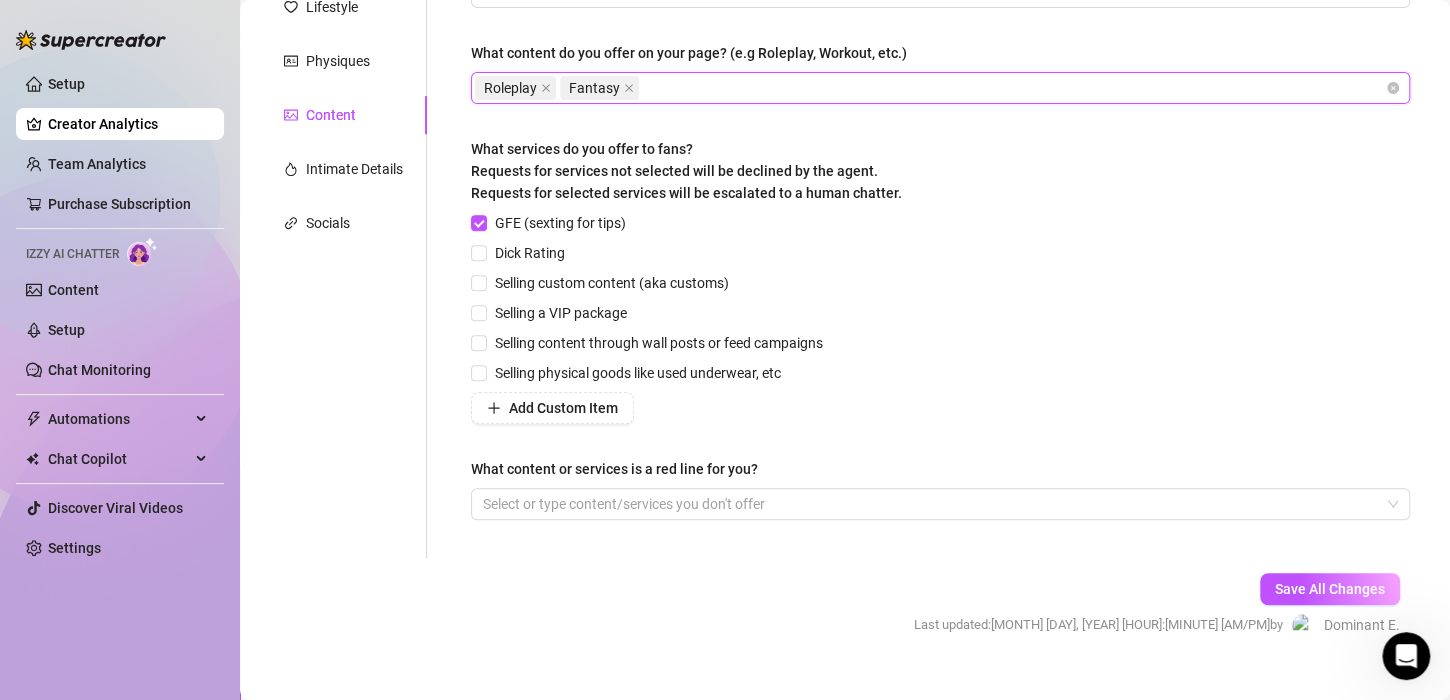 click on "Fantasy" at bounding box center [599, 88] 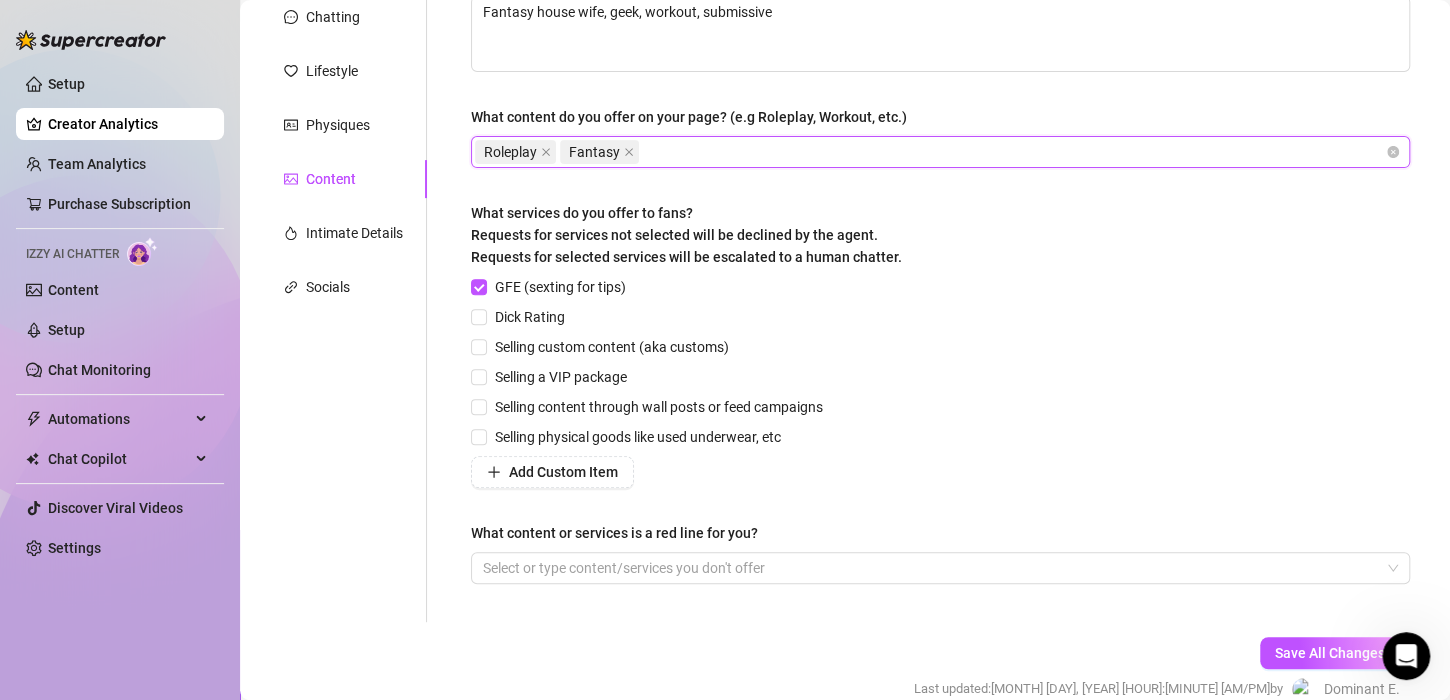 scroll, scrollTop: 232, scrollLeft: 0, axis: vertical 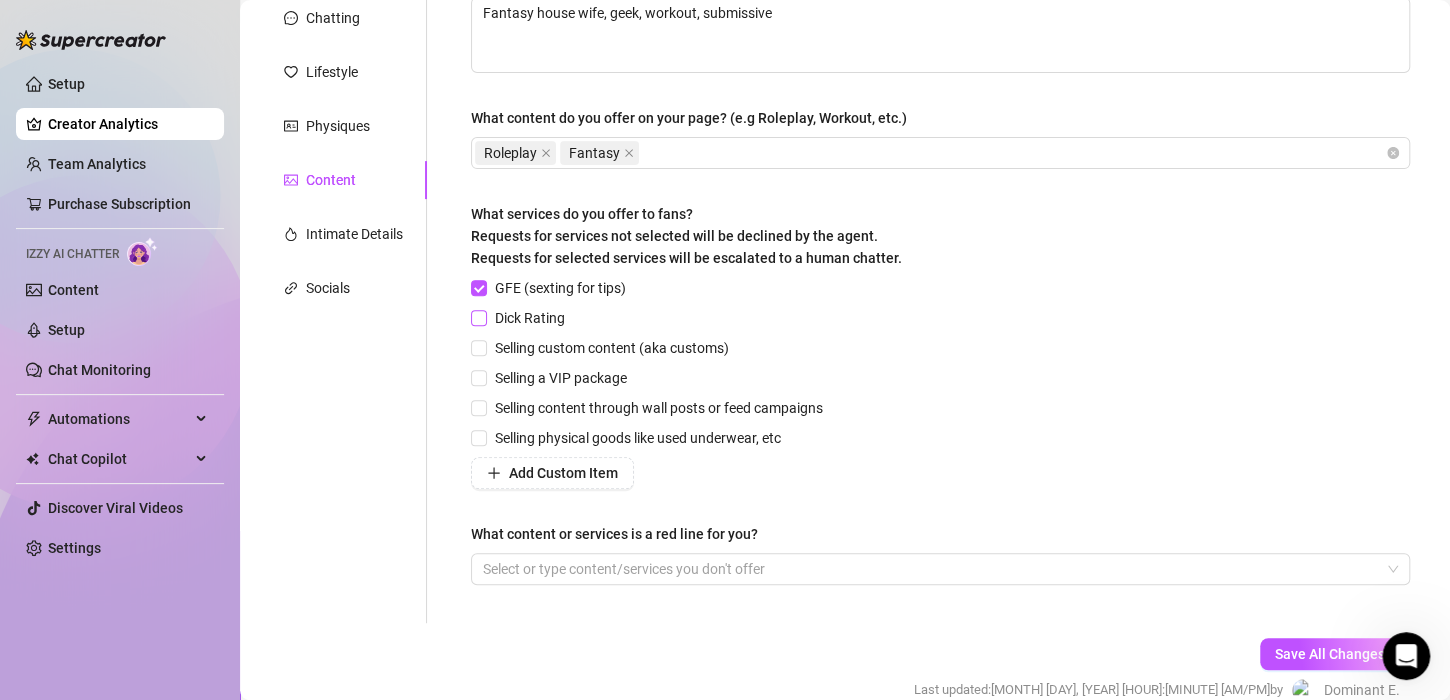 click on "Dick Rating" at bounding box center [478, 317] 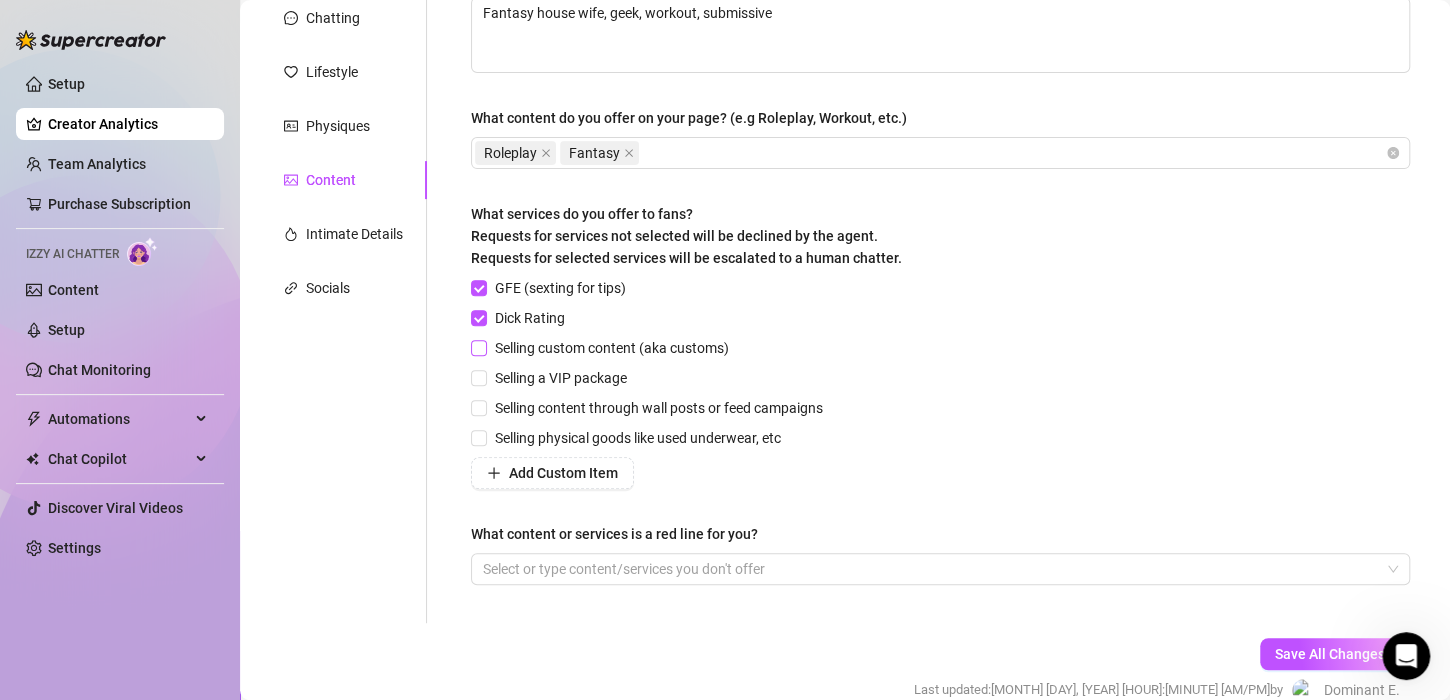click on "Selling custom content (aka customs)" at bounding box center (478, 347) 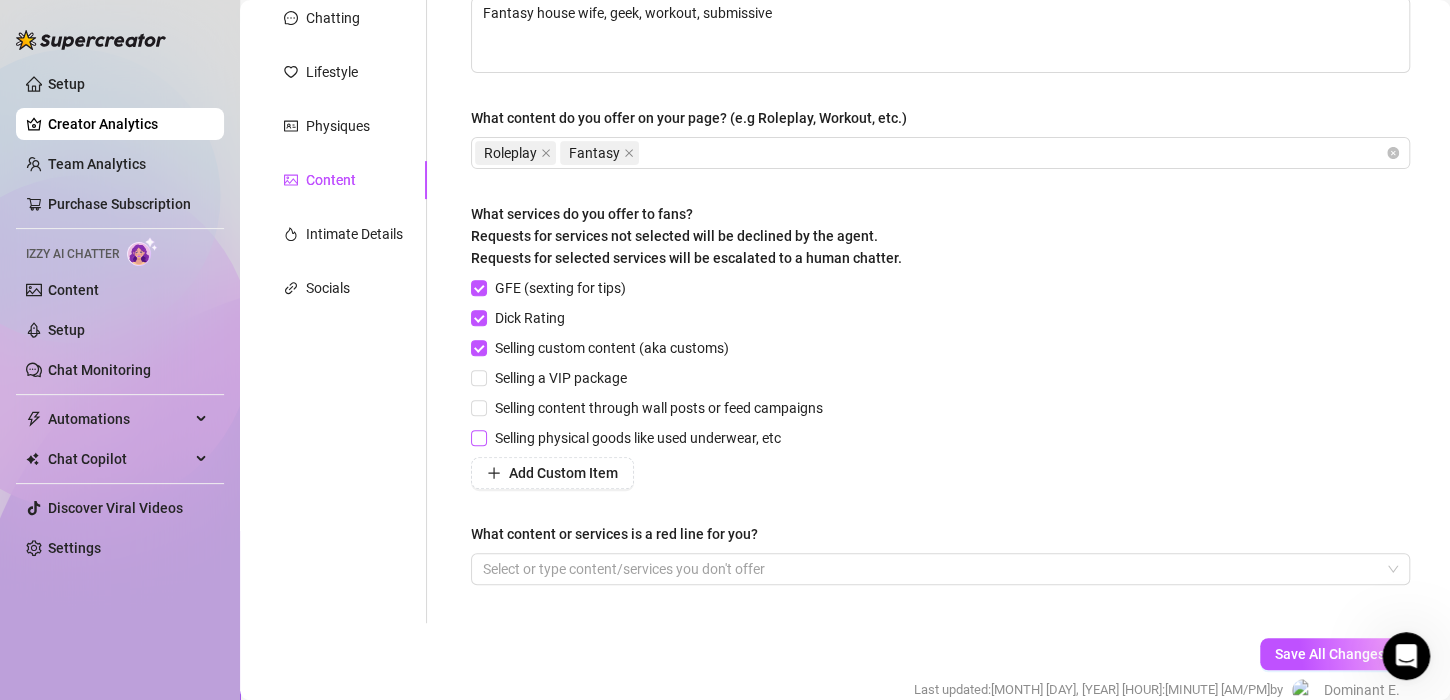 click on "Selling physical goods like used underwear, etc" at bounding box center (478, 437) 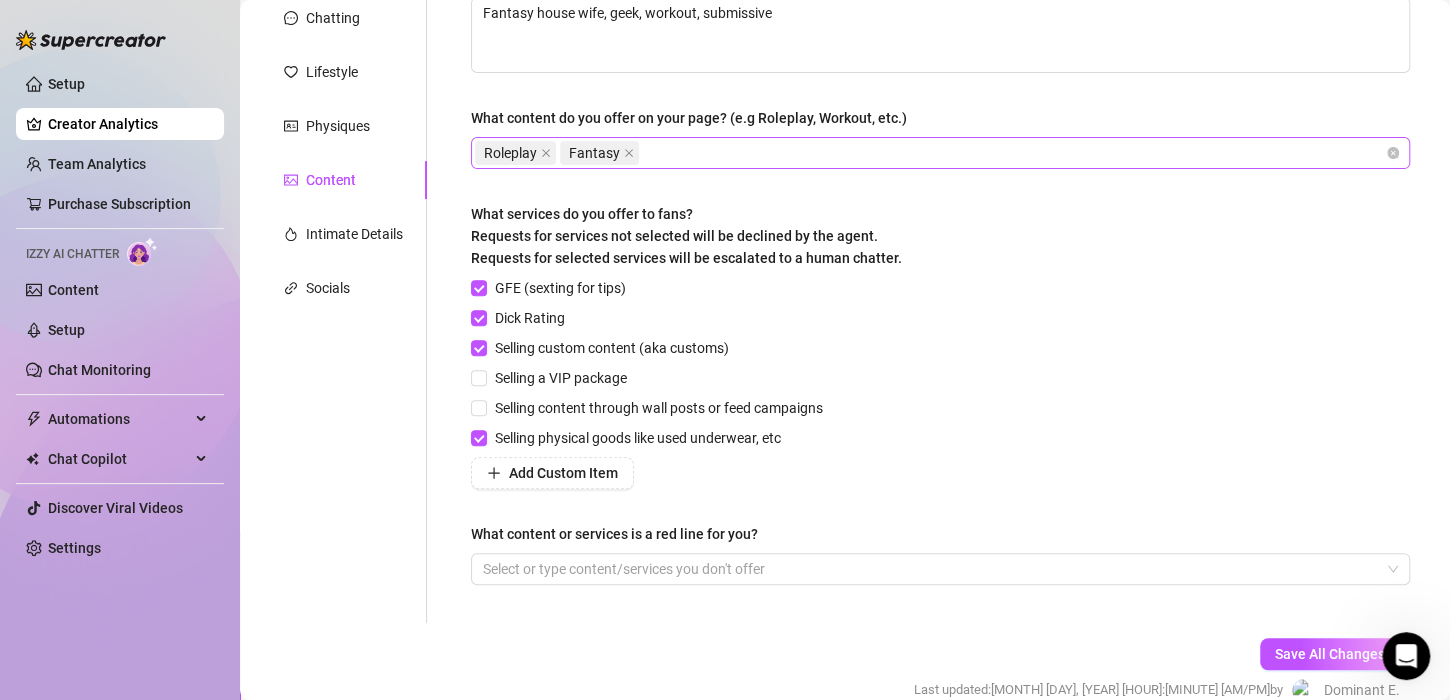 click on "Roleplay Fantasy" at bounding box center (930, 153) 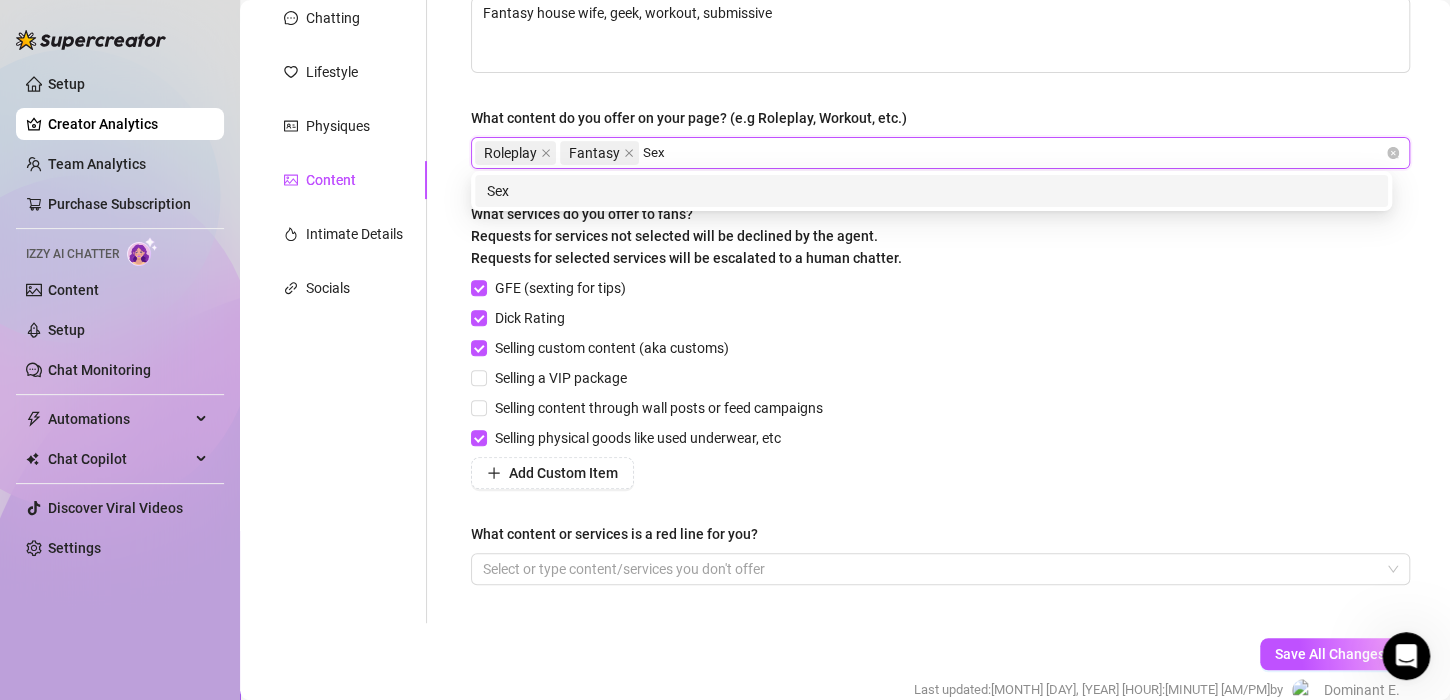 click on "Sex" at bounding box center [931, 191] 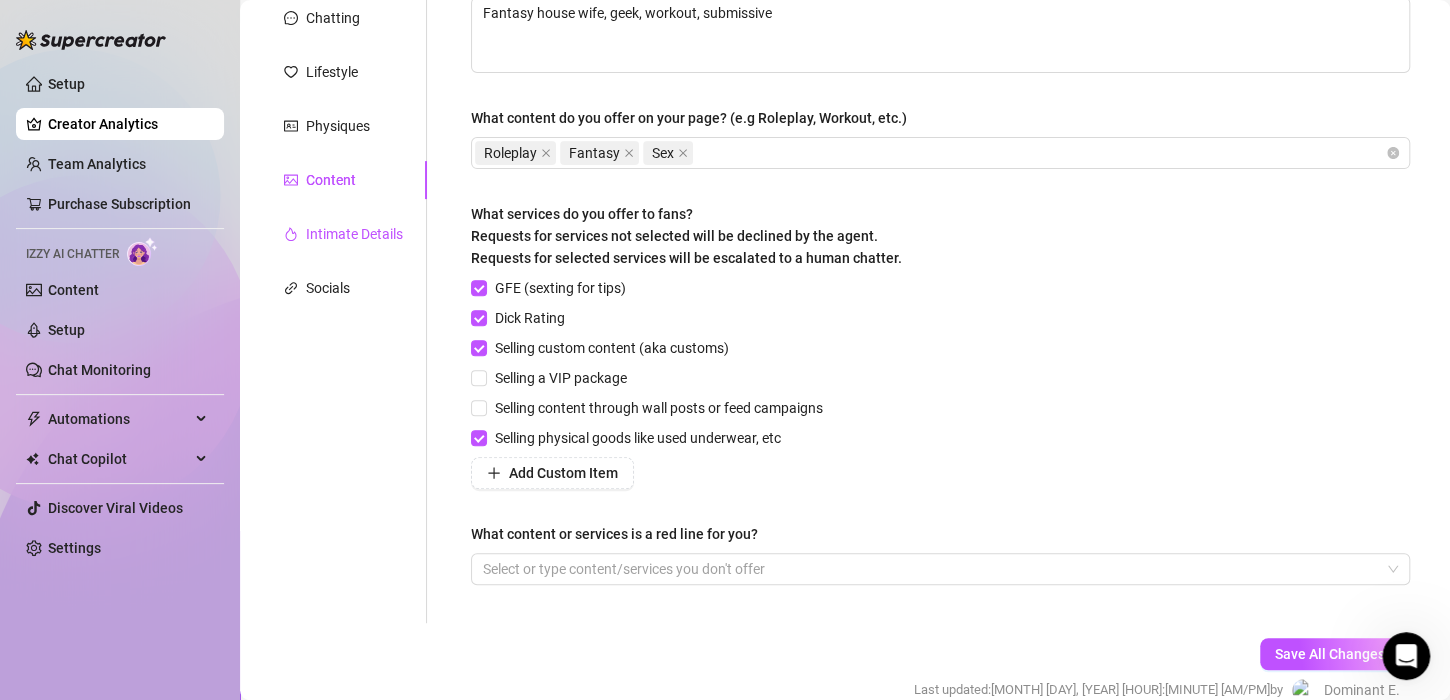 click on "Intimate Details" at bounding box center (354, 234) 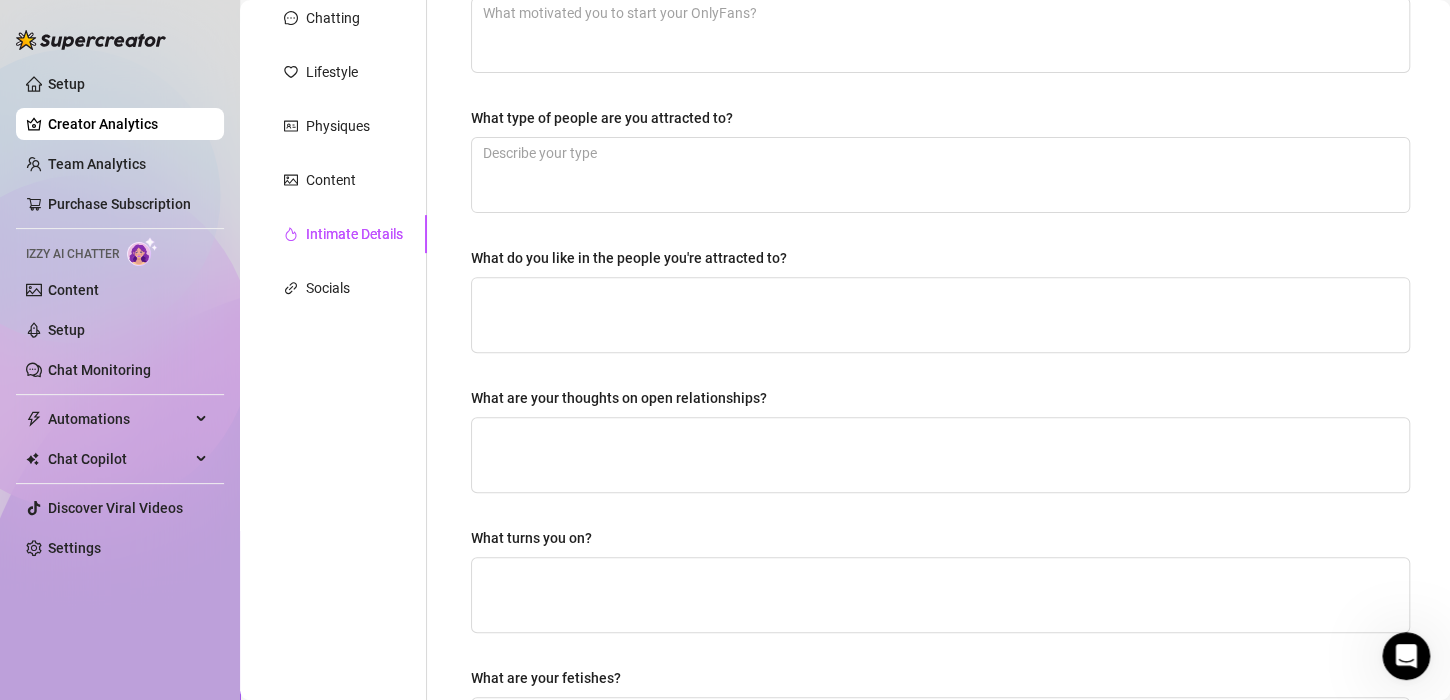 scroll, scrollTop: 0, scrollLeft: 0, axis: both 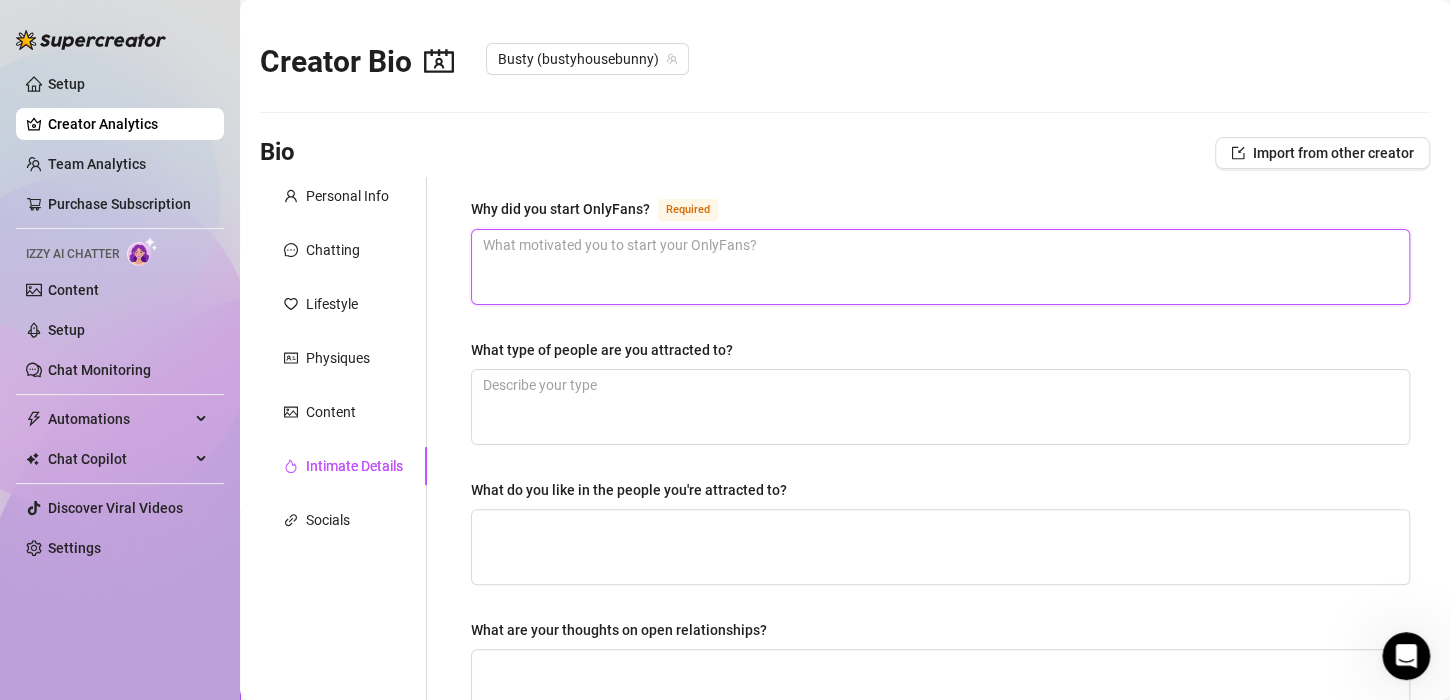 click on "Why did you start OnlyFans? Required" at bounding box center (940, 267) 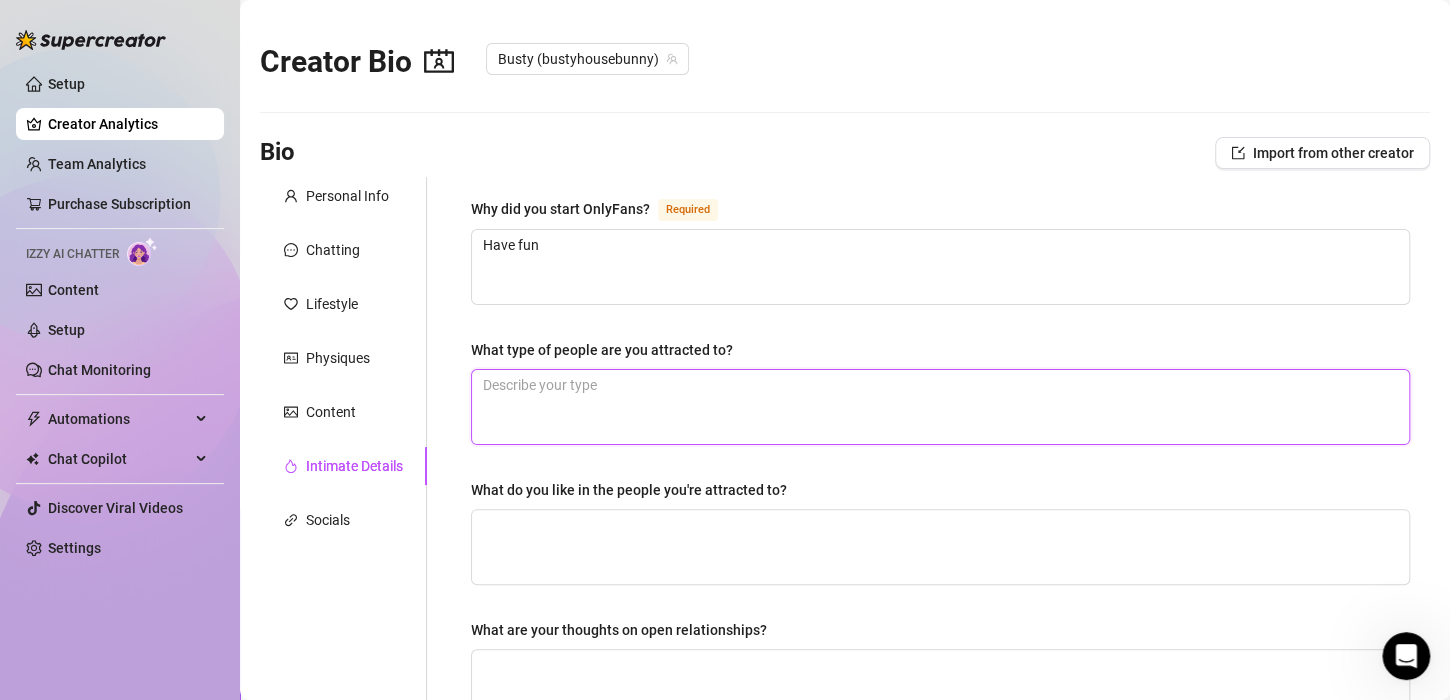 click on "What type of people are you attracted to?" at bounding box center [940, 407] 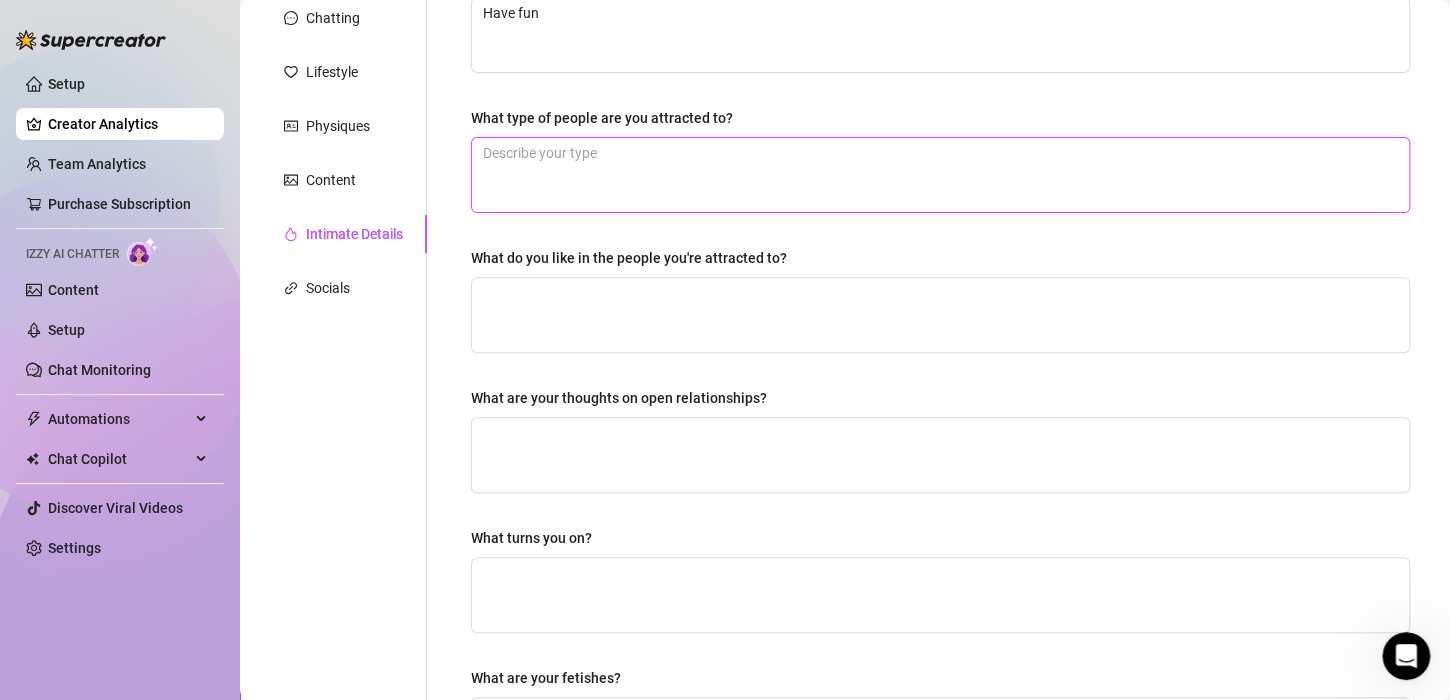 scroll, scrollTop: 230, scrollLeft: 0, axis: vertical 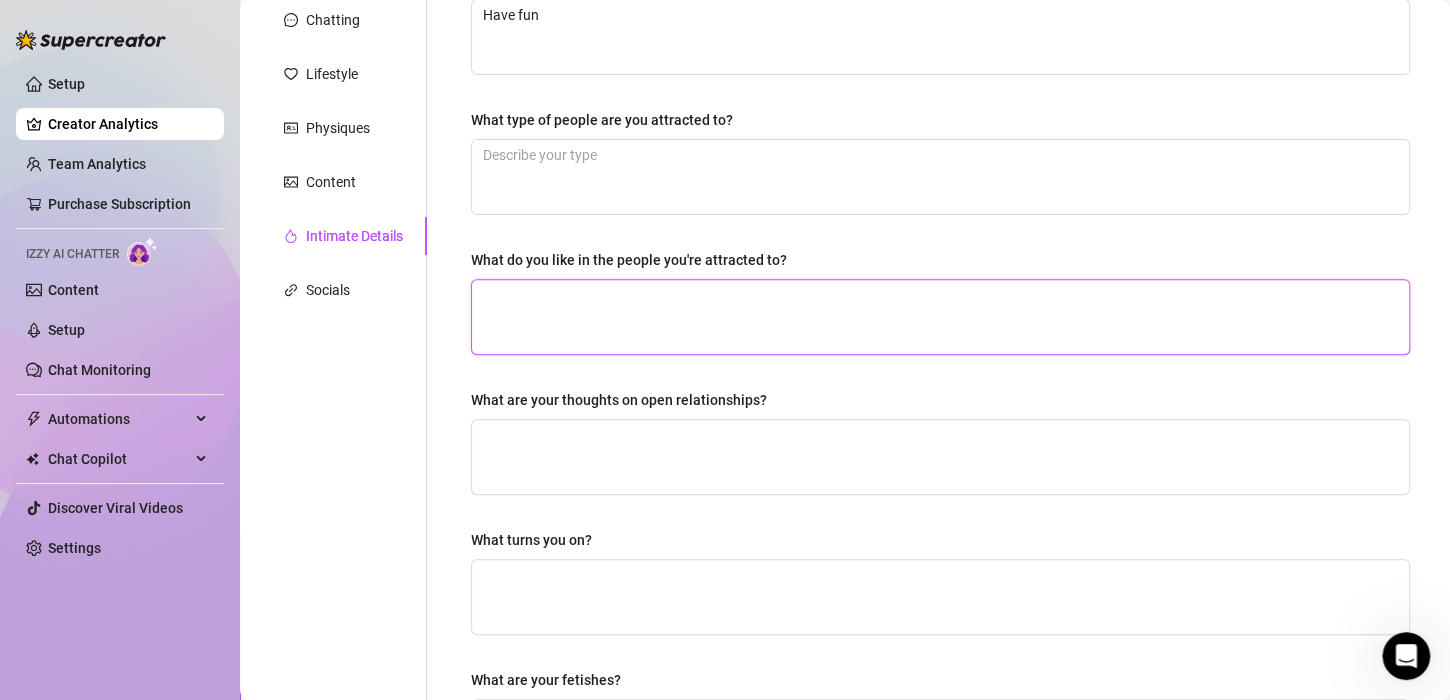 click on "What do you like in the people you're attracted to?" at bounding box center (940, 317) 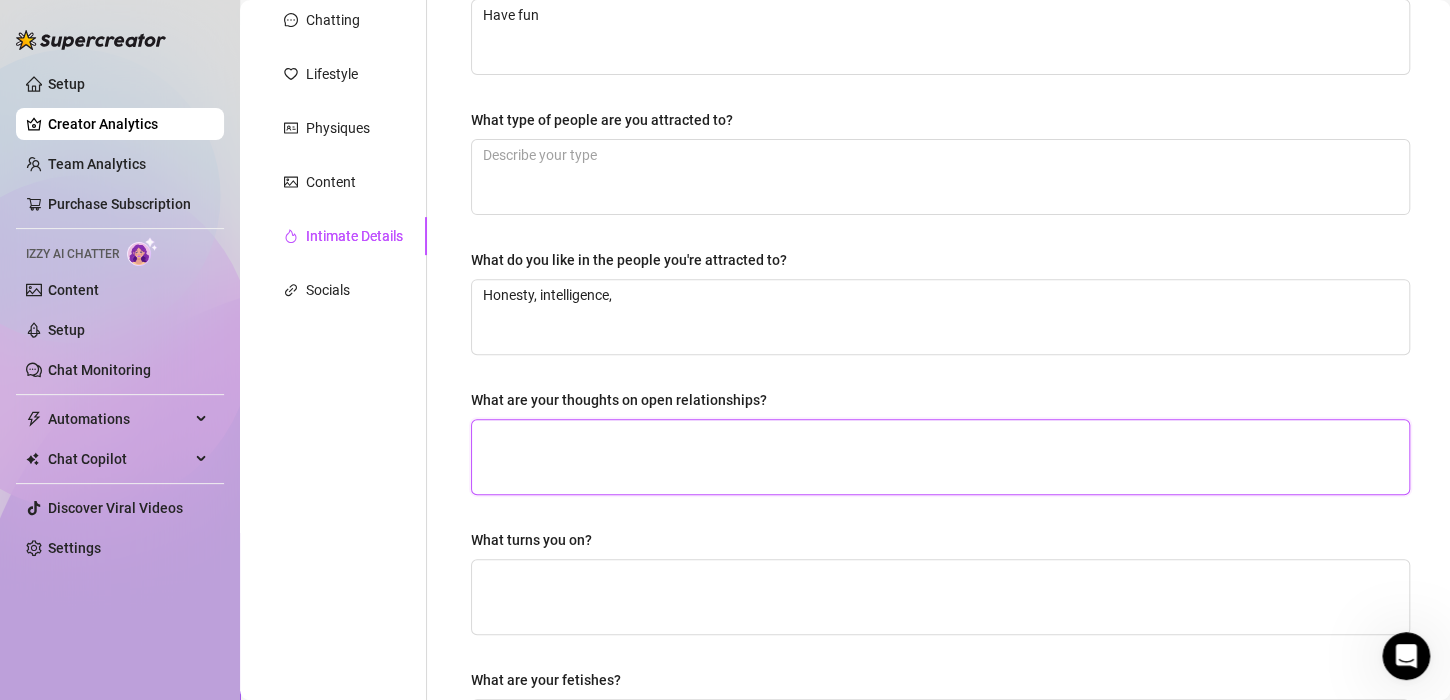 click on "What are your thoughts on open relationships?" at bounding box center [940, 457] 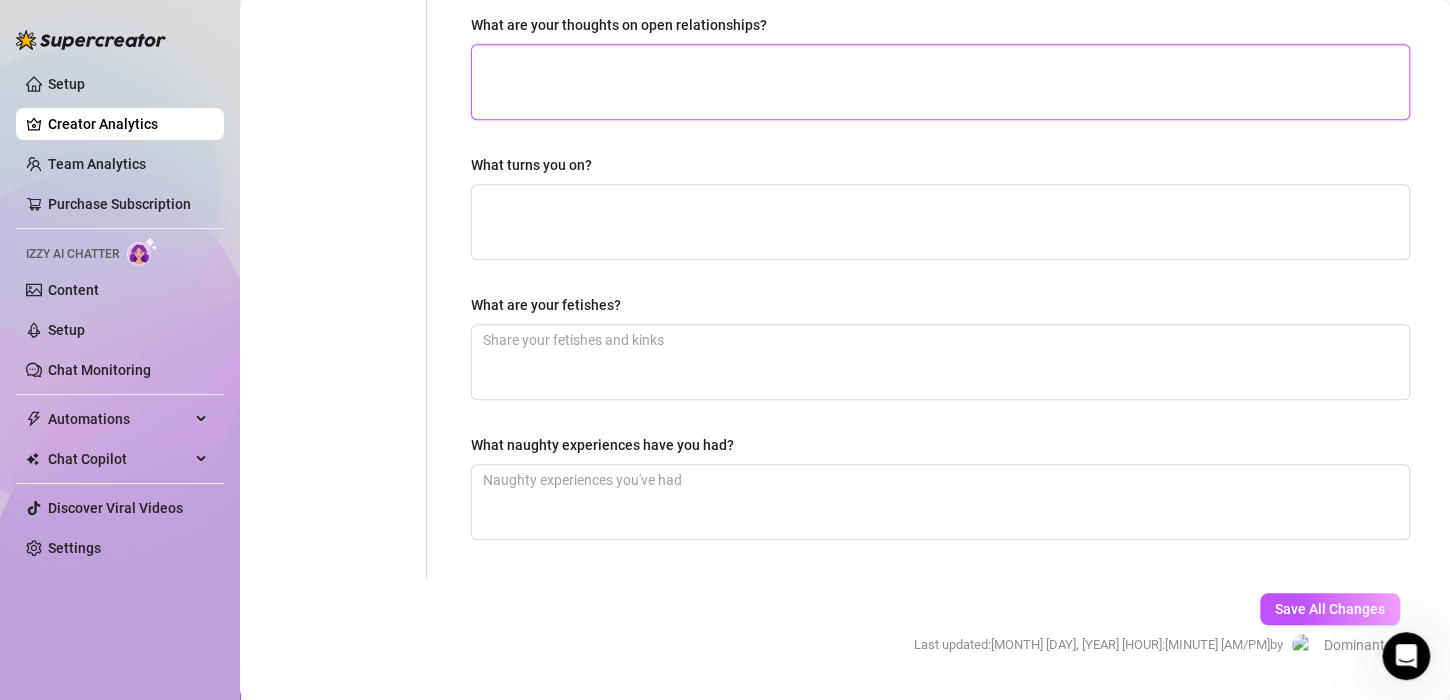 scroll, scrollTop: 613, scrollLeft: 0, axis: vertical 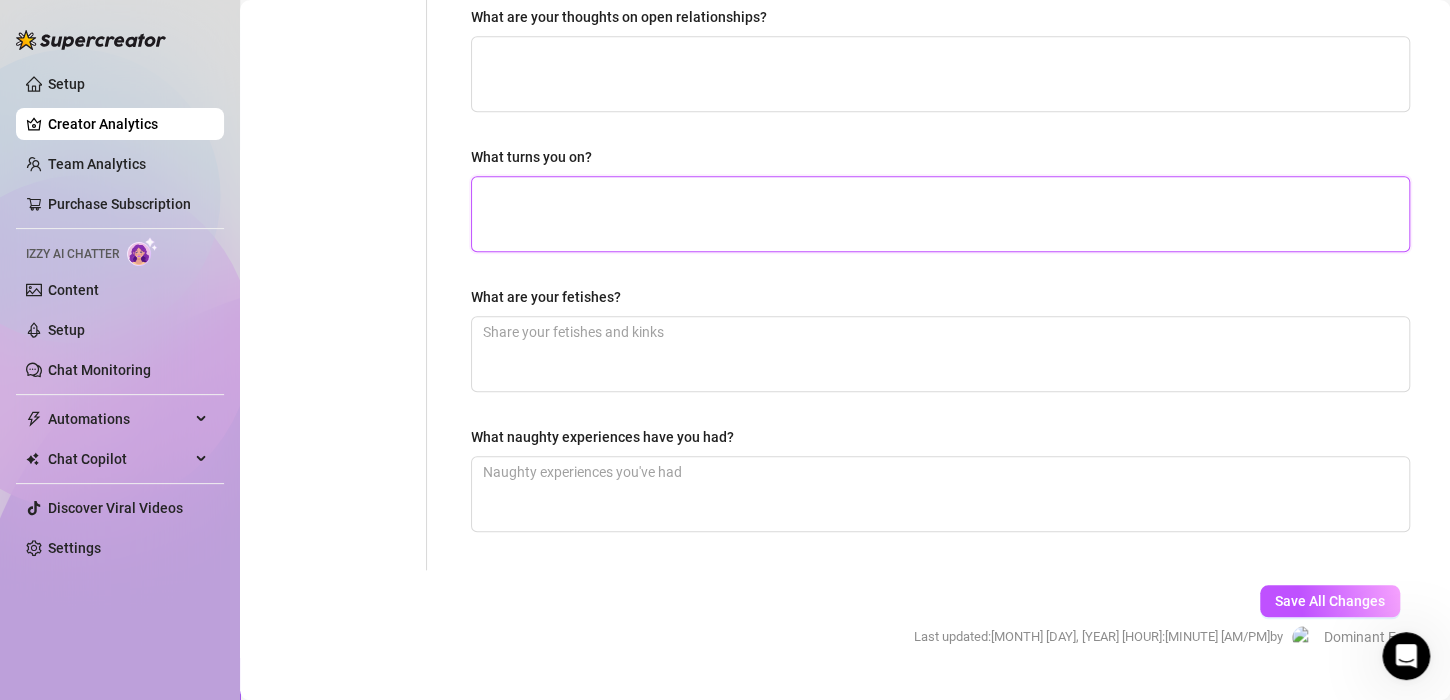 click on "What turns you on?" at bounding box center (940, 214) 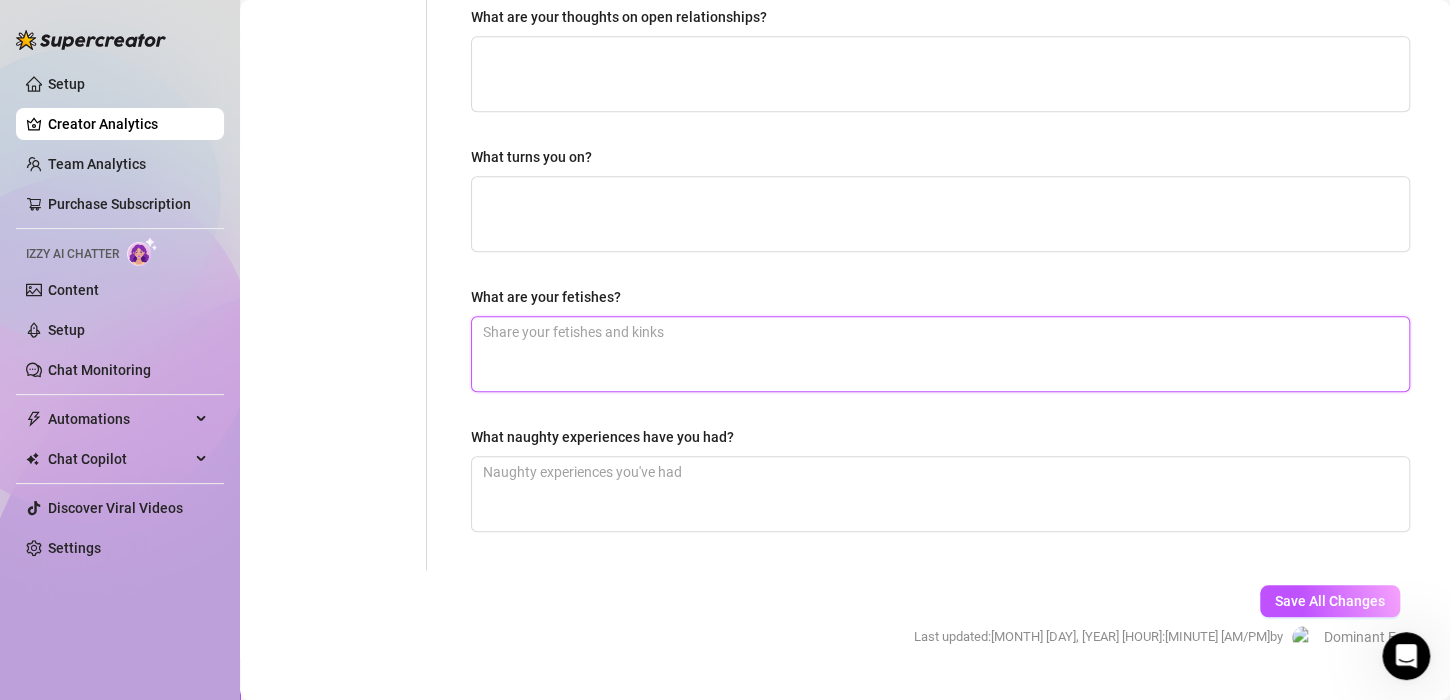 click on "What are your fetishes?" at bounding box center (940, 354) 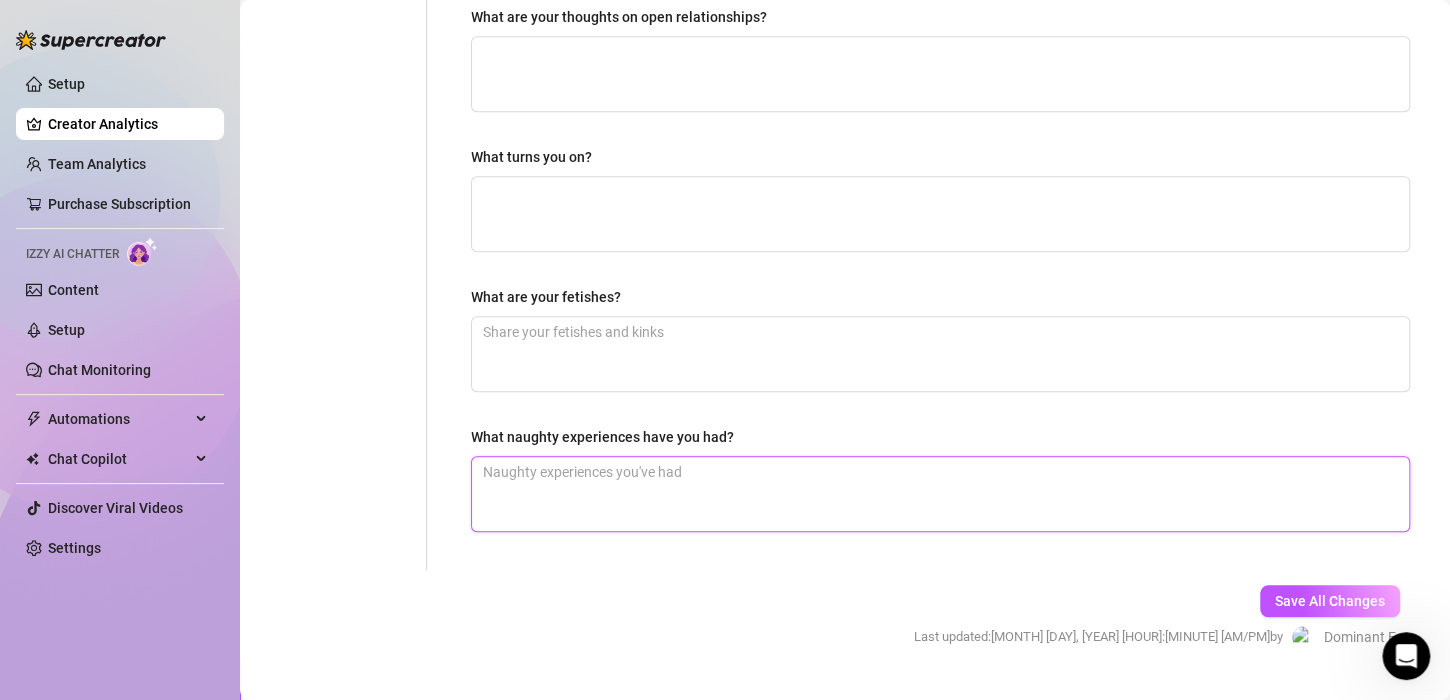 click on "What naughty experiences have you had?" at bounding box center (940, 494) 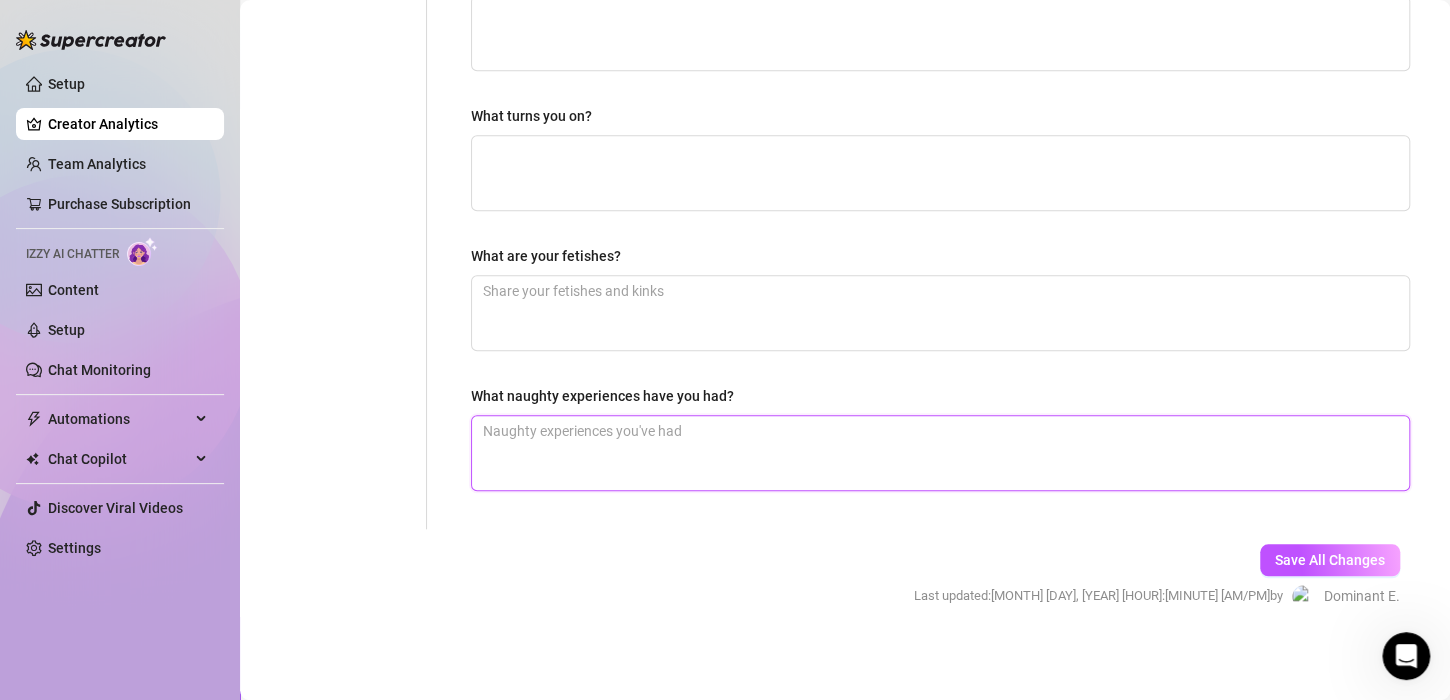 scroll, scrollTop: 0, scrollLeft: 0, axis: both 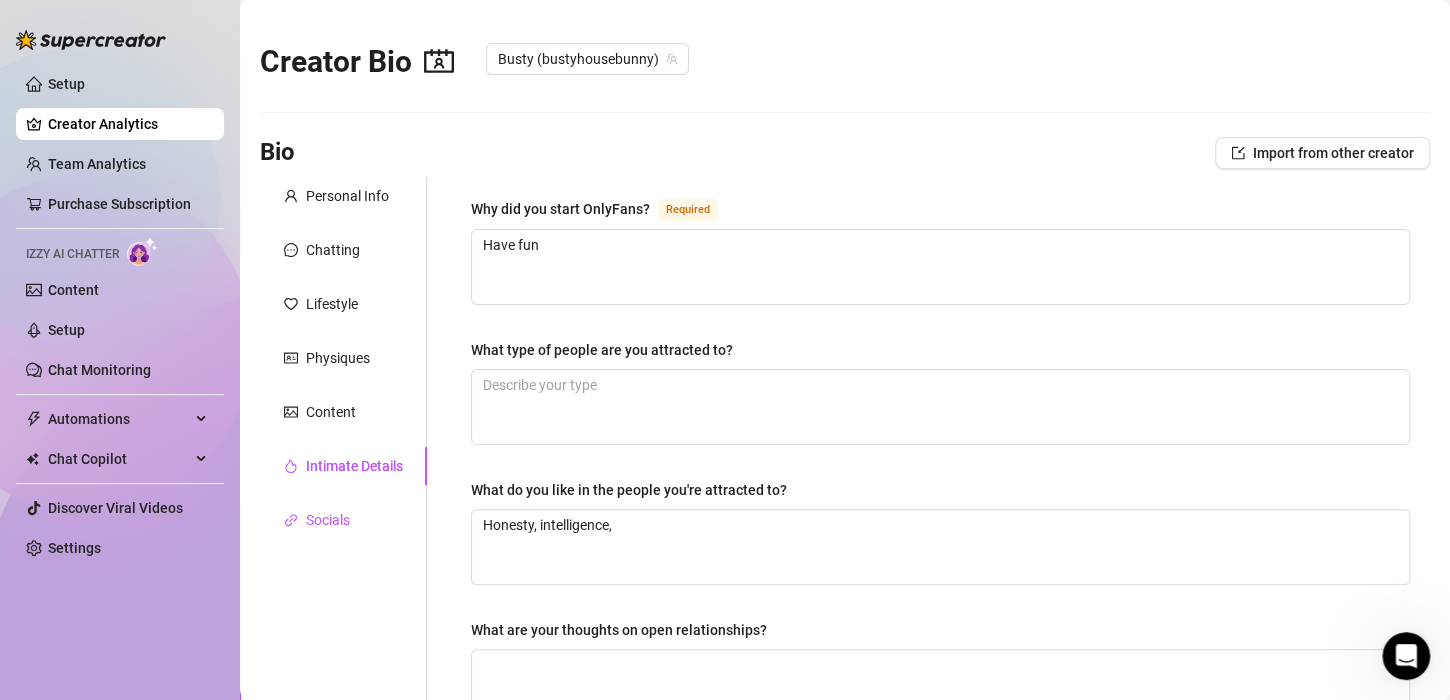 click on "Socials" at bounding box center [328, 520] 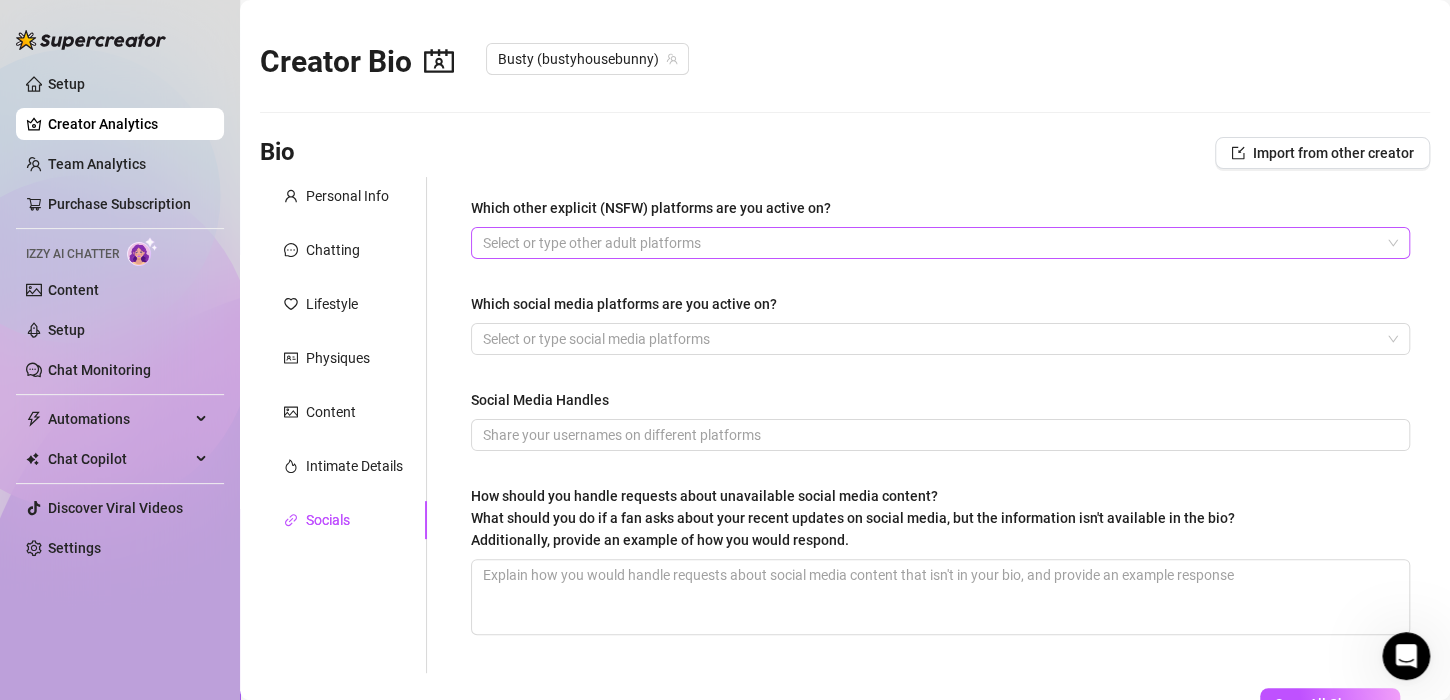 click at bounding box center (930, 243) 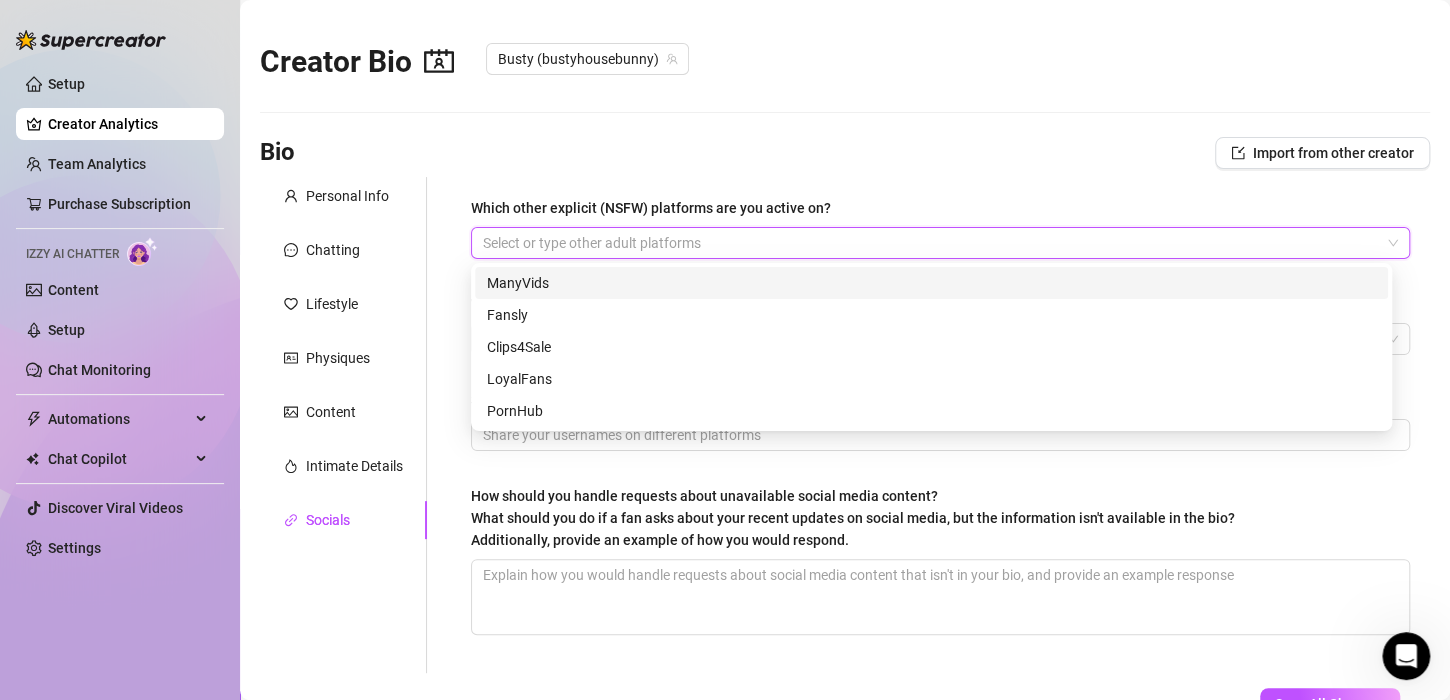 click at bounding box center (930, 243) 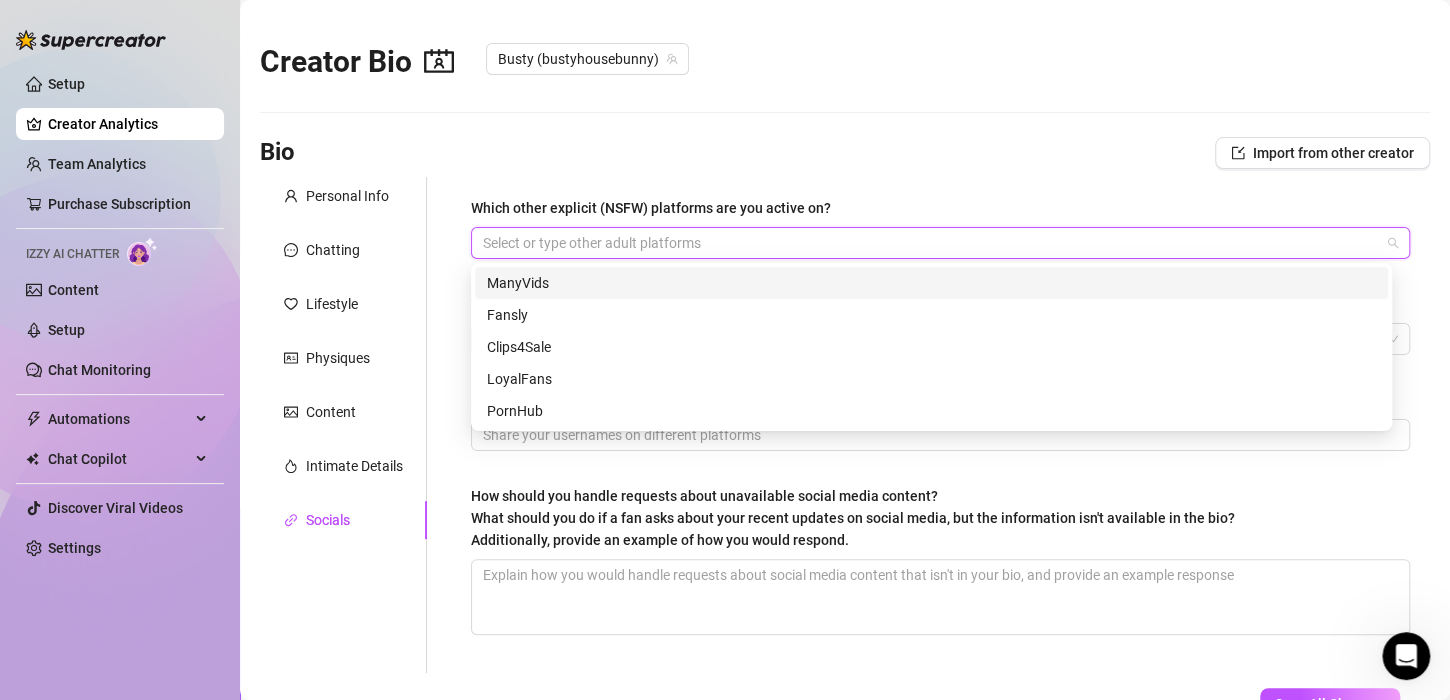 click at bounding box center [930, 243] 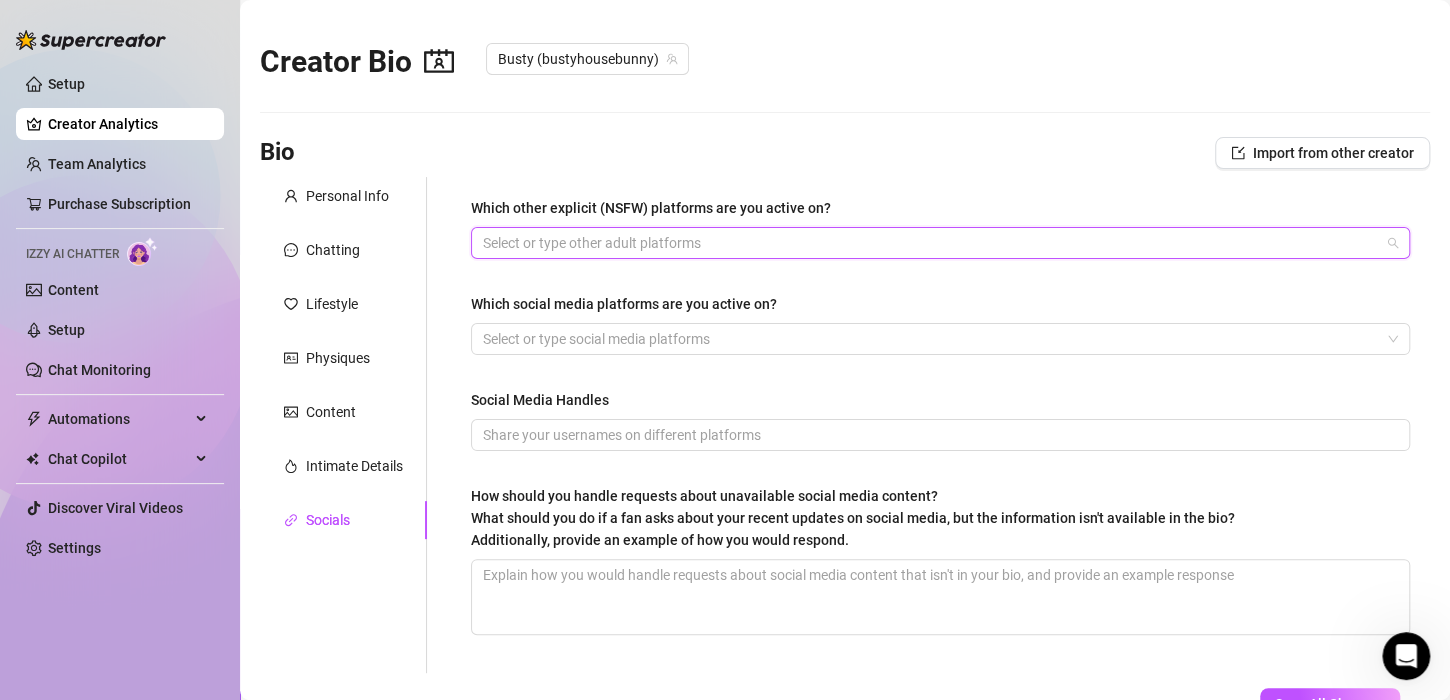 click at bounding box center [930, 243] 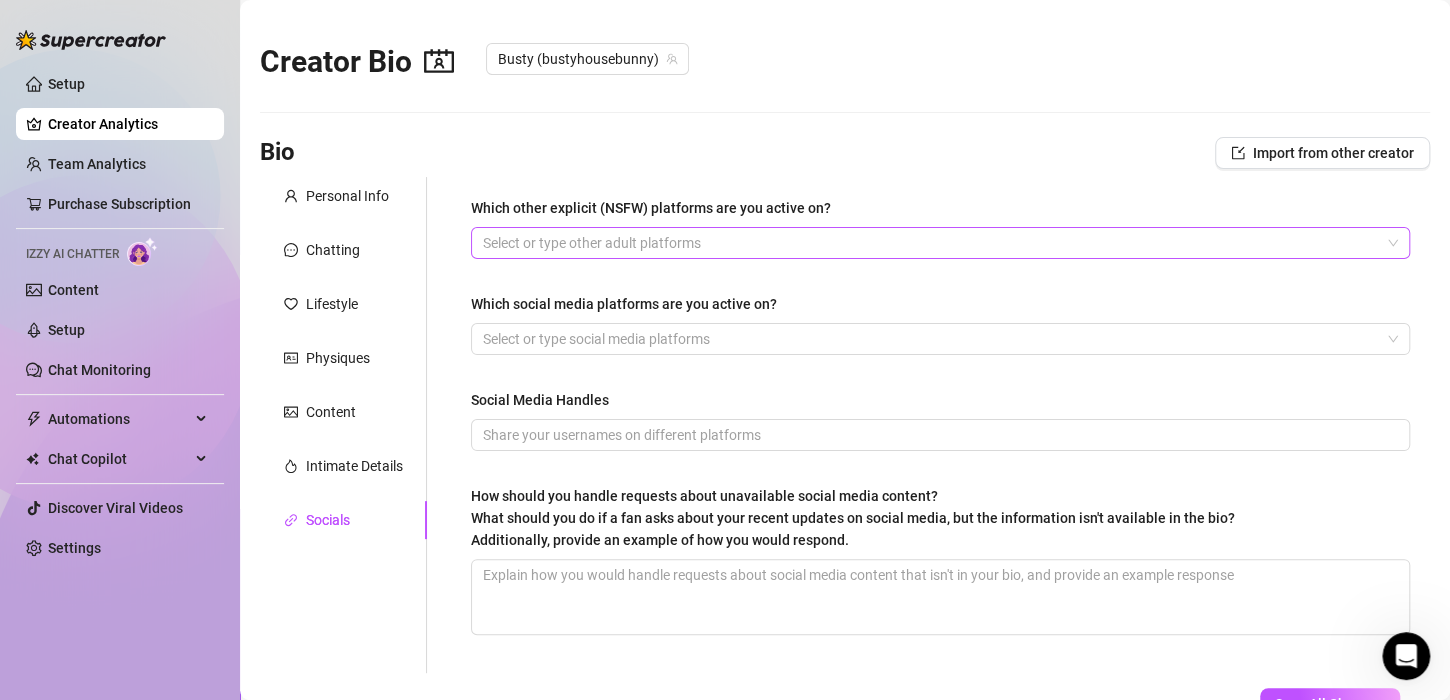 click at bounding box center [930, 243] 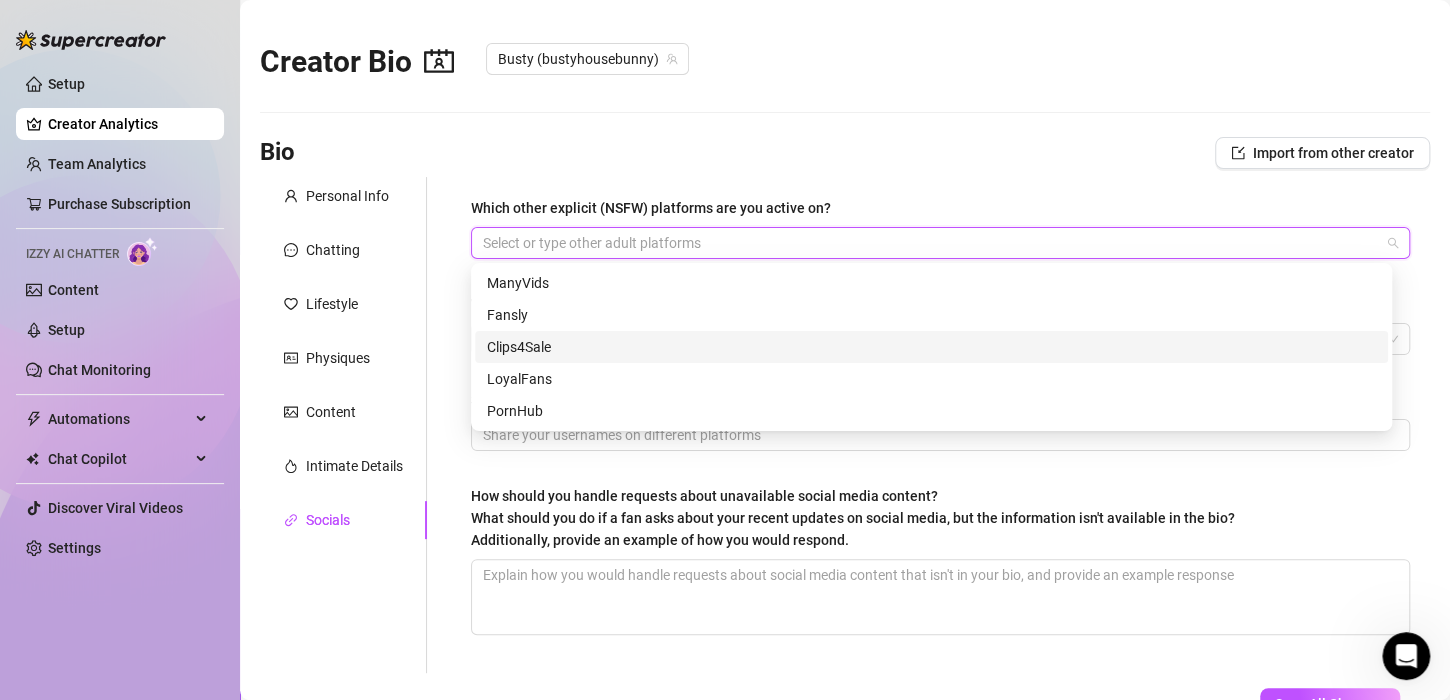 click at bounding box center (930, 243) 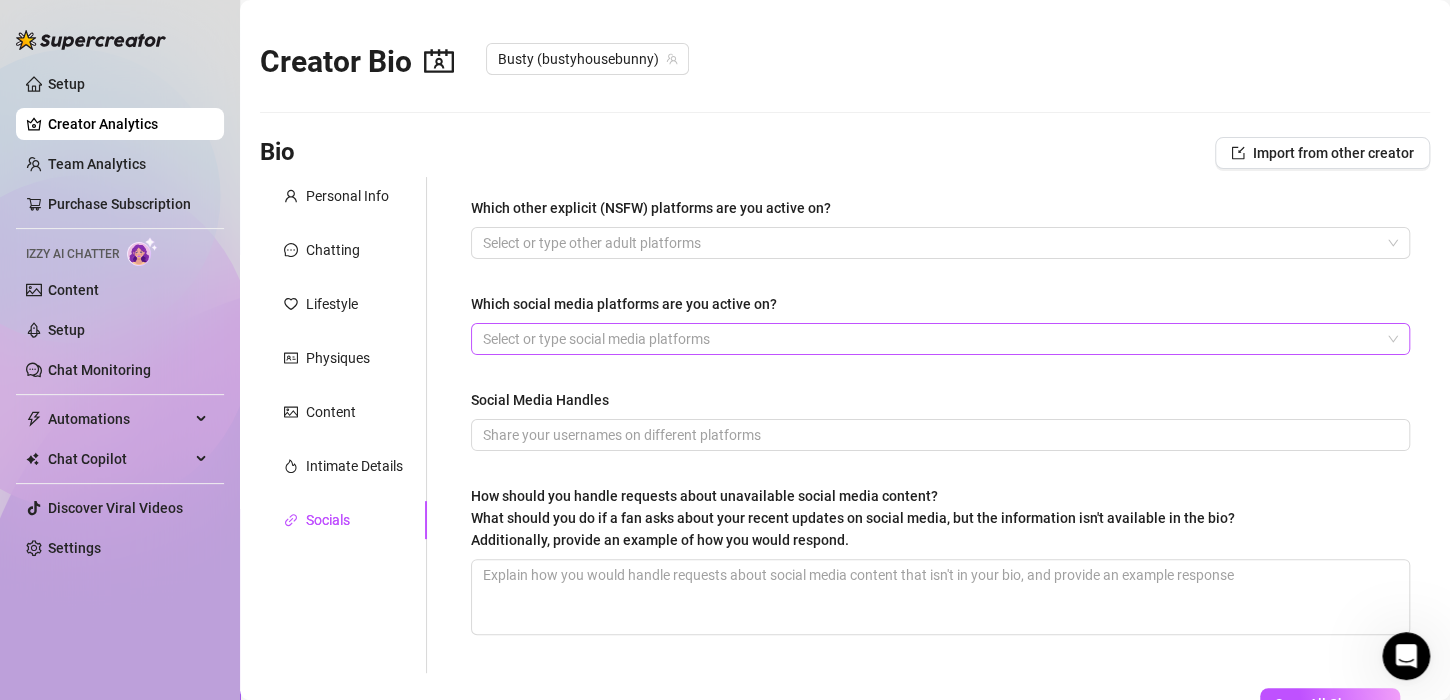 click at bounding box center [930, 339] 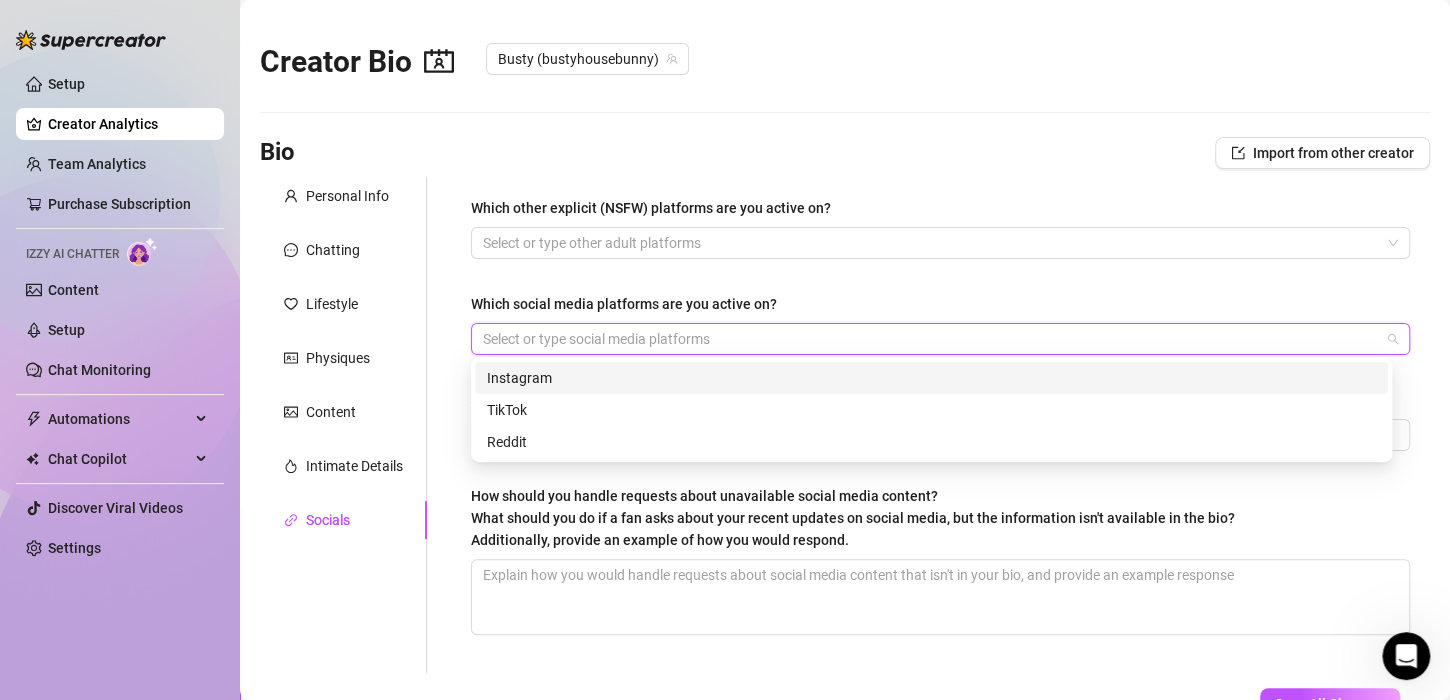 click at bounding box center [930, 339] 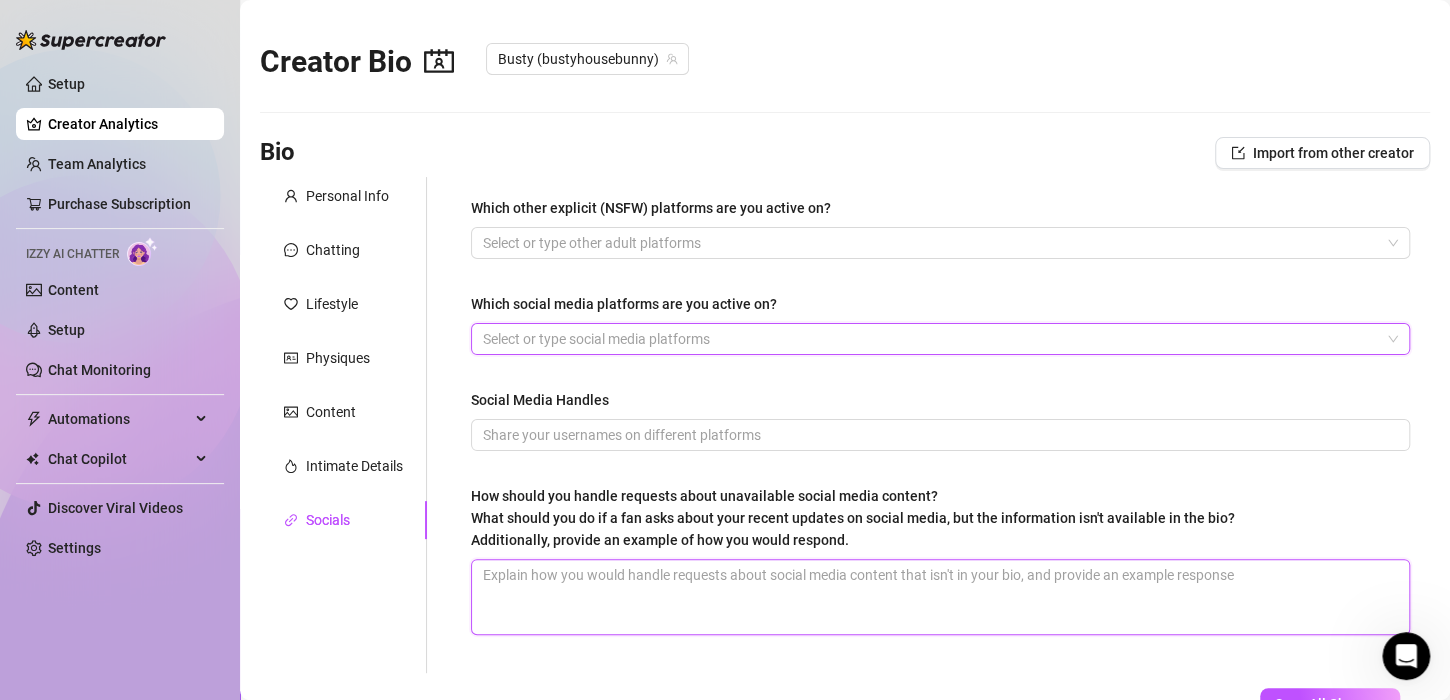 click on "How should you handle requests about unavailable social media content? What should you do if a fan asks about your recent updates on social media, but the information isn't available in the bio? Additionally, provide an example of how you would respond." at bounding box center [940, 597] 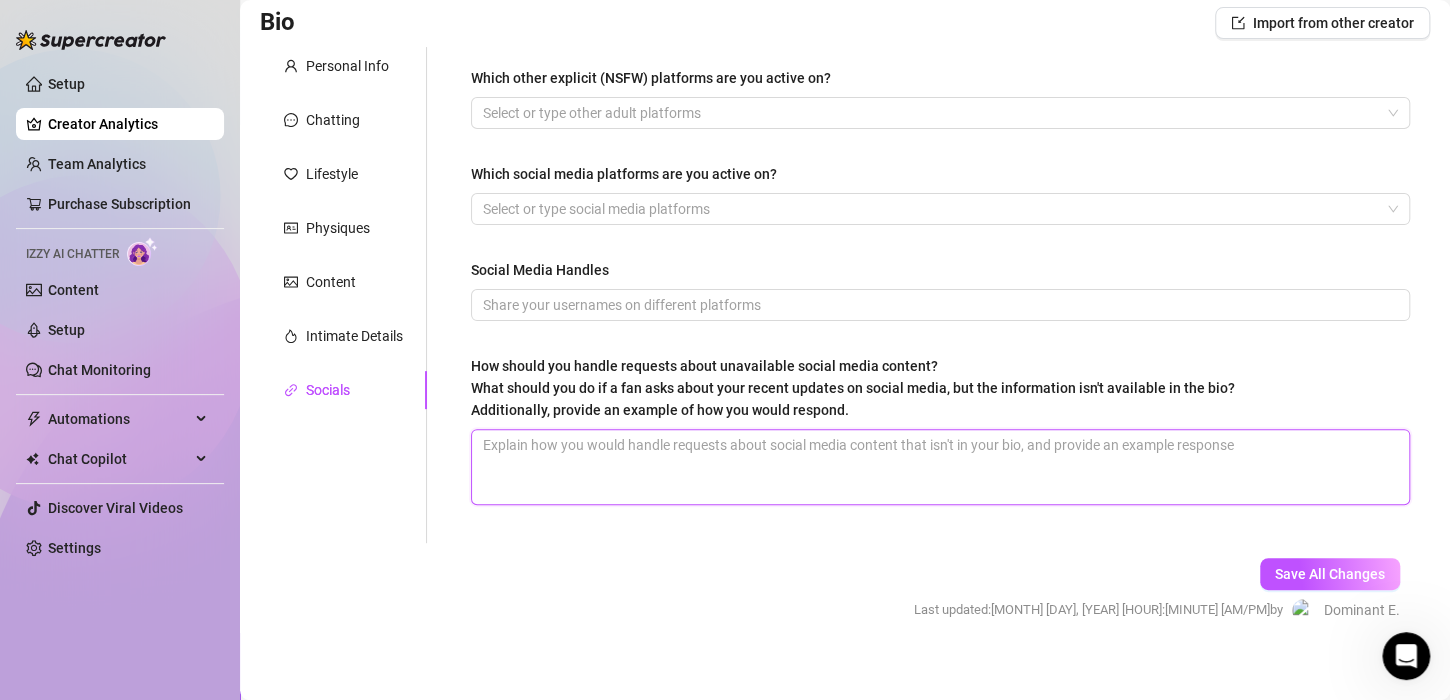 scroll, scrollTop: 147, scrollLeft: 0, axis: vertical 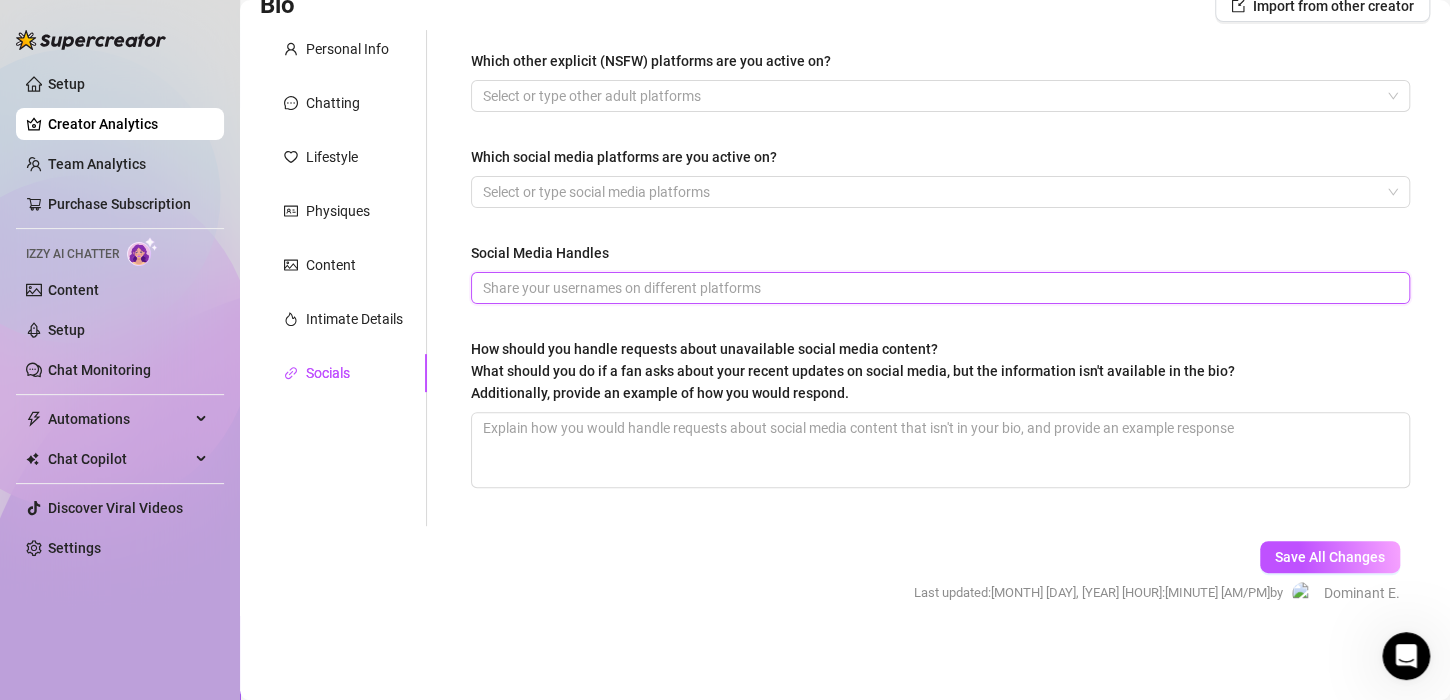 click on "Social Media Handles" at bounding box center (938, 288) 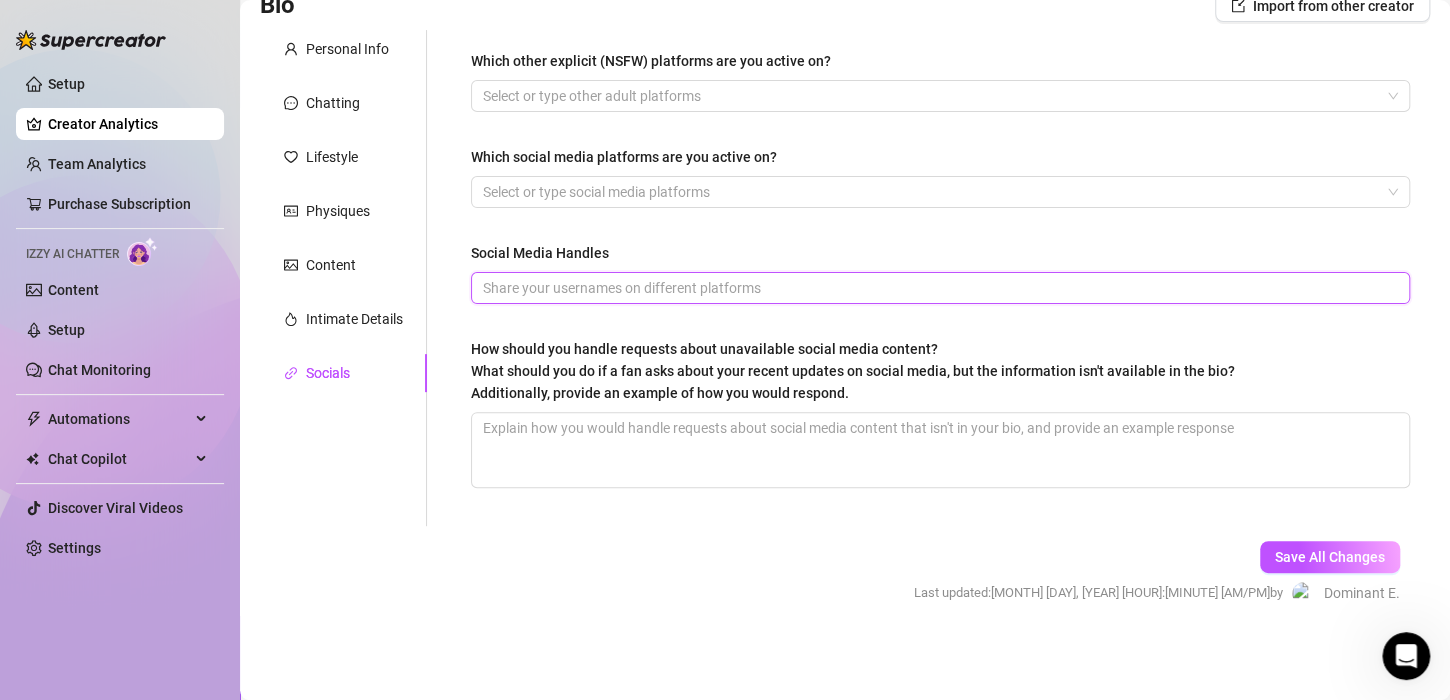 click on "Social Media Handles" at bounding box center (938, 288) 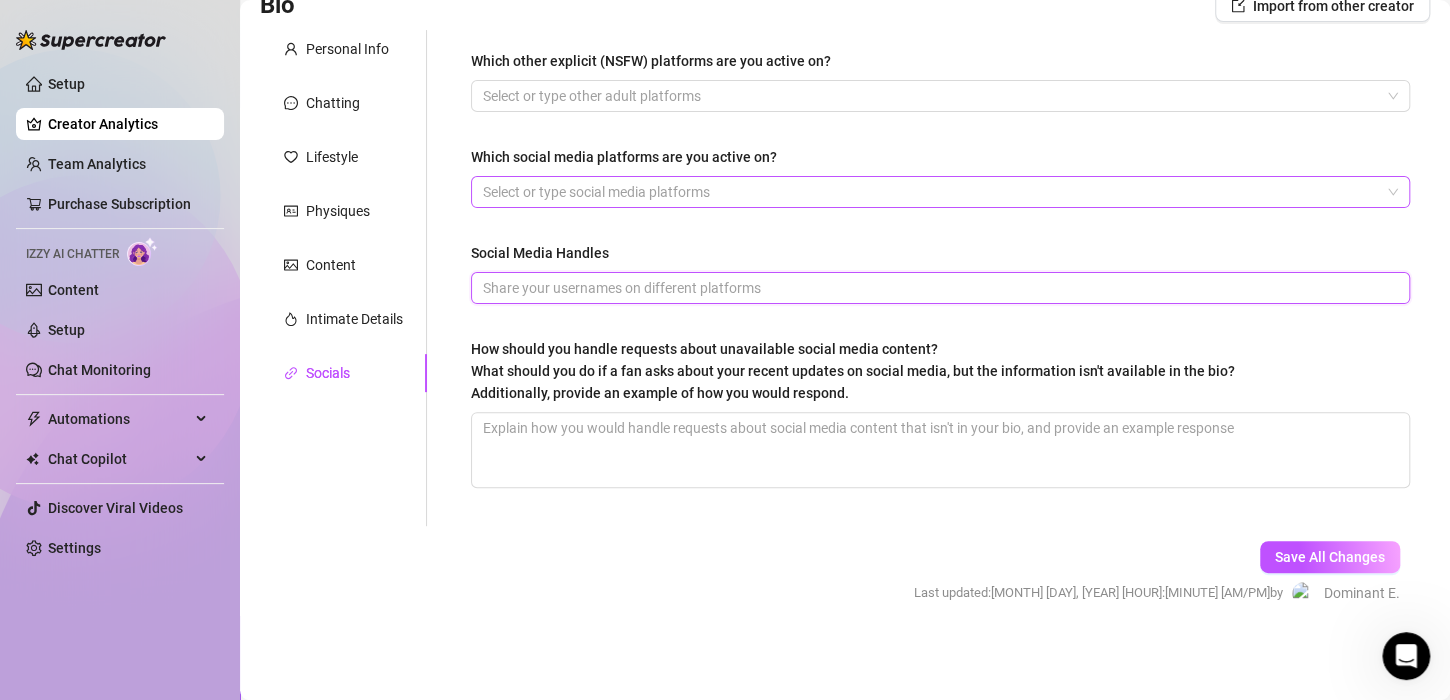 click at bounding box center (930, 192) 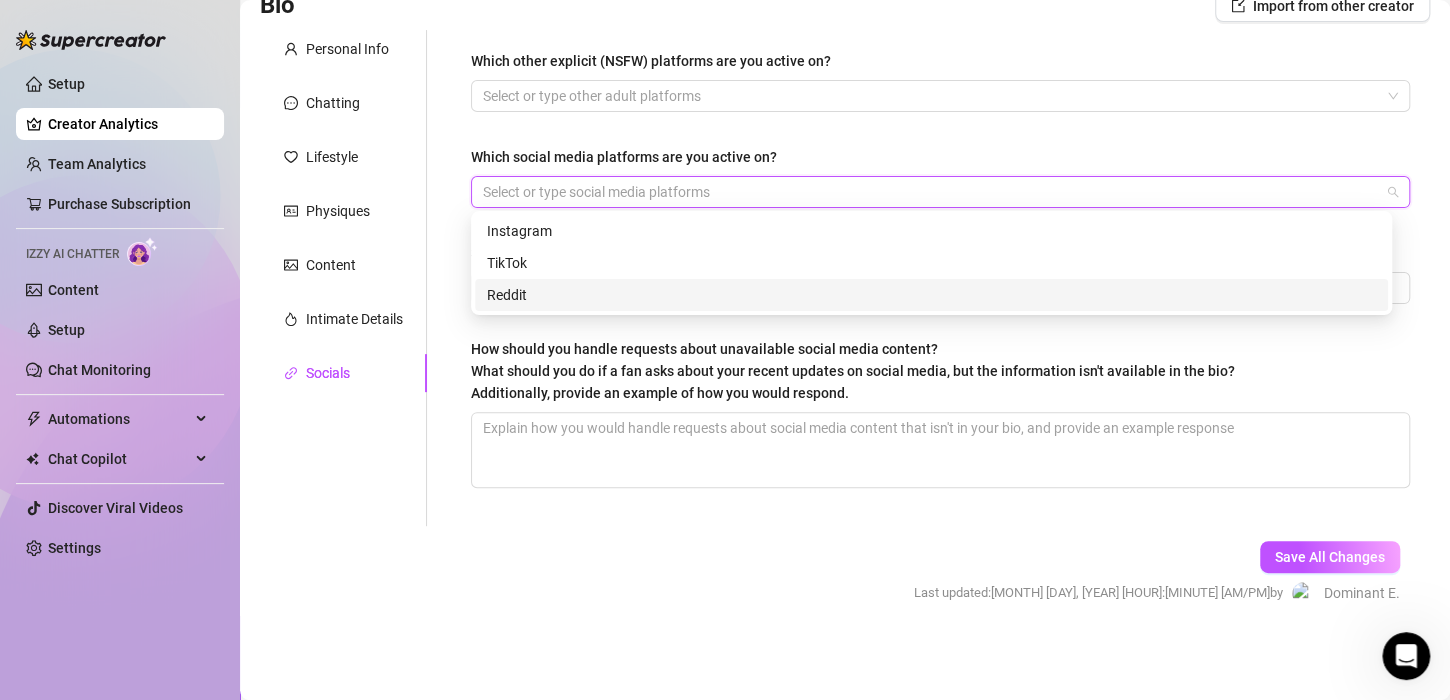 click on "Personal Info Chatting Lifestyle Physiques Content Intimate Details Socials Name Required Busty House Bunny Nickname(s) BB Gender Required Female Male Non-Binary / Genderqueer Agender Bigender Genderfluid Other Where did you grow up? Required [COUNTRY] Where is your current homebase? (City/Area of your home) Required [COUNTRY] What is your timezone of your current location? If you are currently traveling, choose your current location Required [COUNTRY]  ( [TIMEZONE] ) Are you currently traveling? If so, where are you right now? what are you doing there? Not traveling Birth Date Required [MONTH] [DAY], [YEAR] Zodiac Sign Scorpio Sexual Orientation Required Straight Relationship Status Required Married Do you have any siblings? How many? 3 Do you have any children? How many? Do you have any pets? Yes What do you do for work currently? Technology What were your previous jobs or careers? Technology What is your educational background? College Graduate What languages do you speak? English   Required Required H" at bounding box center [845, 335] 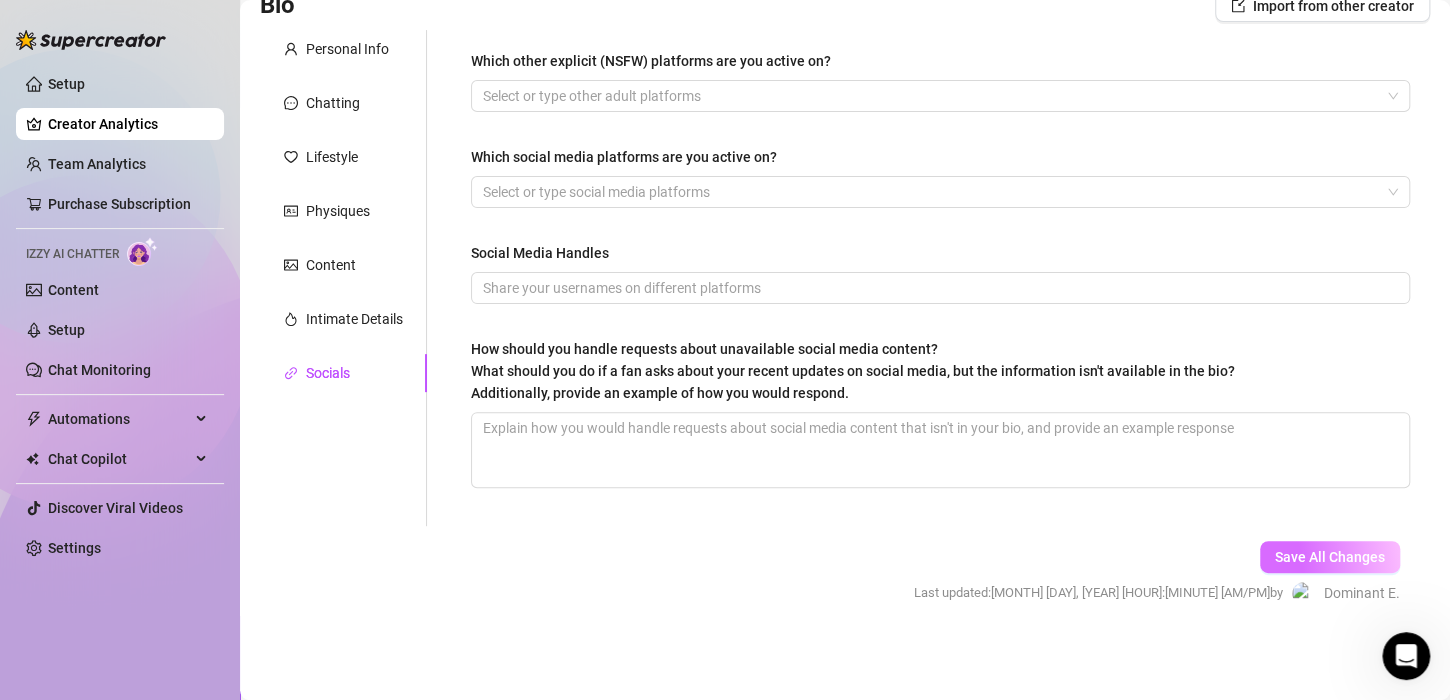 click on "Save All Changes" at bounding box center [1330, 557] 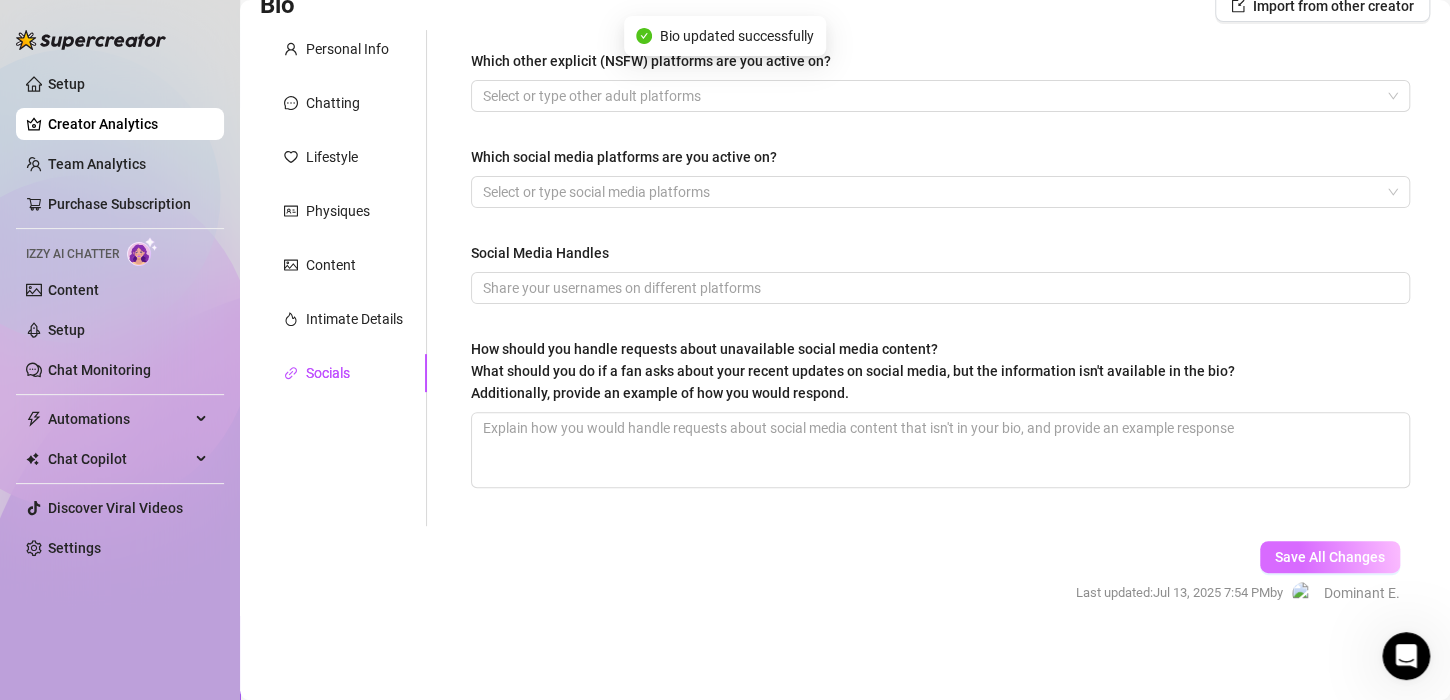 click on "Save All Changes" at bounding box center [1330, 557] 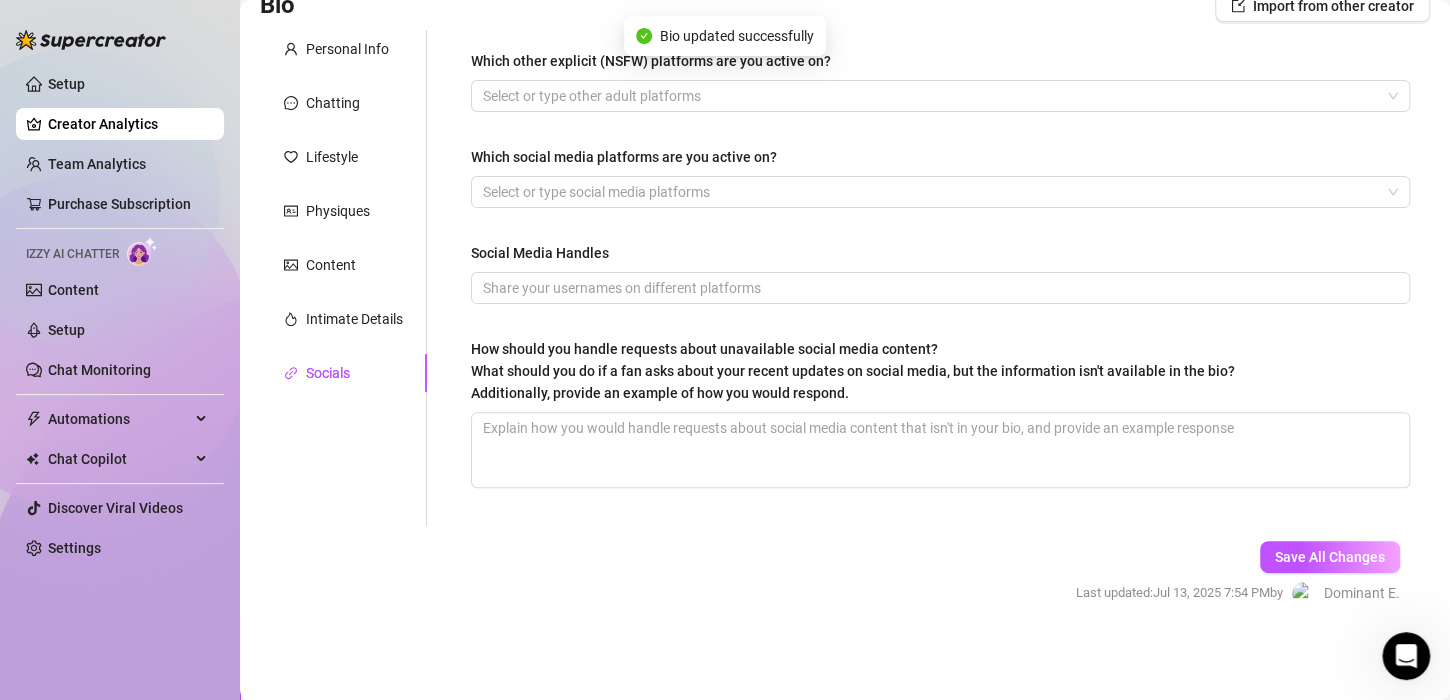 scroll, scrollTop: 0, scrollLeft: 0, axis: both 